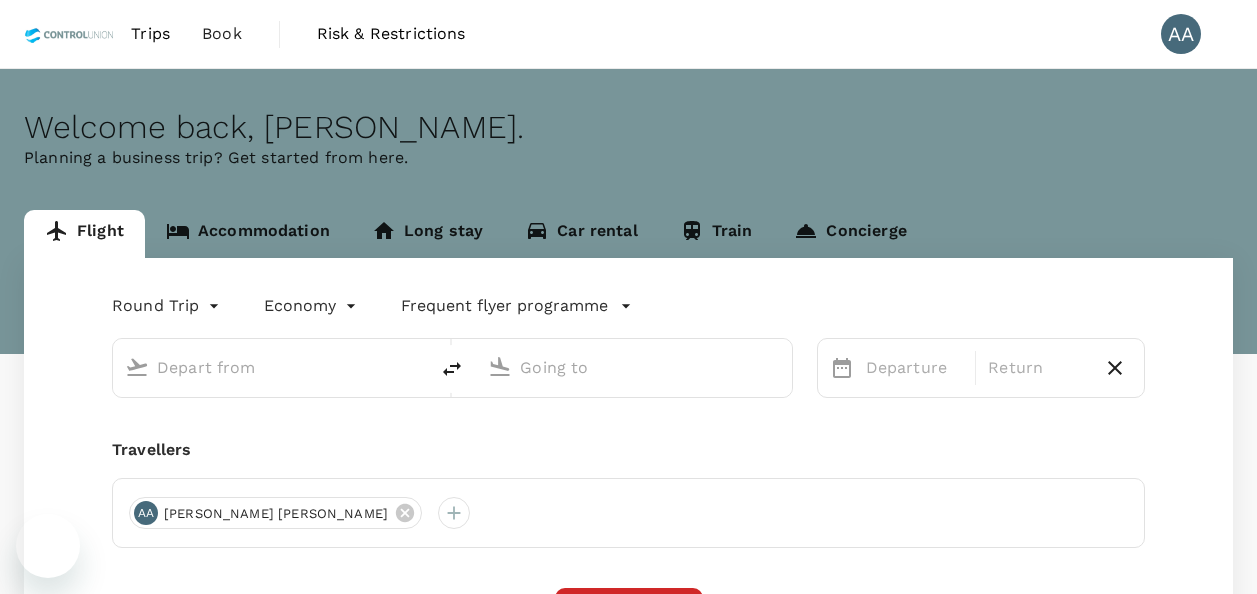 scroll, scrollTop: 0, scrollLeft: 0, axis: both 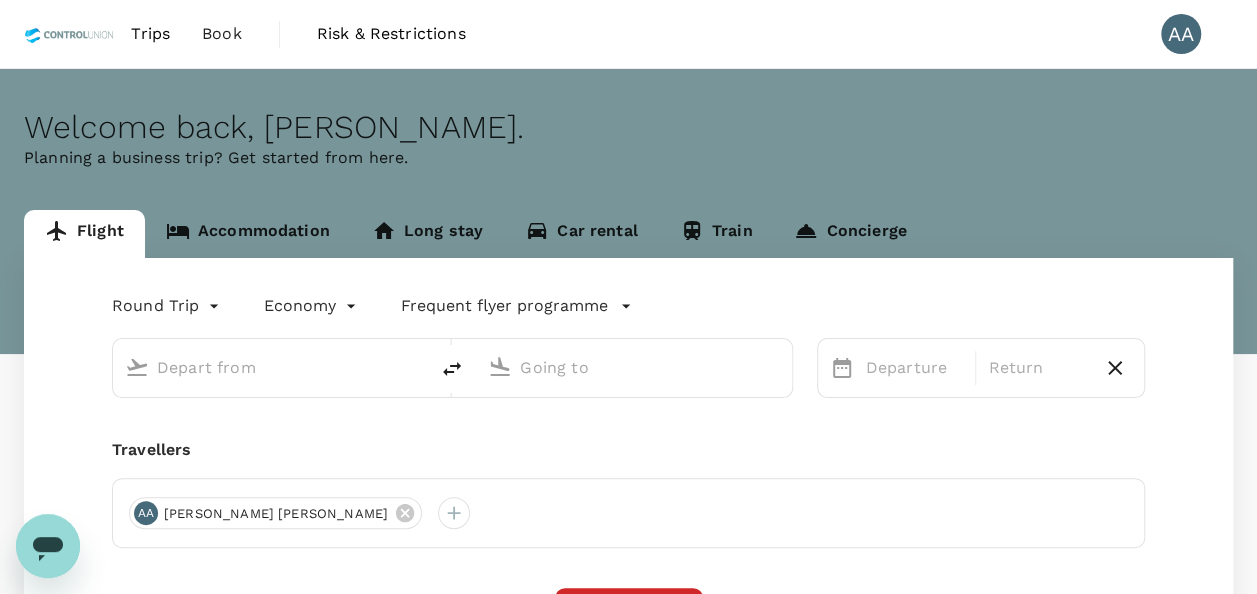 type on "[GEOGRAPHIC_DATA], [GEOGRAPHIC_DATA] (any)" 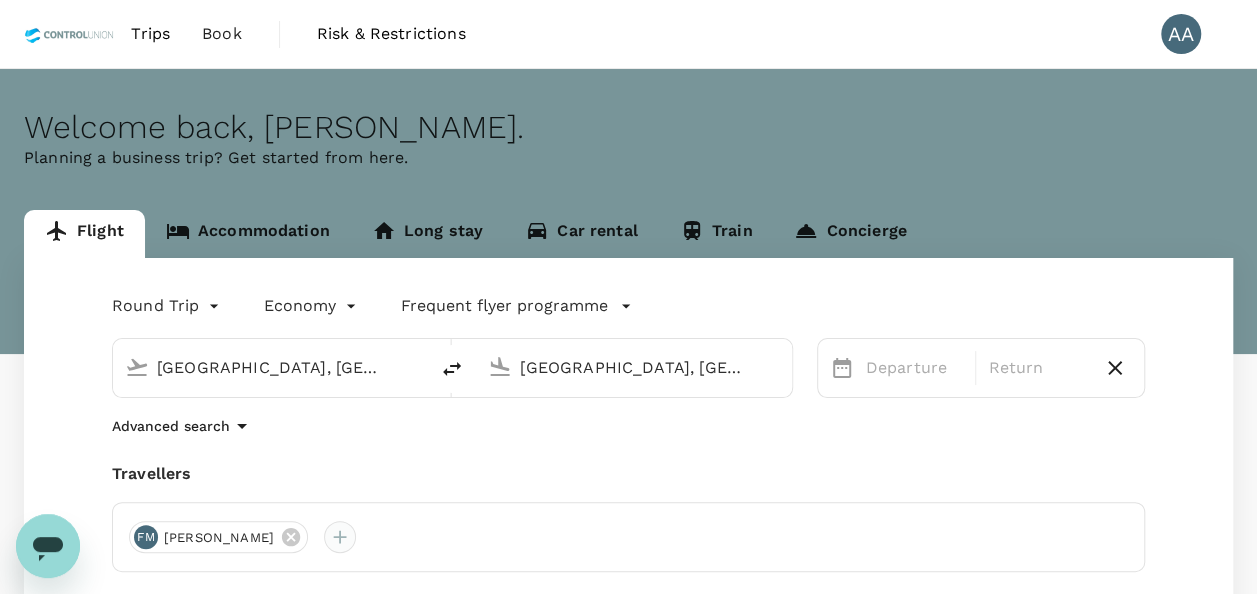click at bounding box center [340, 537] 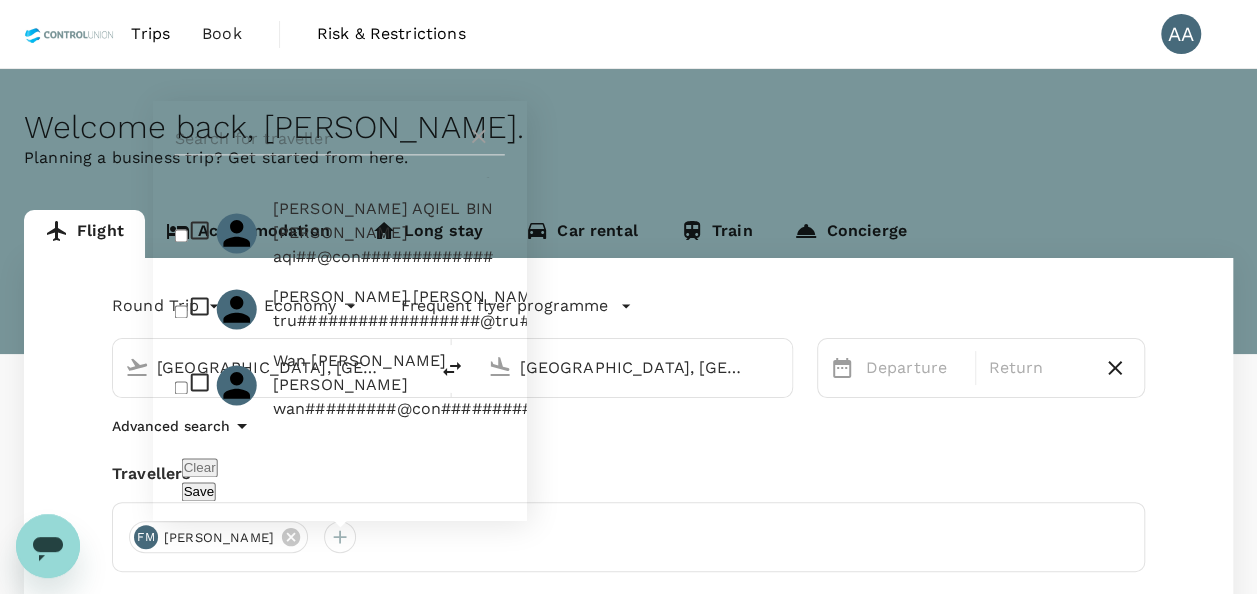 scroll, scrollTop: 1556, scrollLeft: 0, axis: vertical 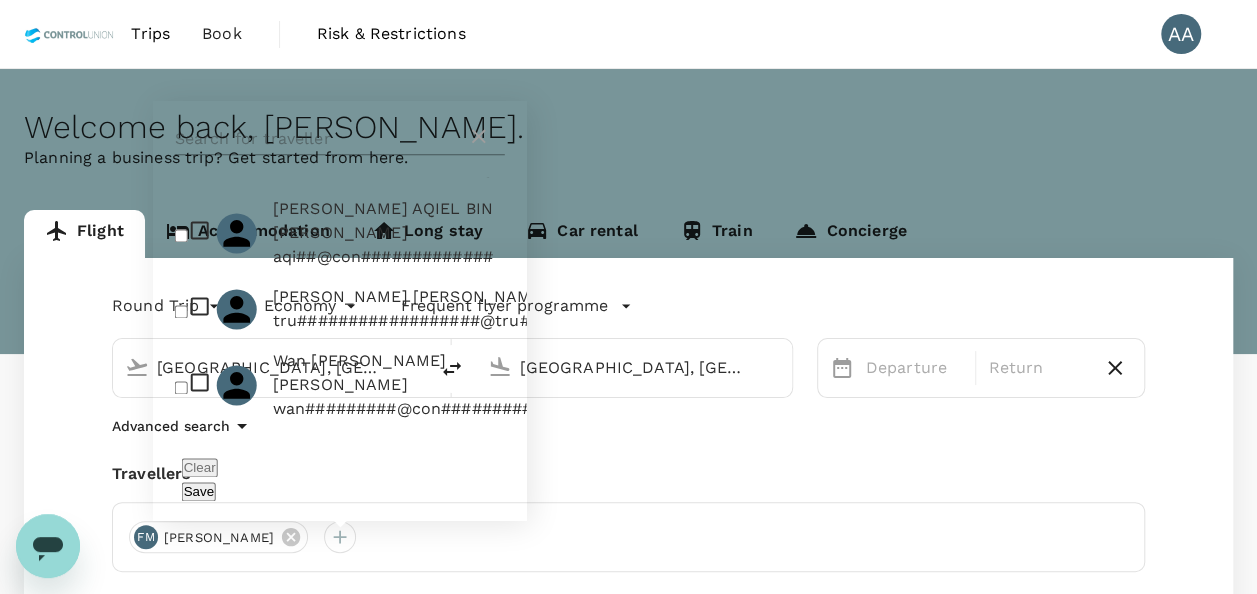 click 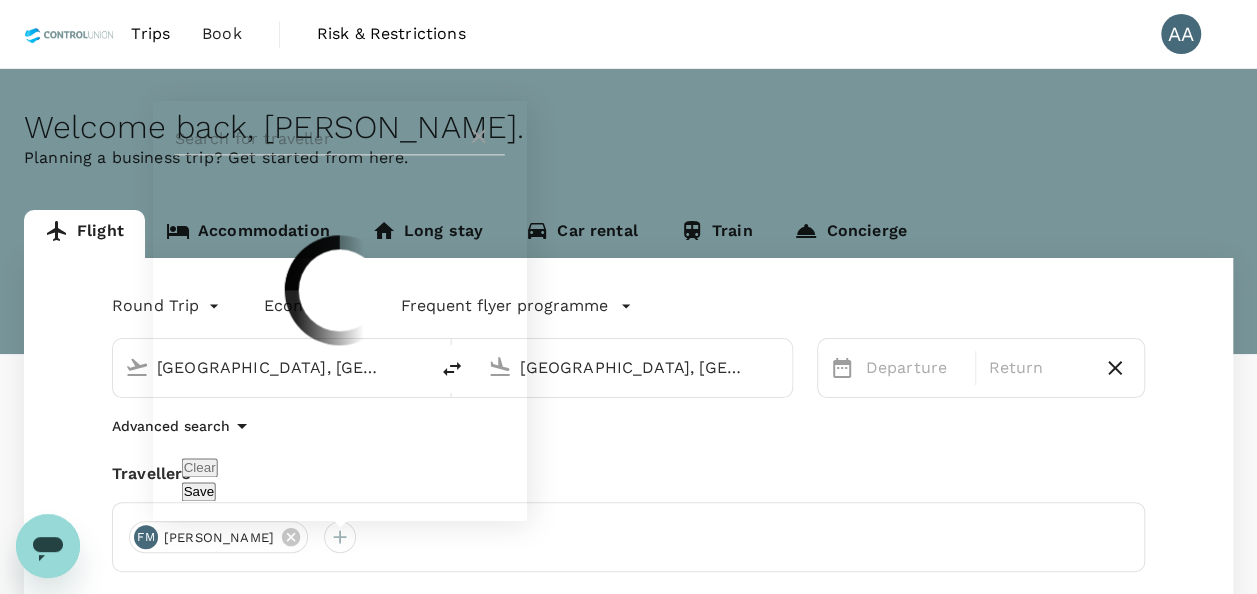 scroll, scrollTop: 0, scrollLeft: 0, axis: both 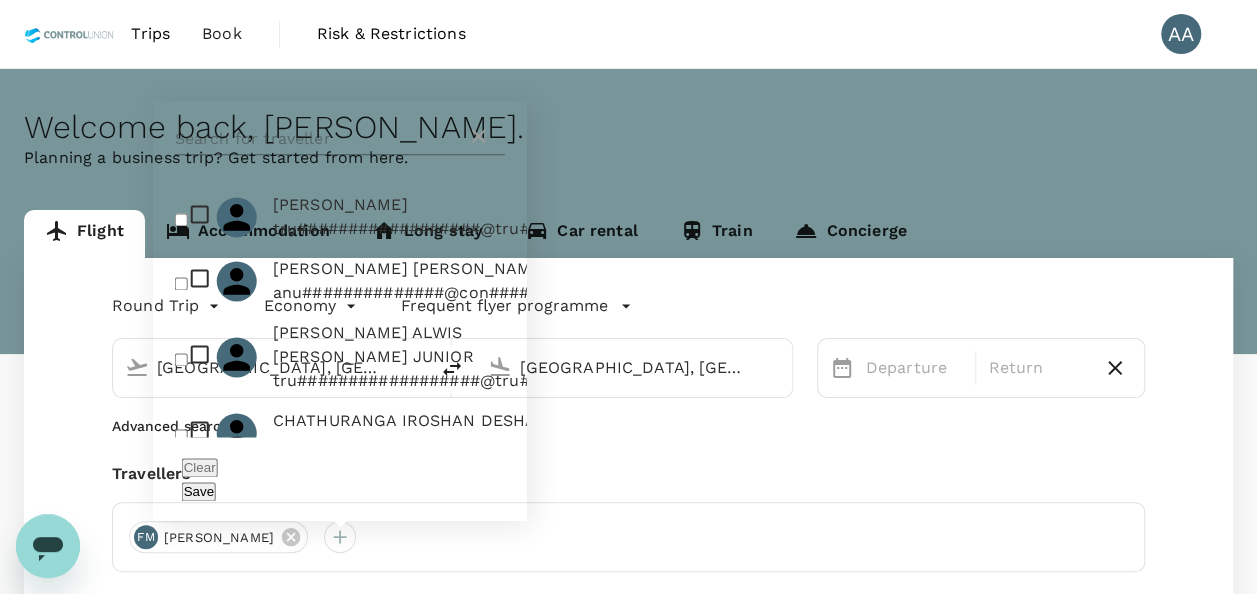 click 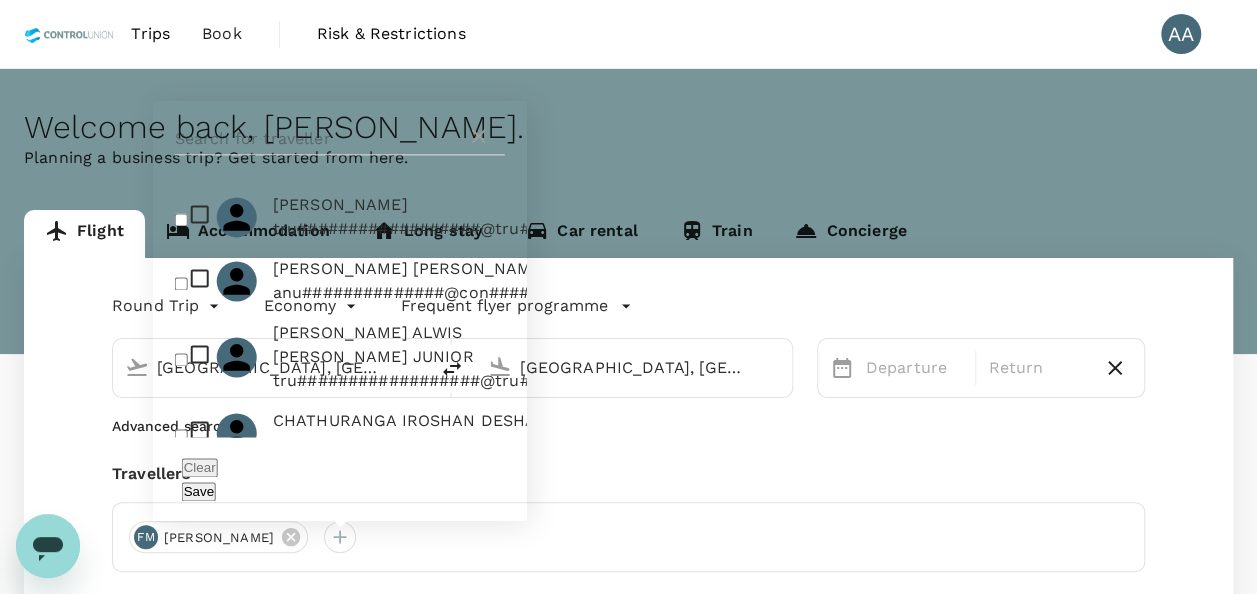 click on "Planning a business trip? Get started from here." at bounding box center [628, 158] 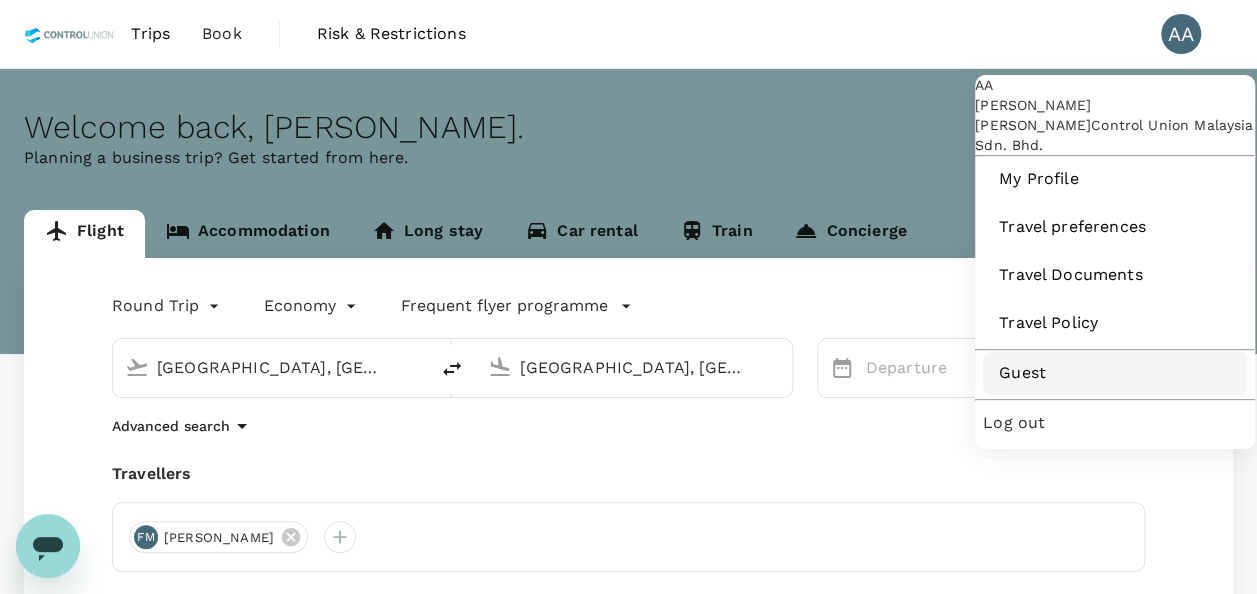 click on "Guest" at bounding box center (1115, 373) 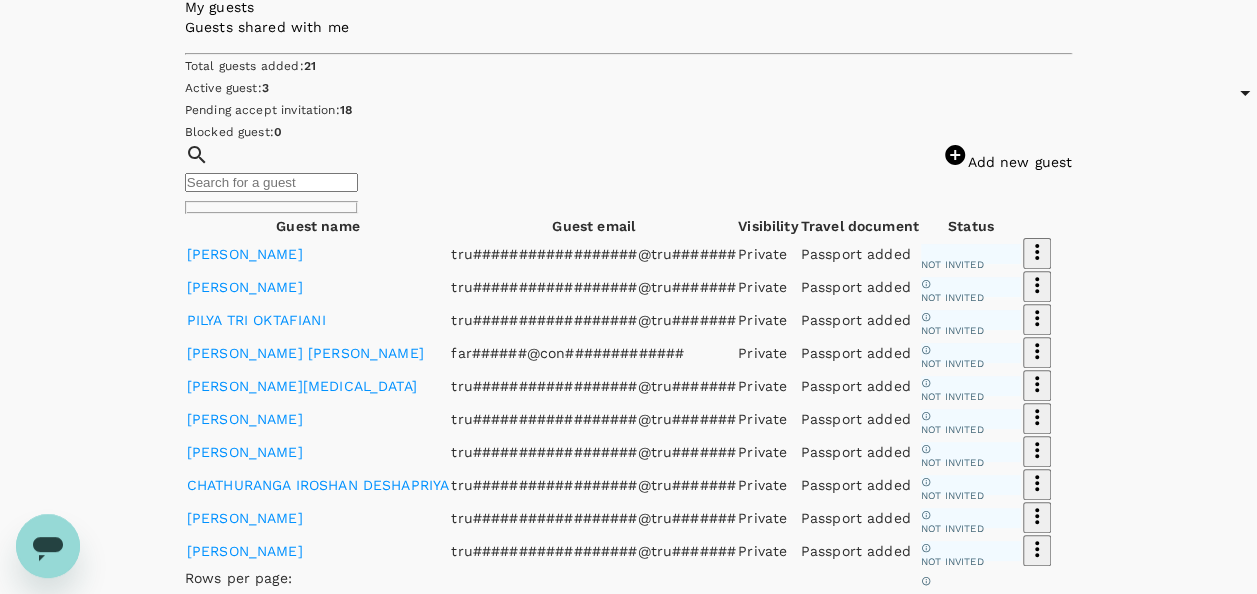 scroll, scrollTop: 100, scrollLeft: 0, axis: vertical 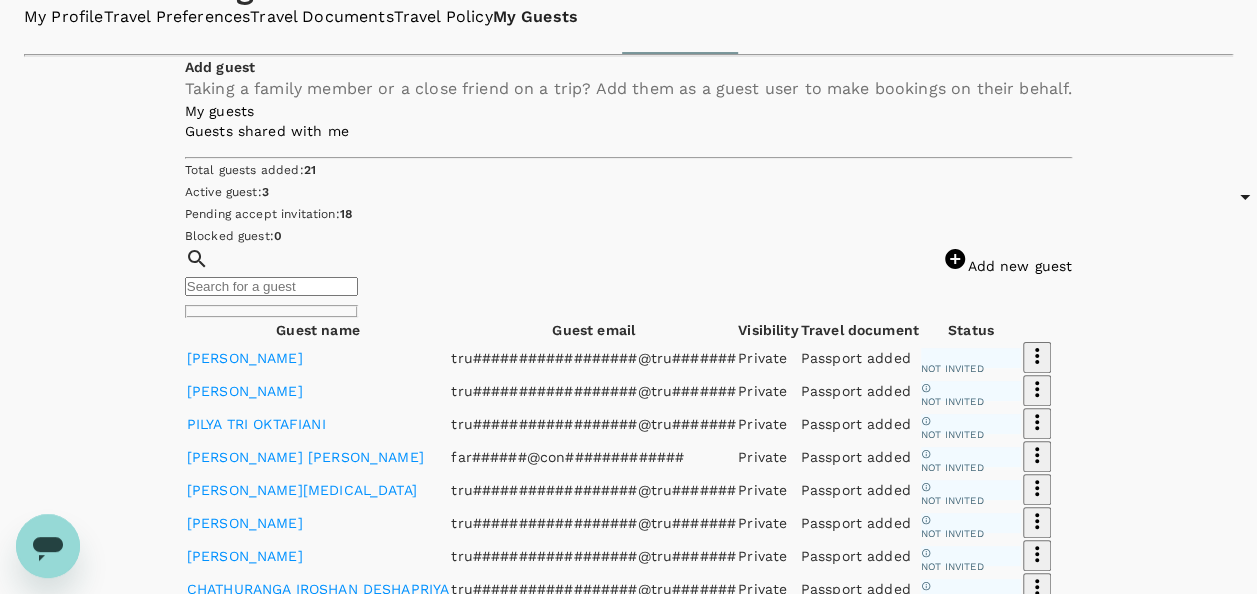 click 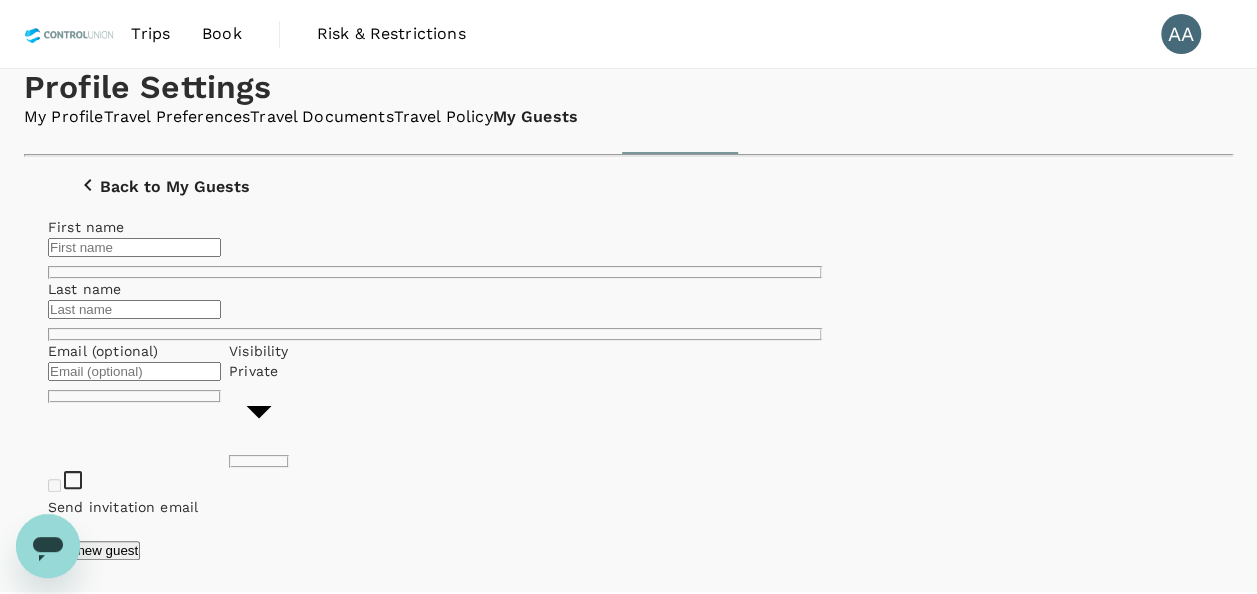 click at bounding box center (134, 247) 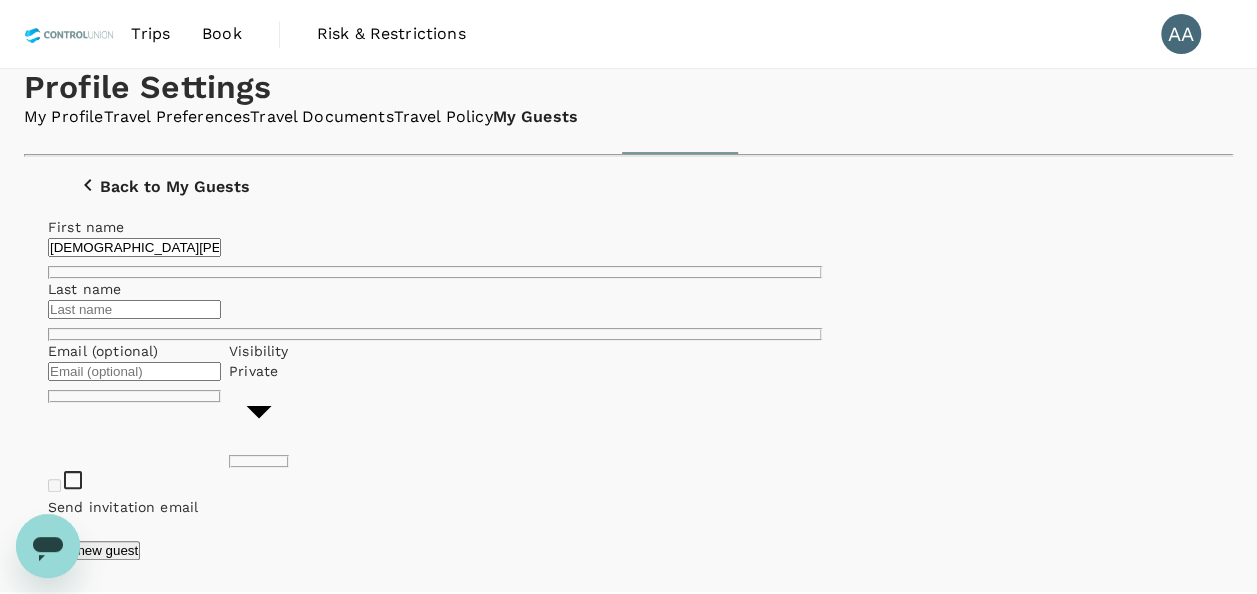 type on "[DEMOGRAPHIC_DATA][PERSON_NAME]" 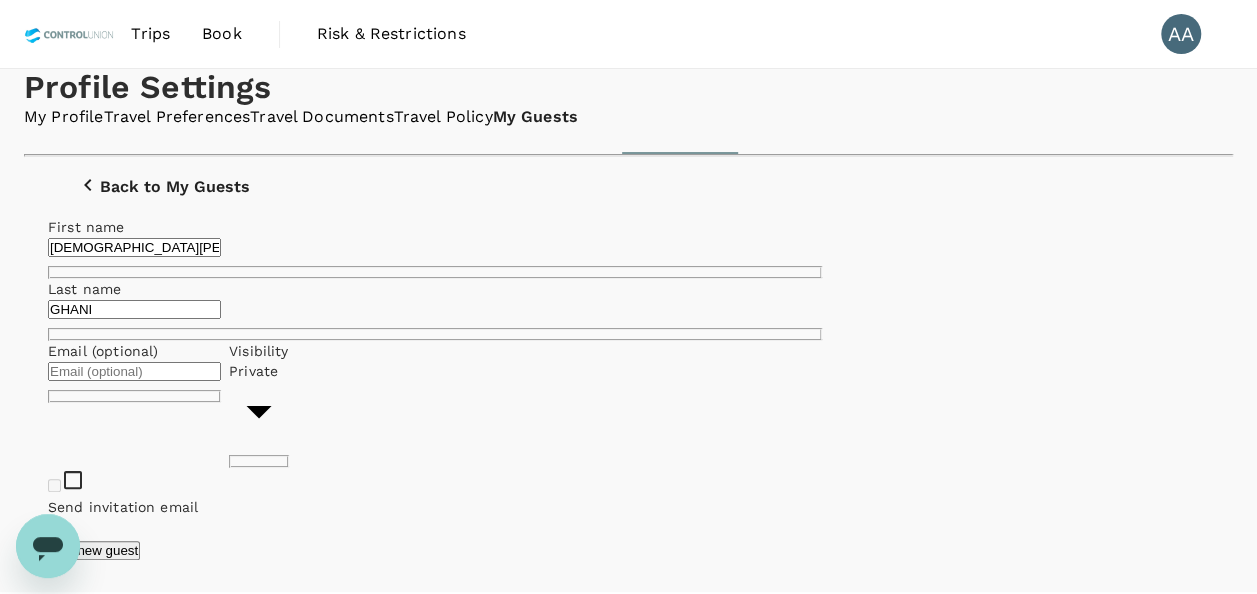 type on "GHANI" 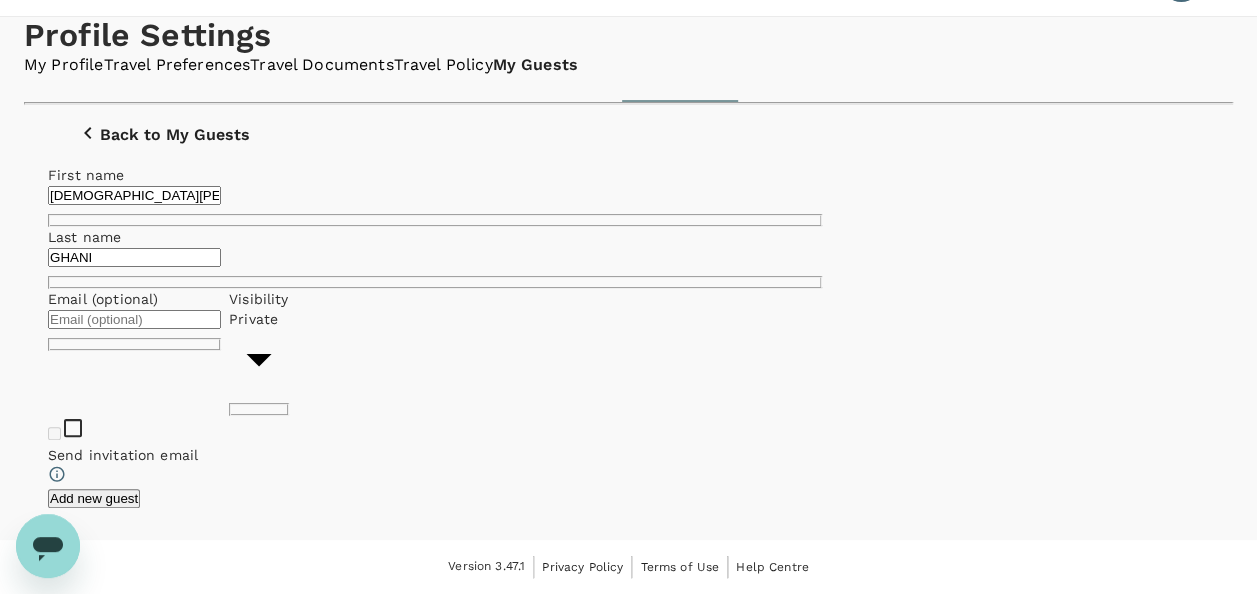 scroll, scrollTop: 192, scrollLeft: 0, axis: vertical 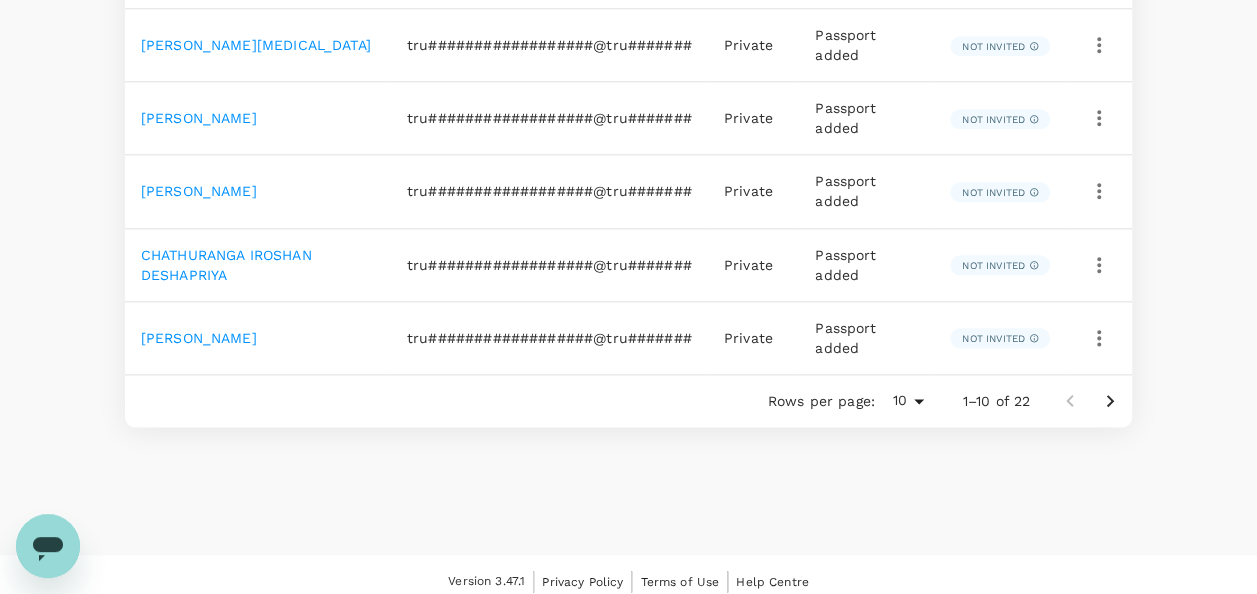 click 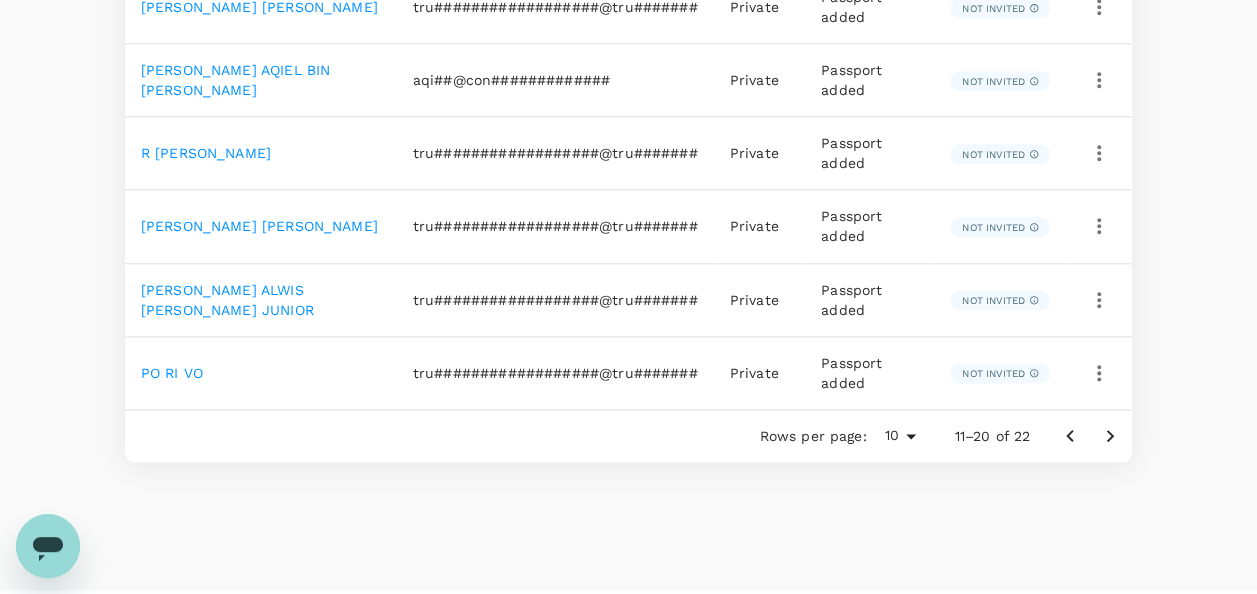 scroll, scrollTop: 1072, scrollLeft: 0, axis: vertical 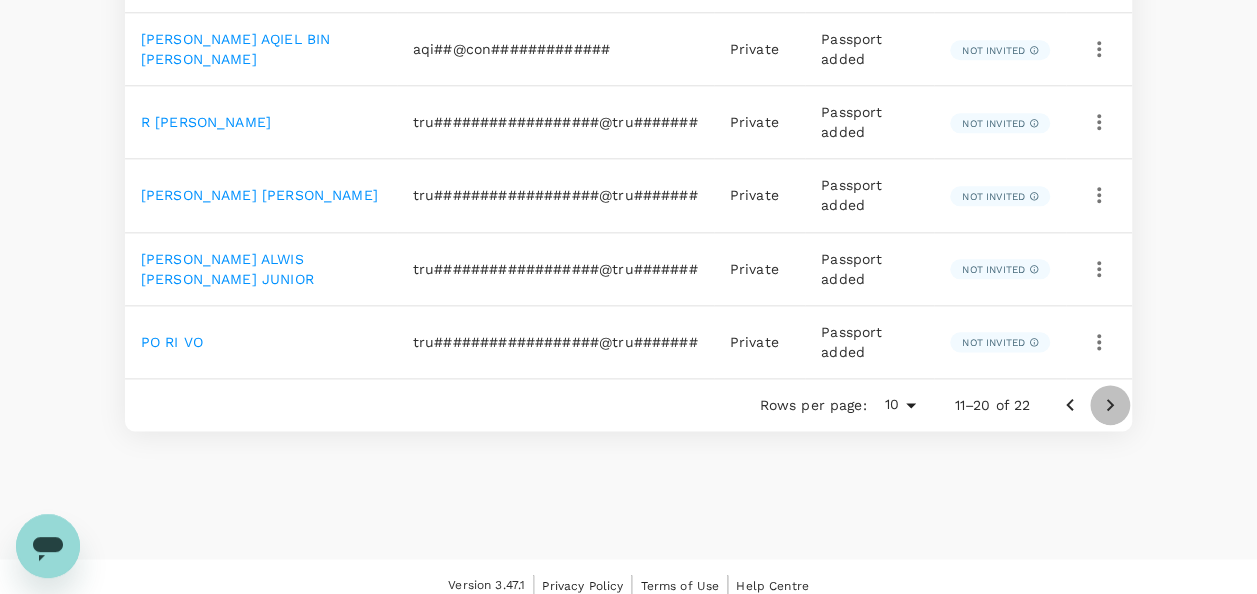 click at bounding box center (1110, 405) 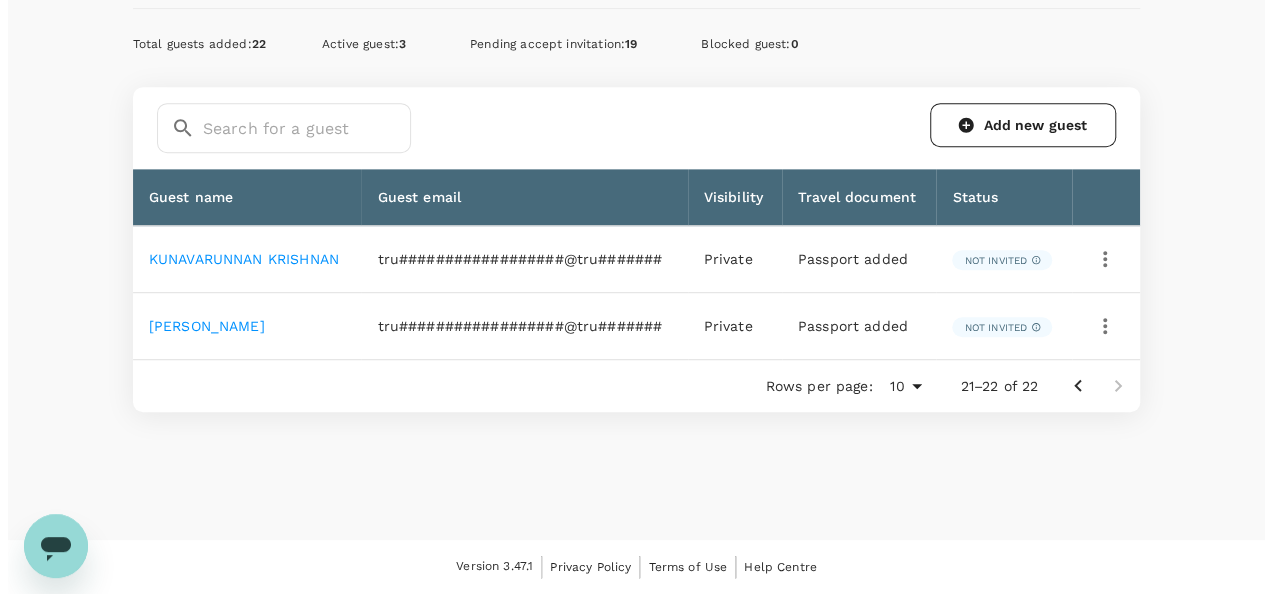 scroll, scrollTop: 465, scrollLeft: 0, axis: vertical 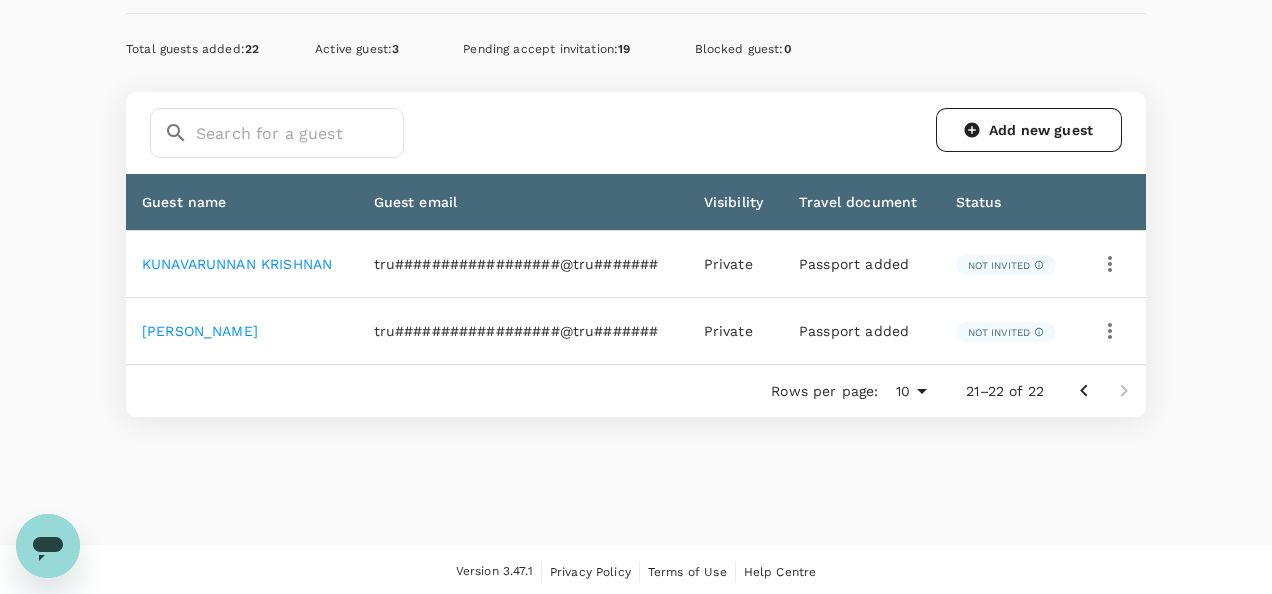 click on "Trips Book Risk & Restrictions AA Profile Settings My Profile Travel Preferences Travel Documents Travel Policy My Guests Add guest Taking a family member or a close friend on a trip? Add them as a guest user to make bookings on their behalf. My guests Guests shared with me Total guests added :  22 Active guest :  3 Pending accept invitation :  19 Blocked guest :  0 ​ ​ Add new guest Guest name Guest email Visibility Travel document Status [PERSON_NAME] tru##################@tru####### Private Passport added Not invited [PERSON_NAME] tru##################@tru####### Private Passport added Not invited Rows per page: 10 10 21–22 of 22 Version 3.47.1 Privacy Policy Terms of Use Help Centre" at bounding box center [636, 67] 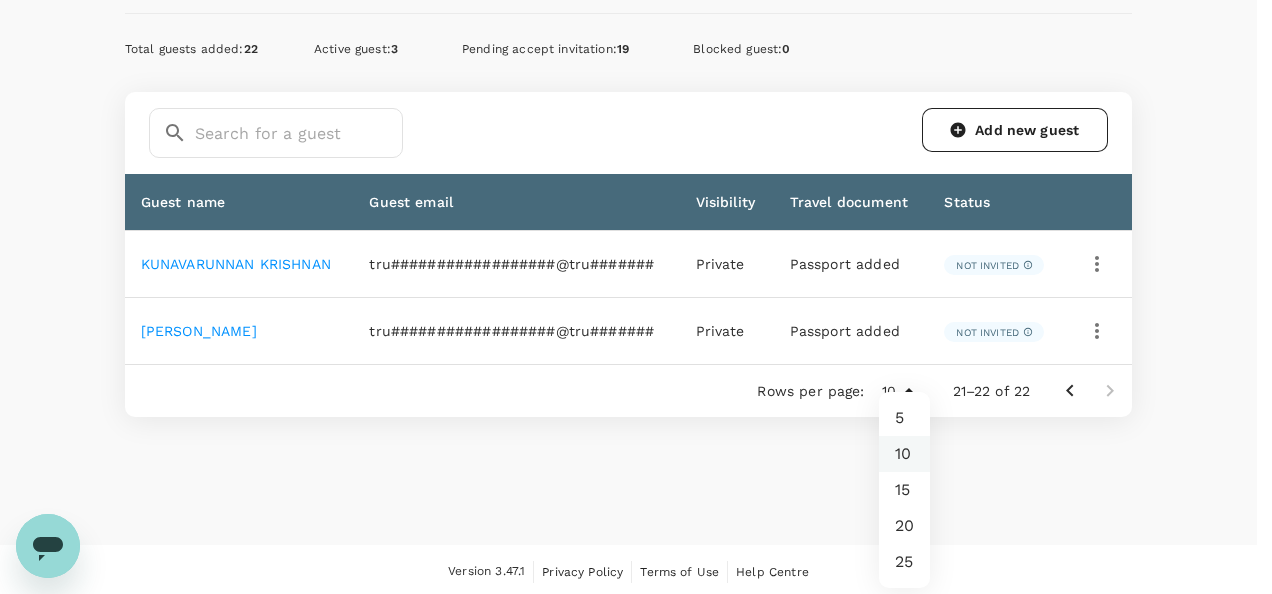 click at bounding box center (636, 297) 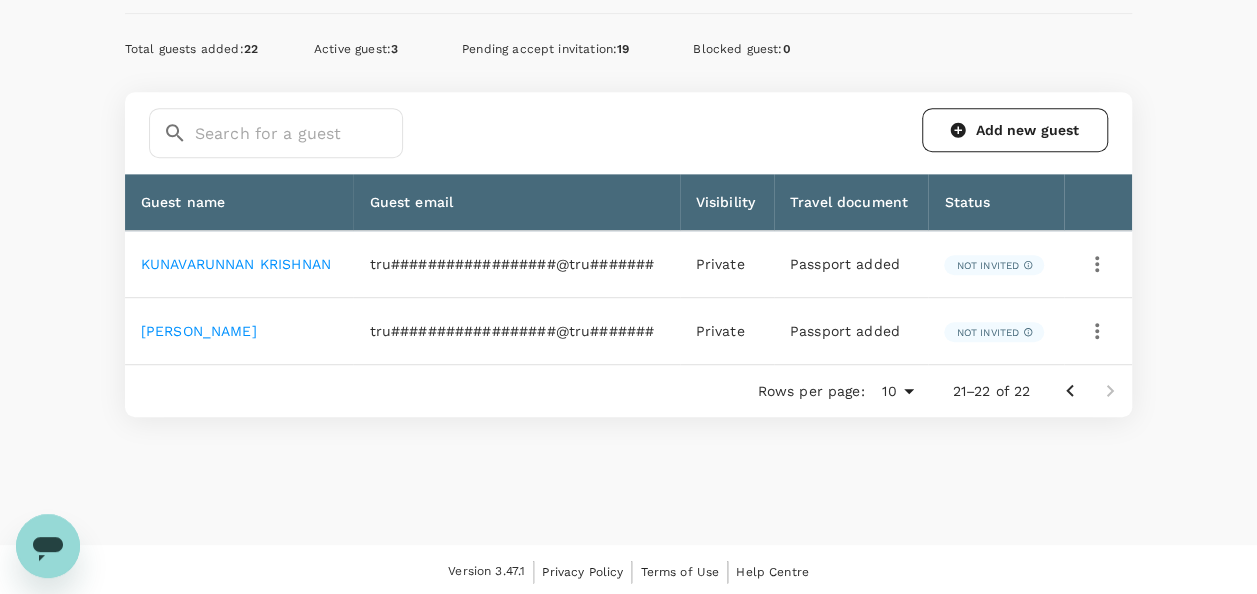 click 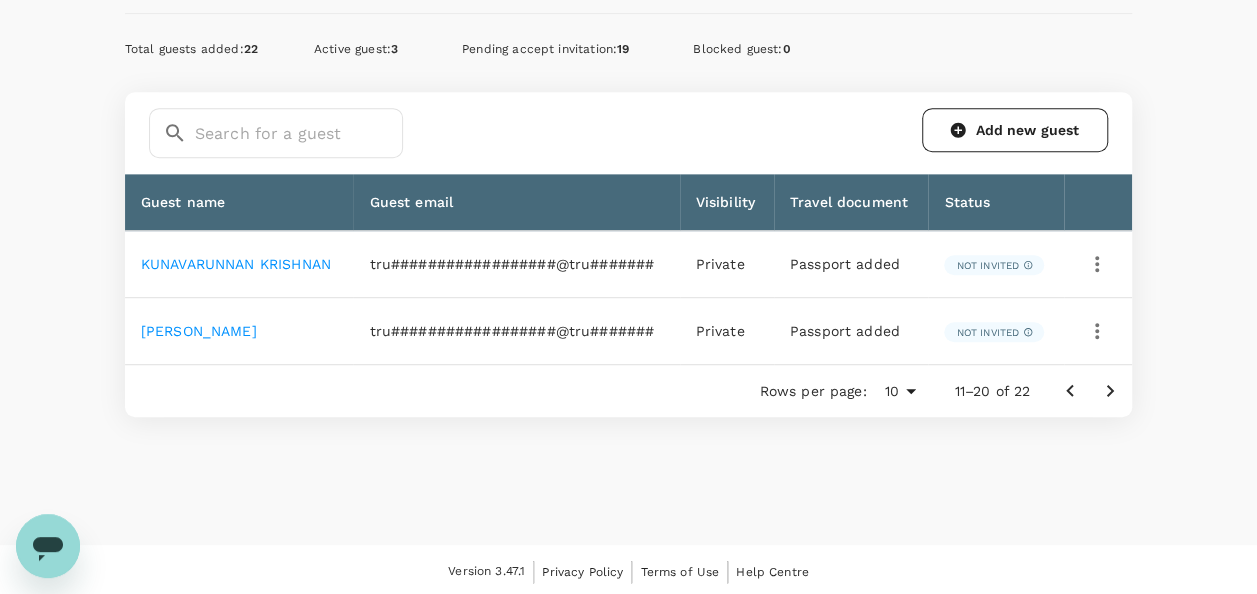 click 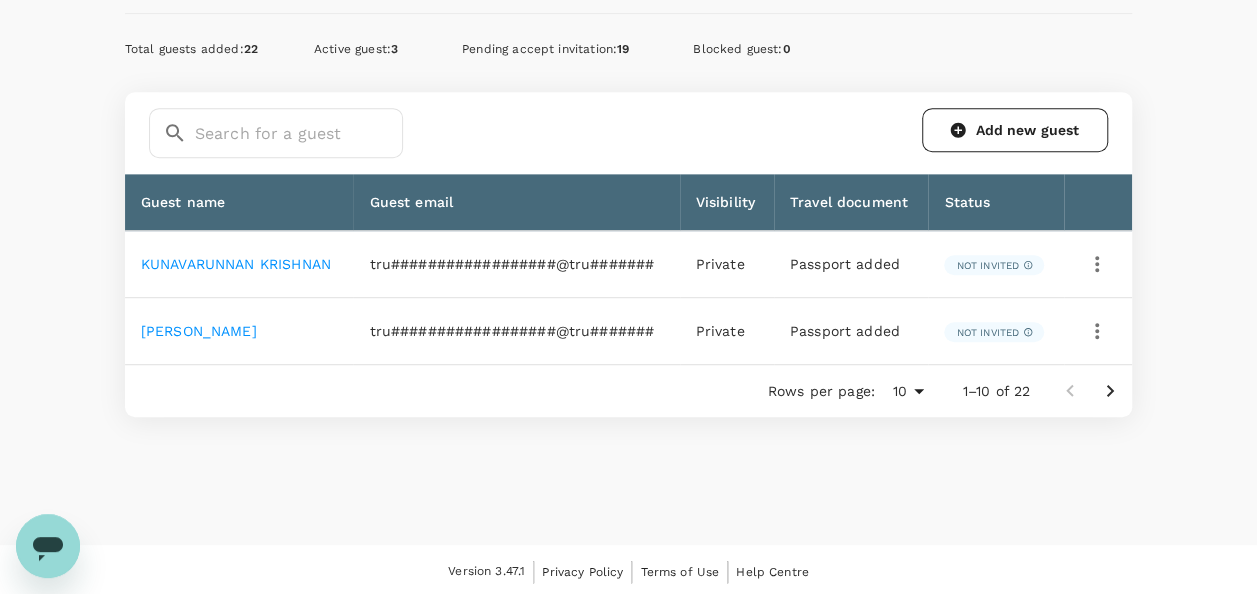 click at bounding box center [1090, 391] 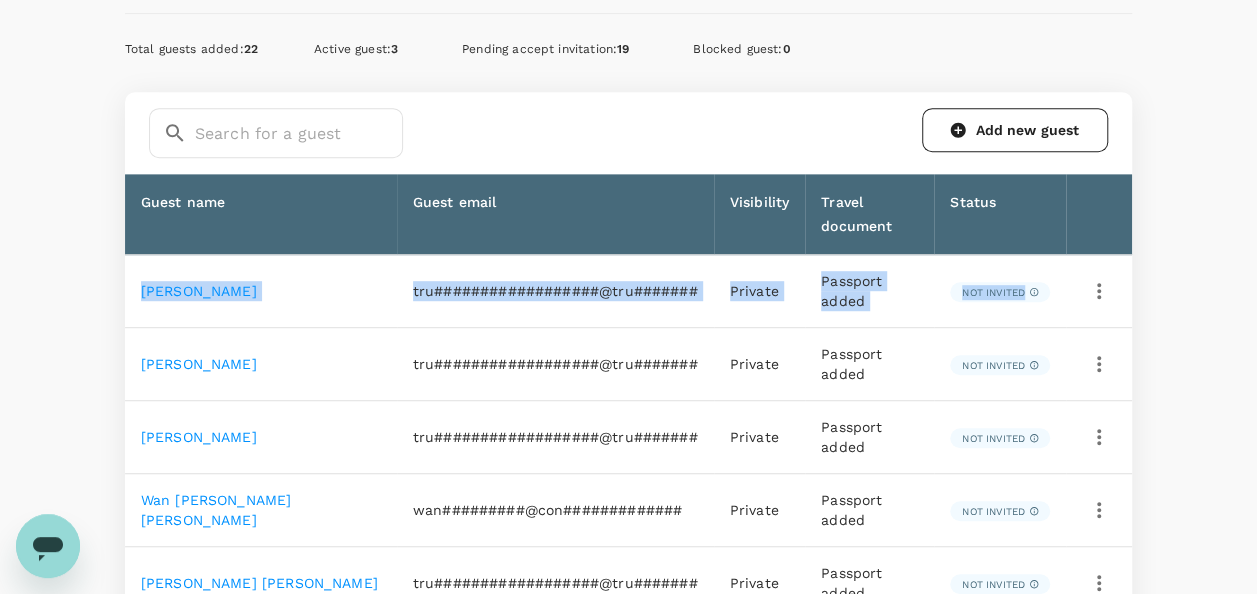 click at bounding box center (1099, 364) 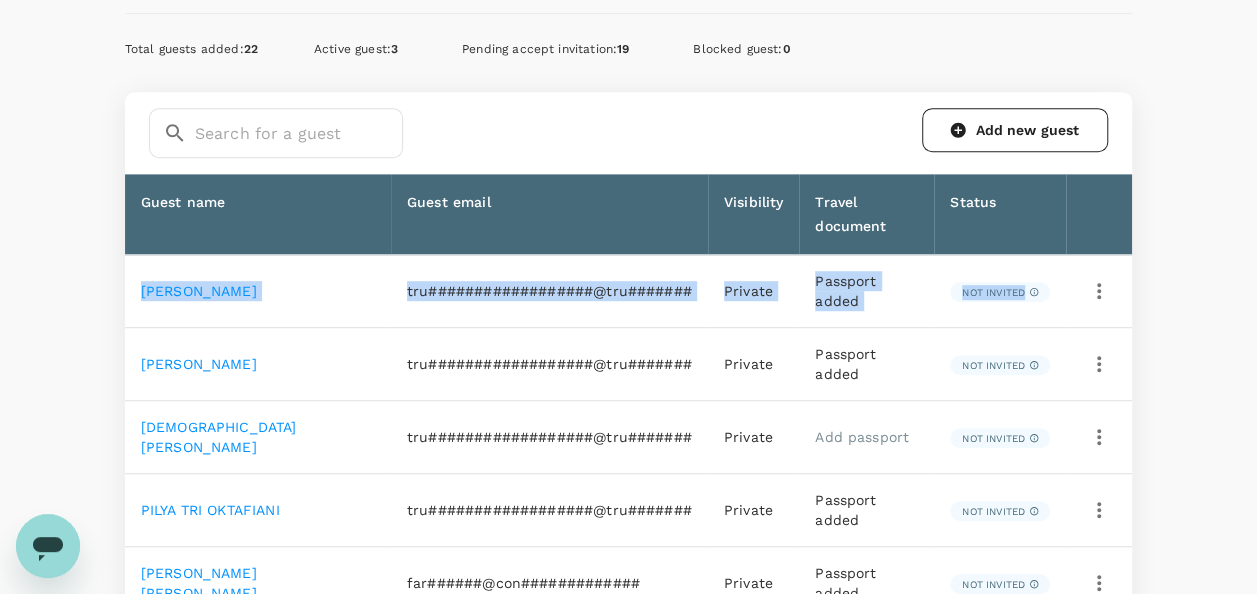 click 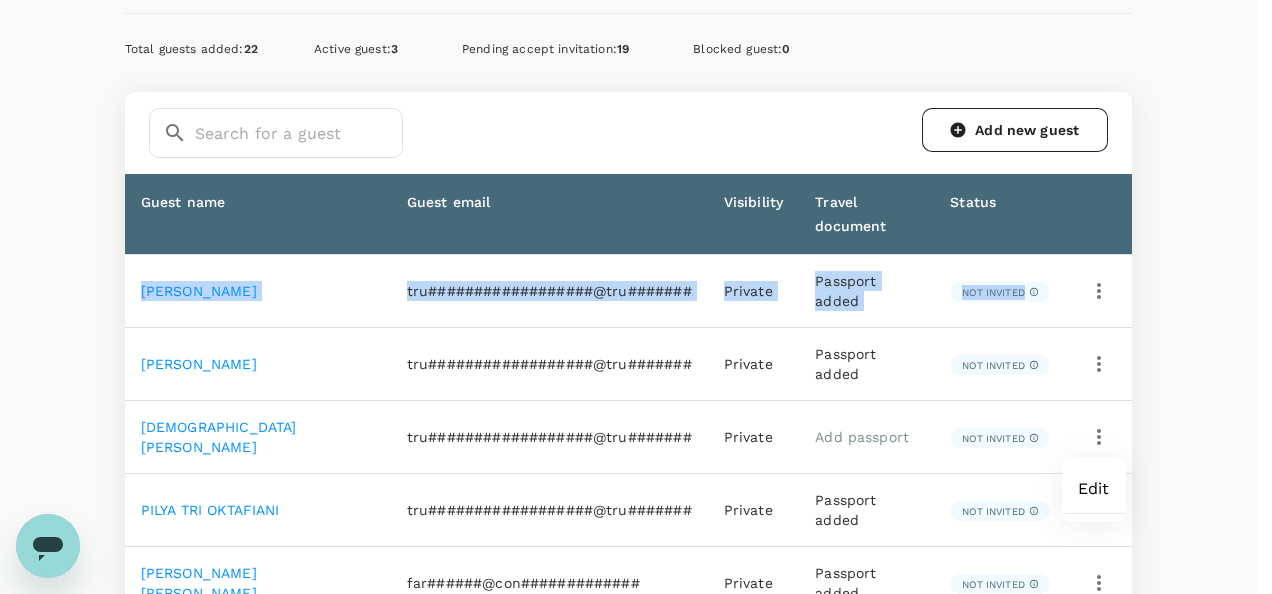 click on "Edit" at bounding box center (1094, 489) 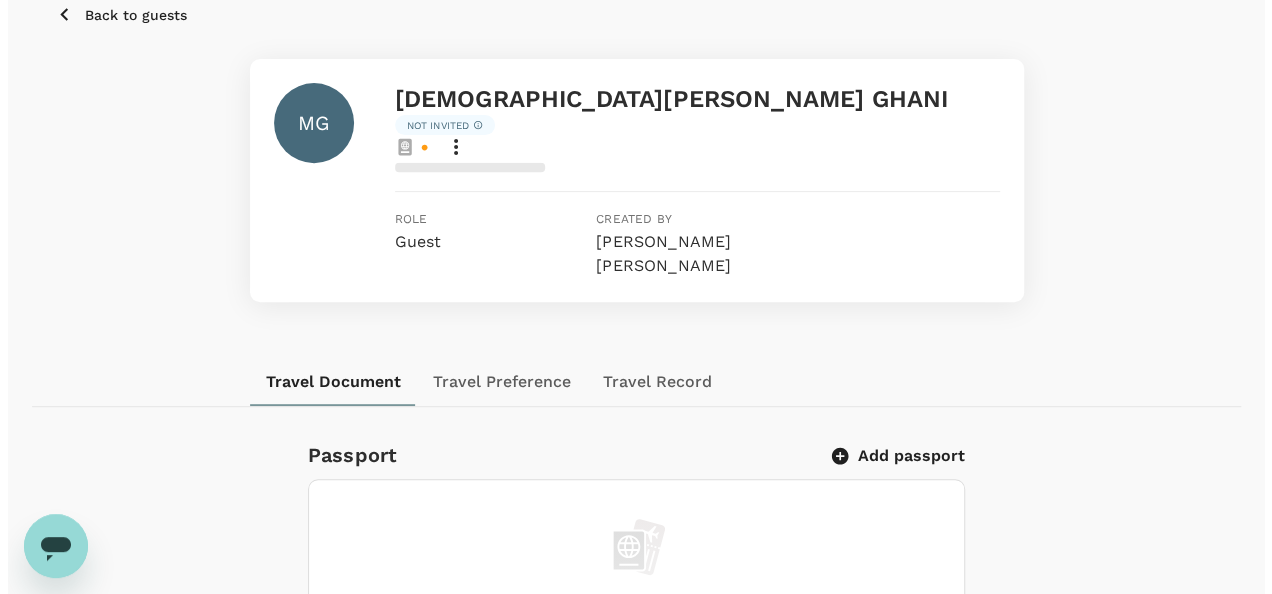 scroll, scrollTop: 500, scrollLeft: 0, axis: vertical 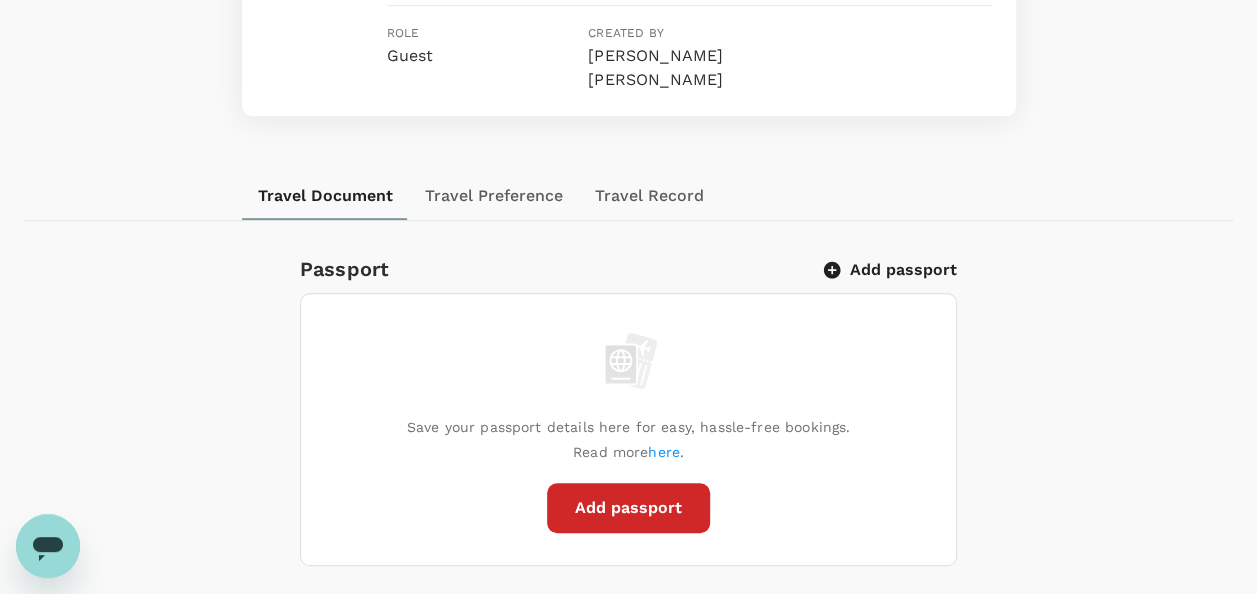 click on "Add passport" at bounding box center [628, 508] 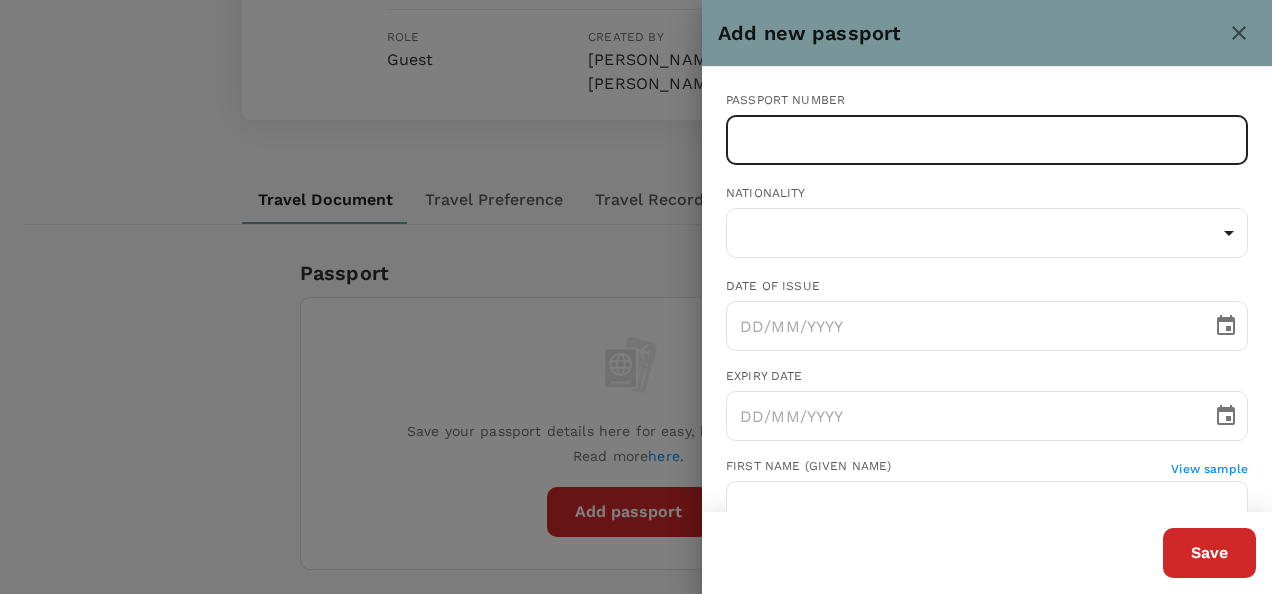 click at bounding box center [987, 140] 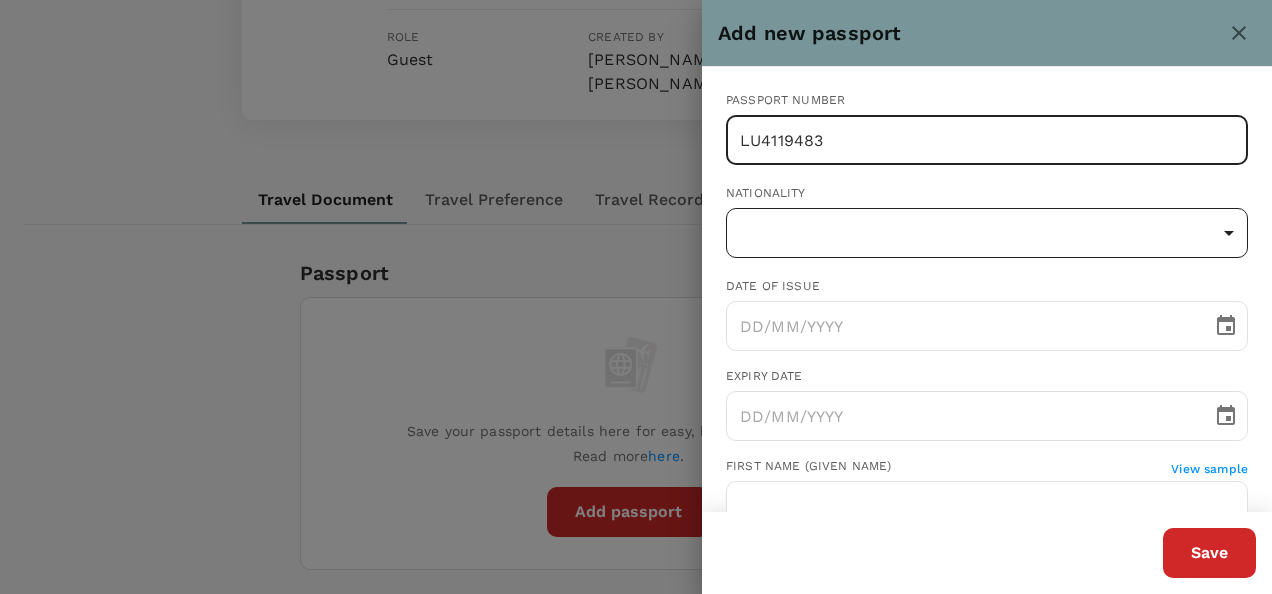 type on "LU4119483" 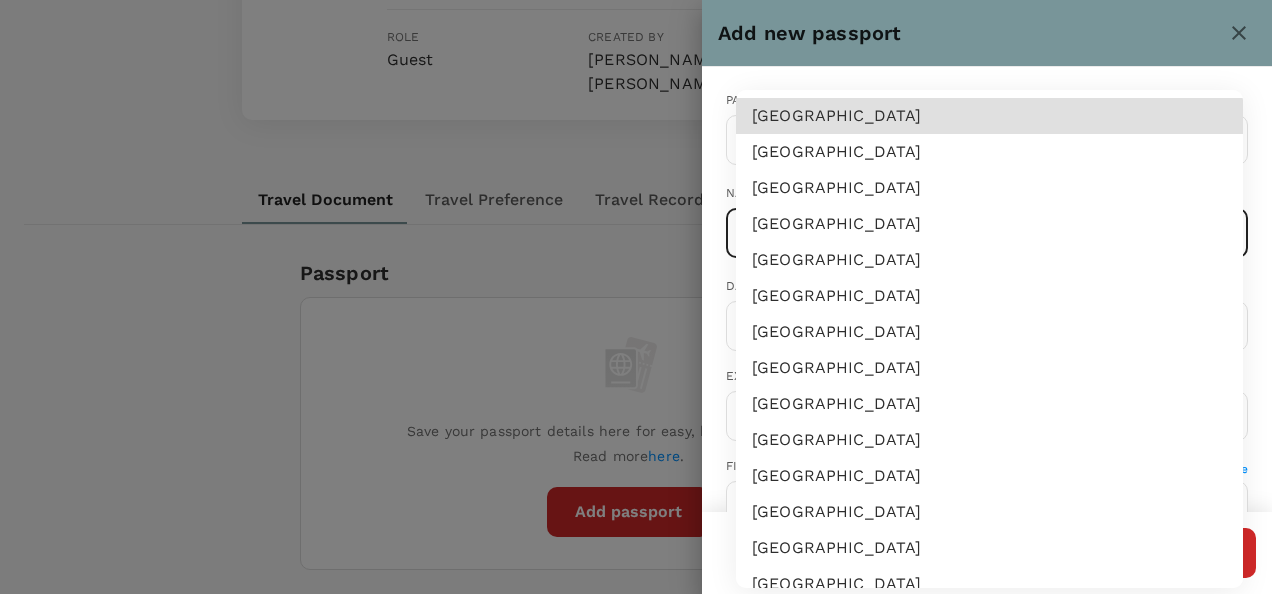 click on "Trips Book Risk & Restrictions AA Profile Settings My Profile Travel Preferences Travel Documents Travel Policy My Guests Back to guests [PERSON_NAME] [PERSON_NAME] Not invited [EMAIL_ADDRESS][DOMAIN_NAME] Role Guest Created by [PERSON_NAME] [PERSON_NAME] Travel Document Travel Preference Travel Record Passport Add passport Save your passport details here for easy, hassle-free bookings. Read more  here . Add passport Visa Add Visa Save your available visas here to check your eligibility to enter countries when booking. Read more  here. Add visa ID Card Add ID Card Save your ID card details here for more convenient travel bookings. Add ID card Mainland Travel Permit Only for [DEMOGRAPHIC_DATA] and [DEMOGRAPHIC_DATA] Residents Add Mainland Travel Permit Save your Mainland Travel Permit to easily book travel within [GEOGRAPHIC_DATA]. Add Mainland Travel Permit Version 3.47.1 Privacy Policy Terms of Use Help Centre Add new passport Passport number [PASSPORT] ​ Nationality ​ ​ Date of issue ​ Expiry date ​ First name (Given name) View sample" at bounding box center [636, 645] 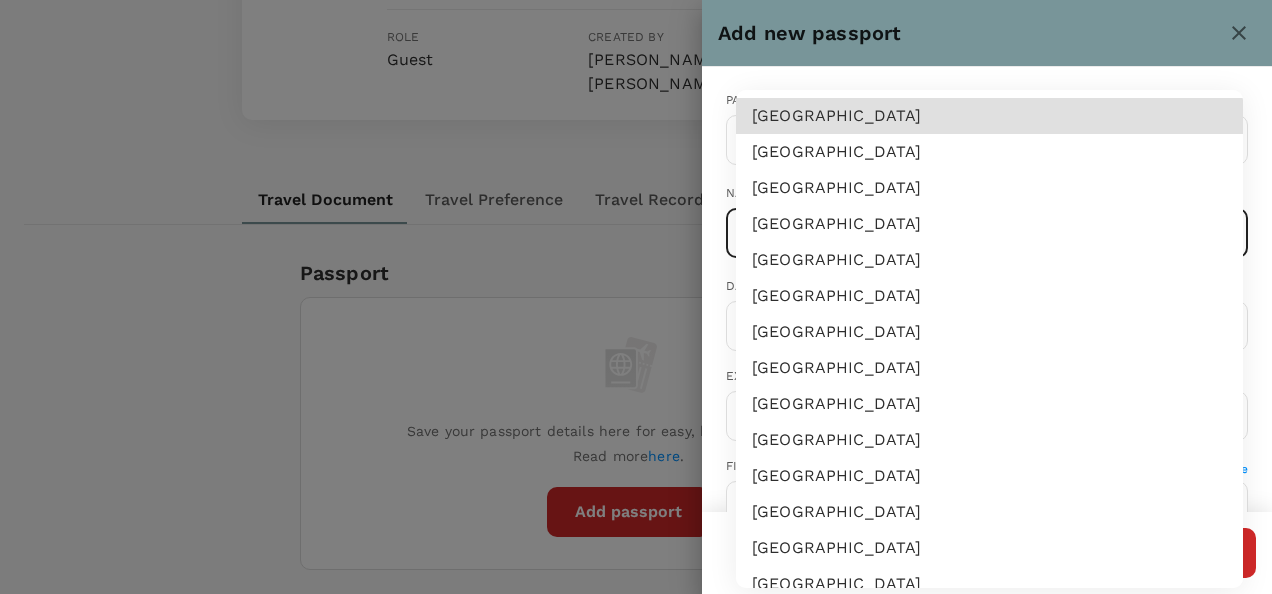 type 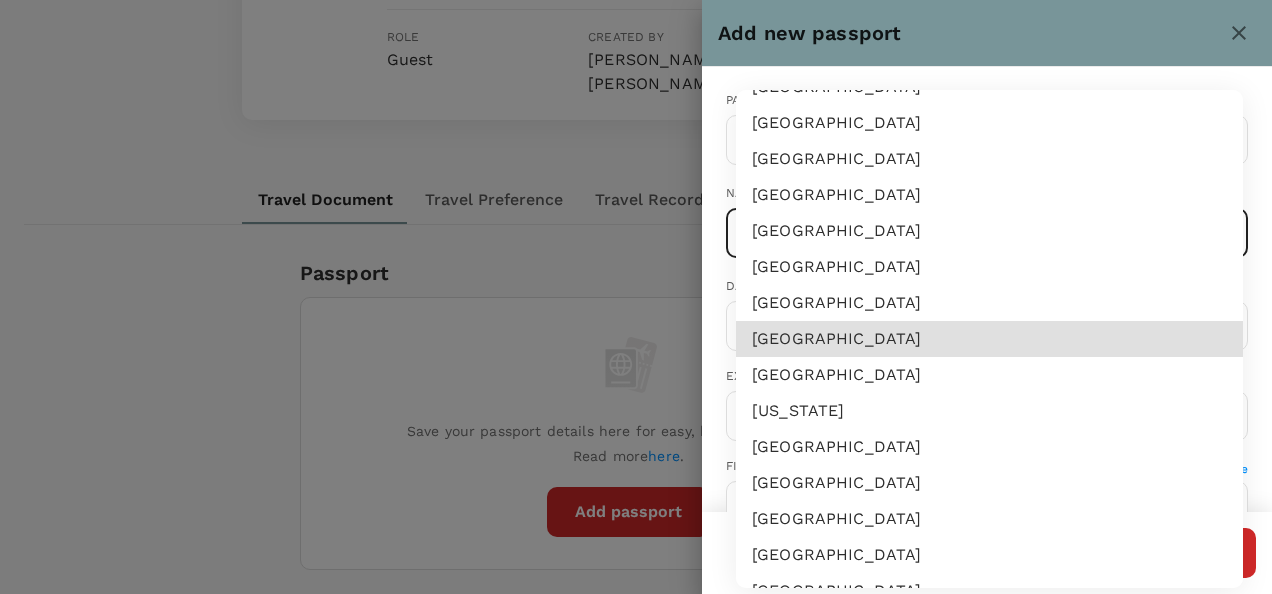 click on "[GEOGRAPHIC_DATA]" at bounding box center [989, 375] 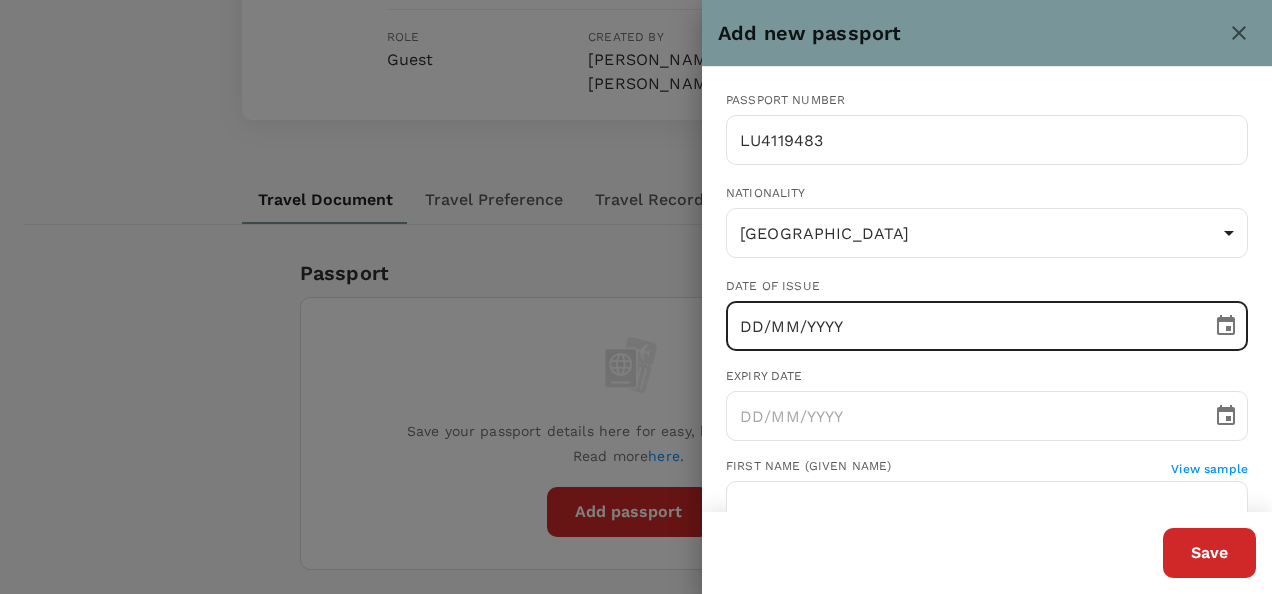click on "DD/MM/YYYY" at bounding box center [962, 326] 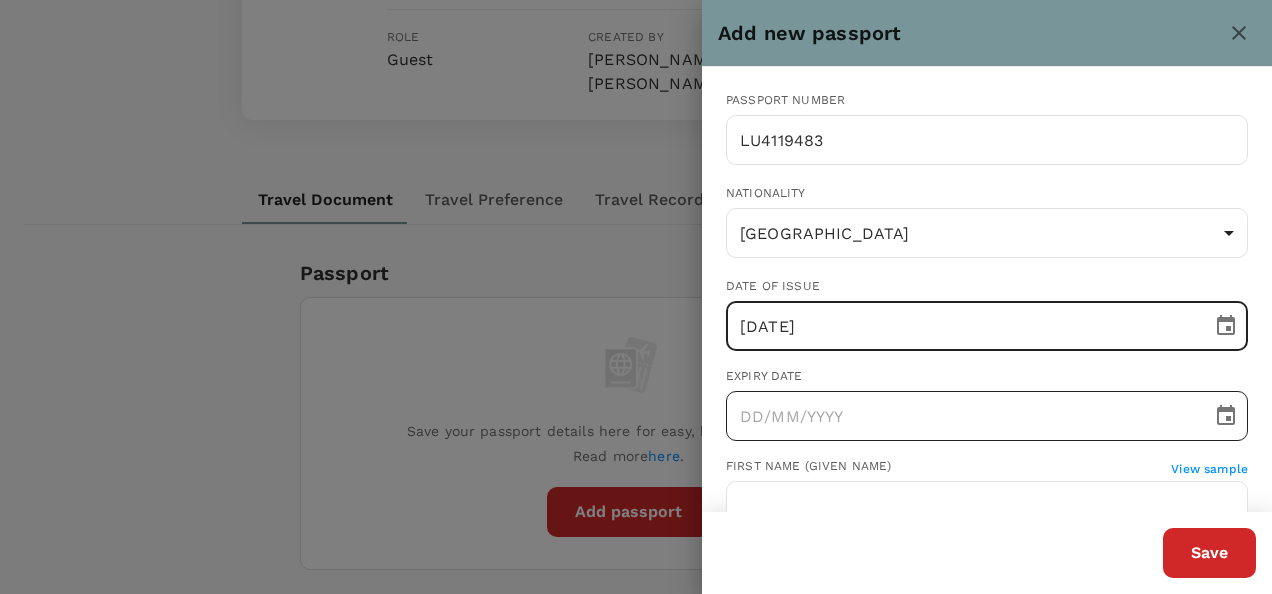 type on "[DATE]" 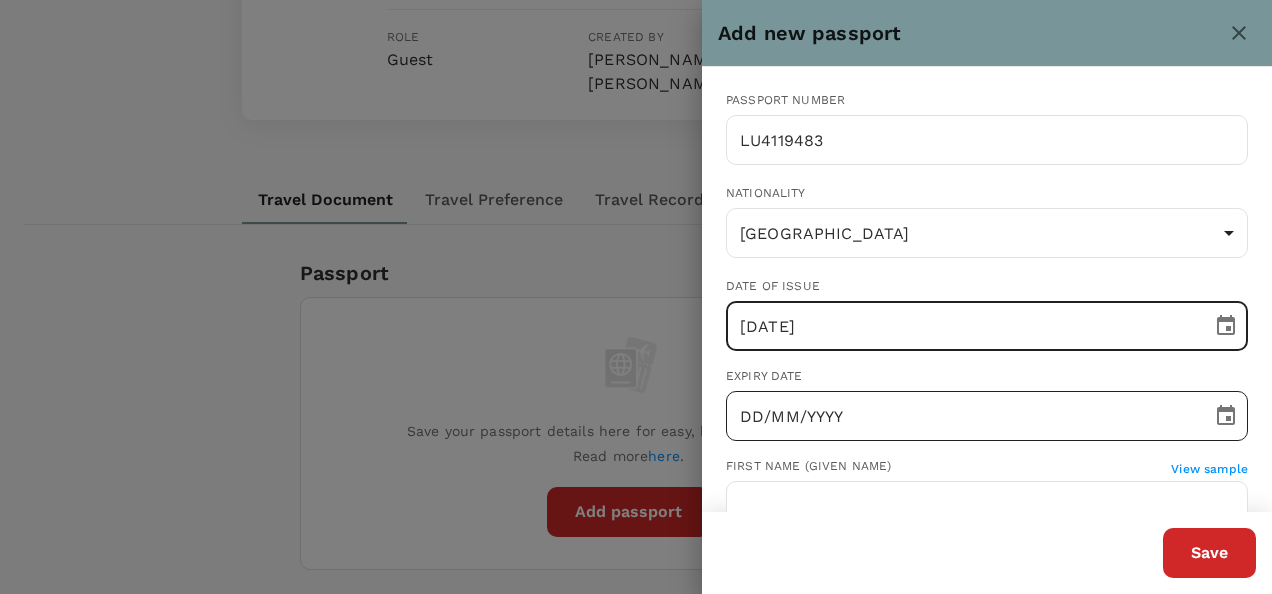 click on "DD/MM/YYYY" at bounding box center (962, 416) 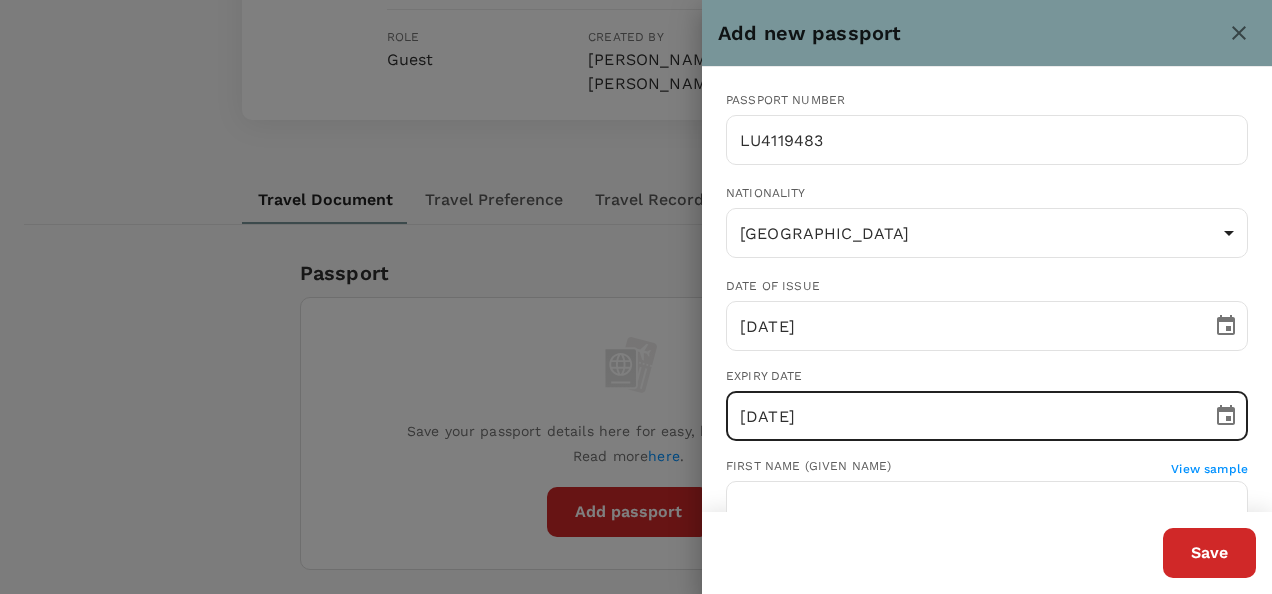 type on "[DATE]" 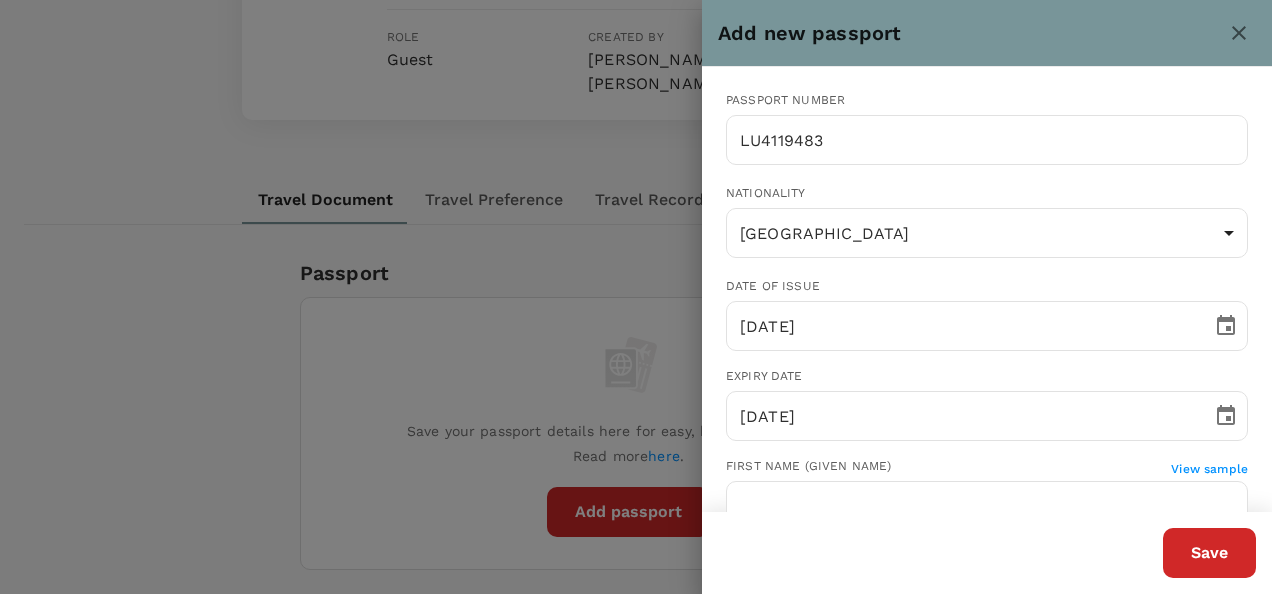 click on "First name (Given name)" at bounding box center (948, 467) 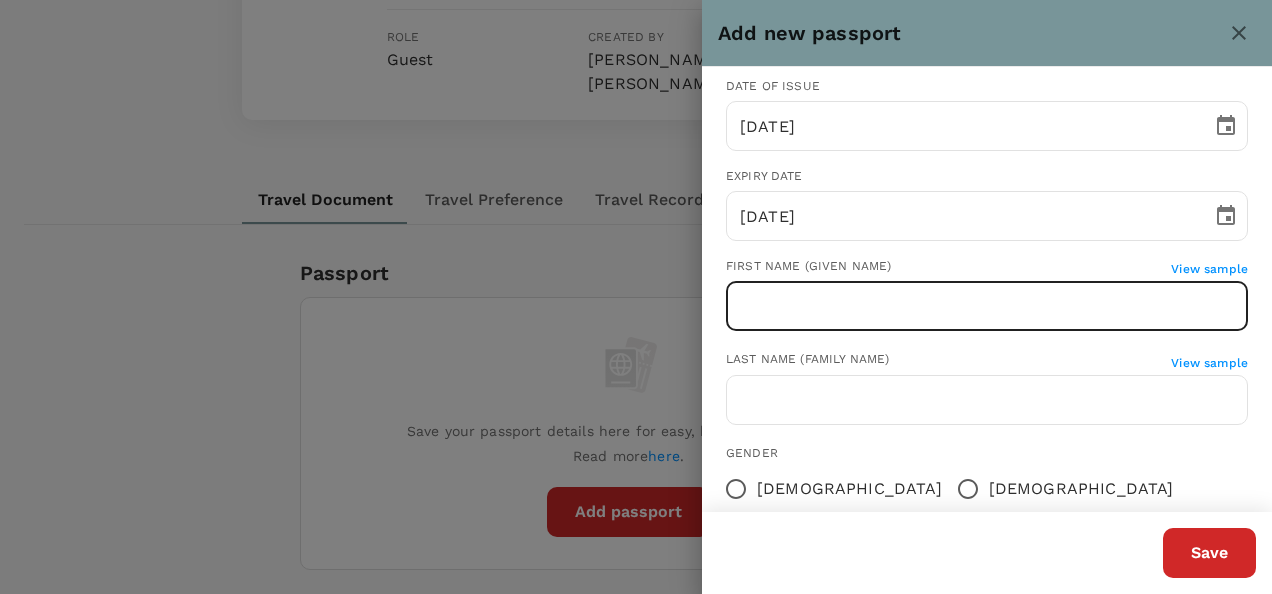 click at bounding box center (987, 306) 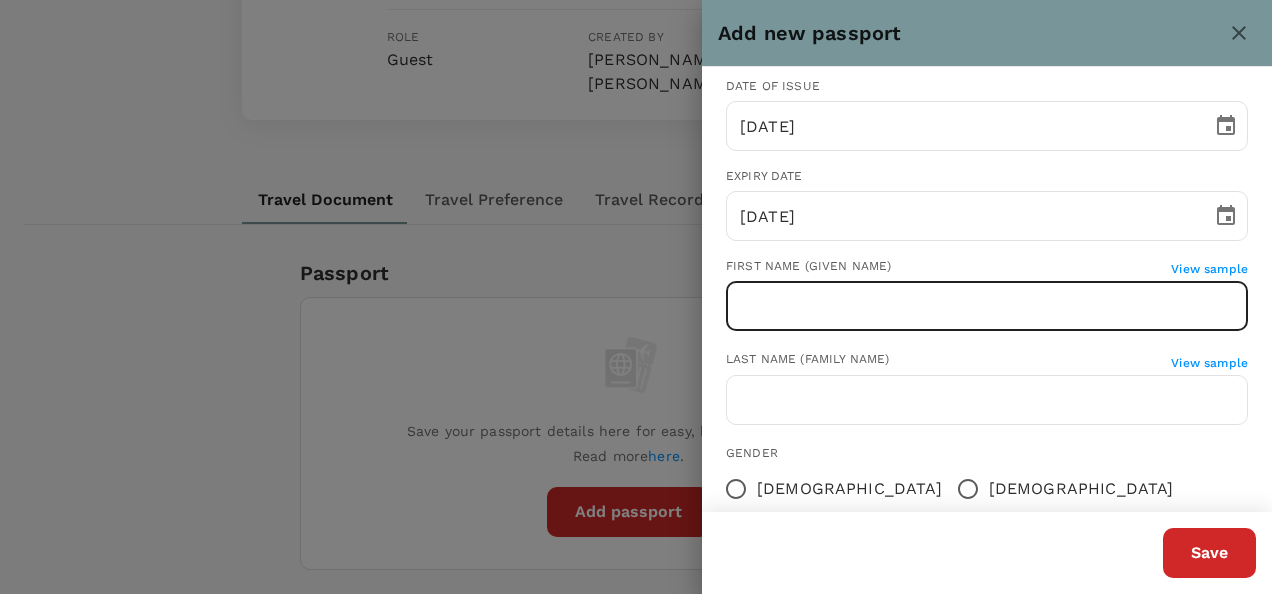 type on "[DEMOGRAPHIC_DATA][PERSON_NAME]" 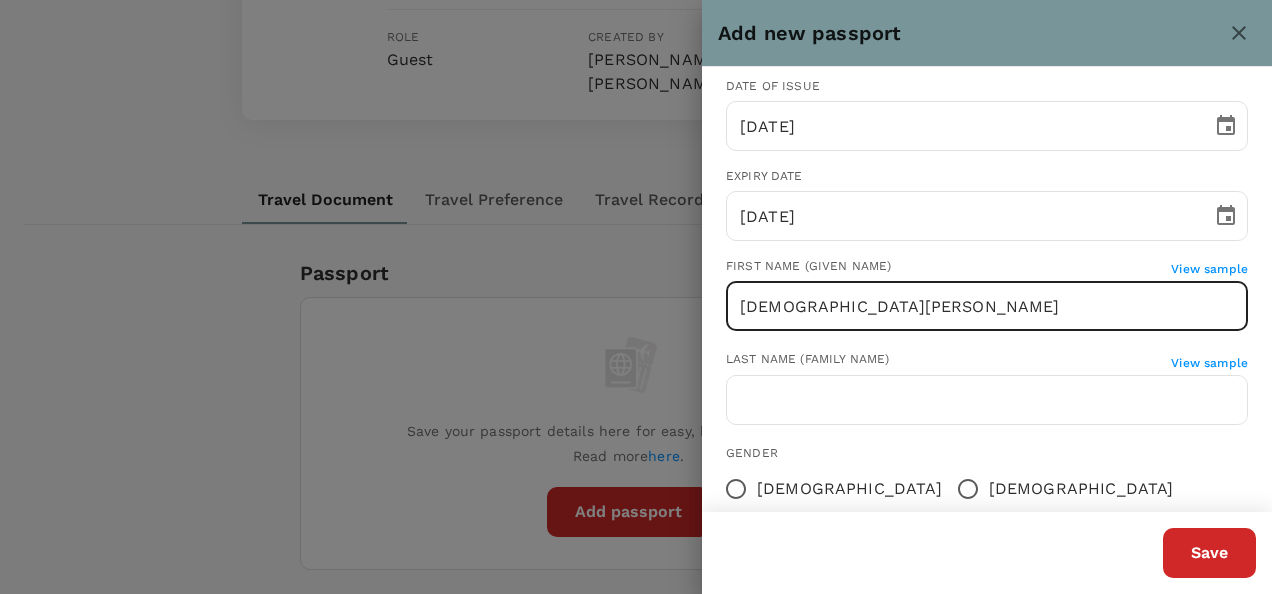 type on "GHANI" 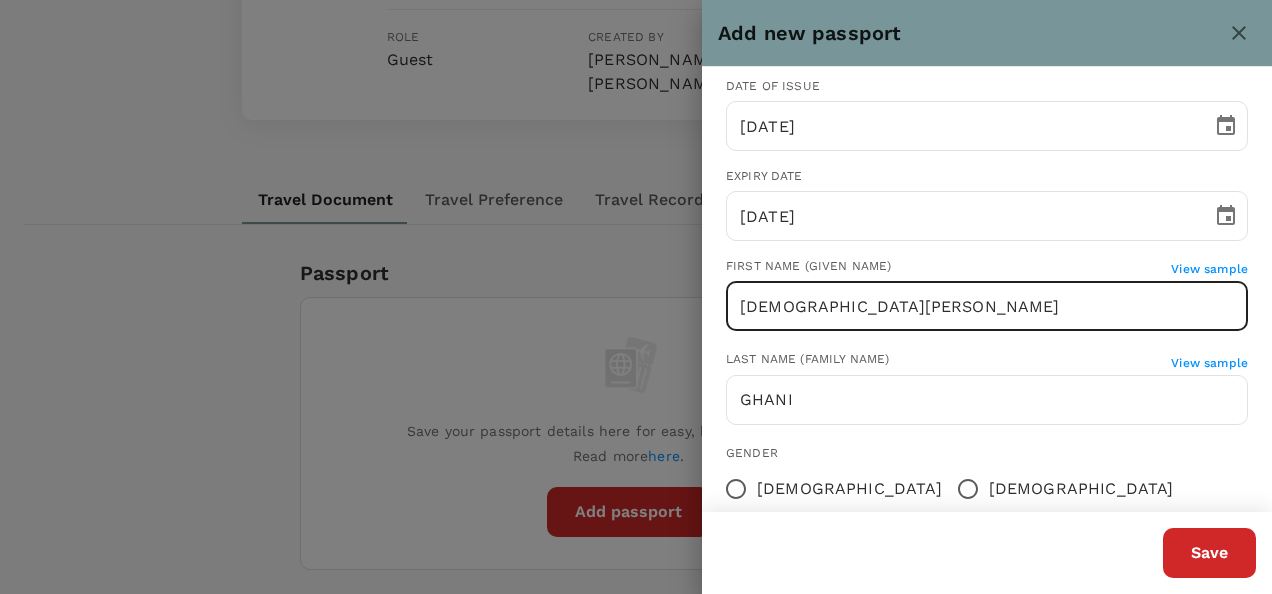 scroll, scrollTop: 300, scrollLeft: 0, axis: vertical 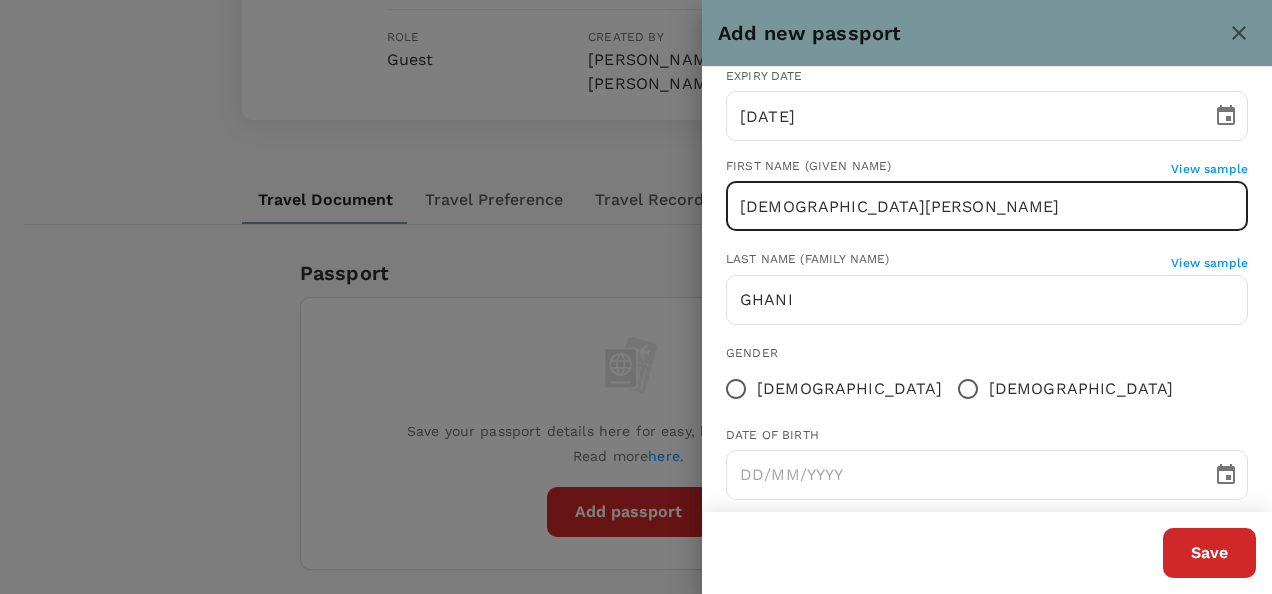 click on "[DEMOGRAPHIC_DATA]" at bounding box center (968, 389) 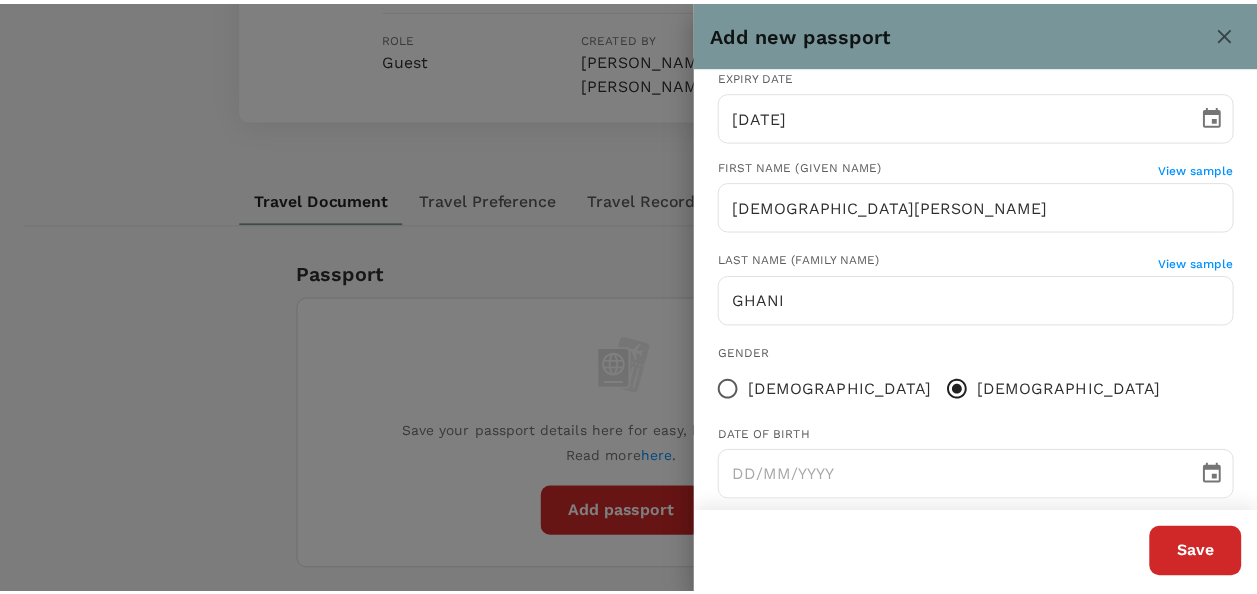 scroll, scrollTop: 327, scrollLeft: 0, axis: vertical 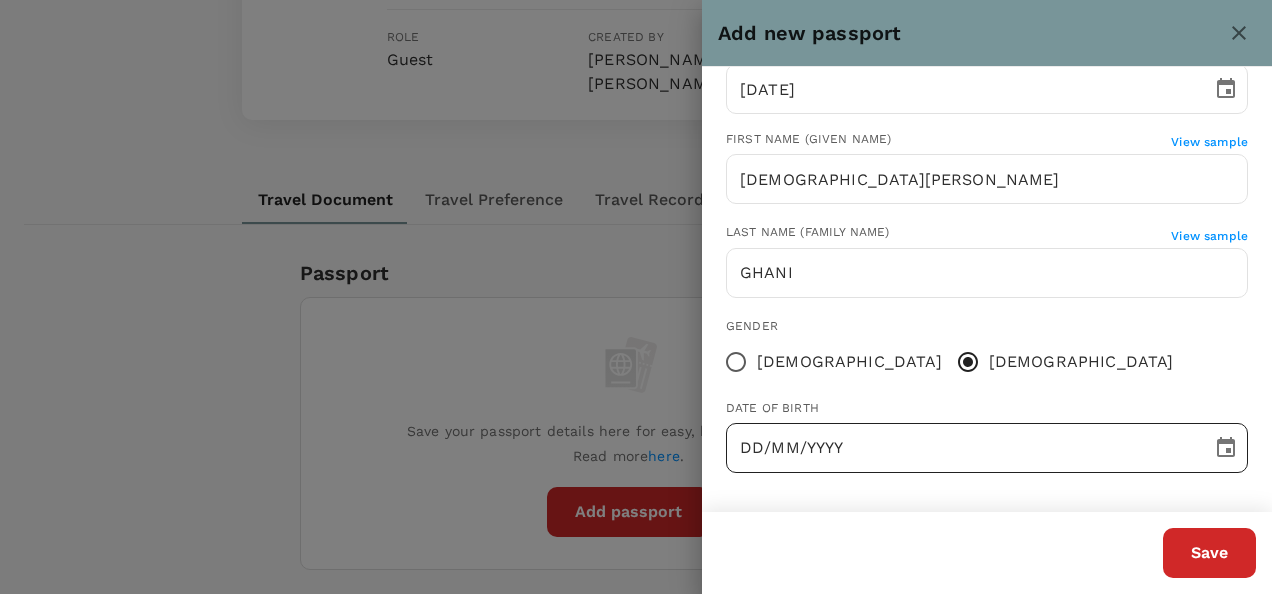 click on "DD/MM/YYYY" at bounding box center (962, 448) 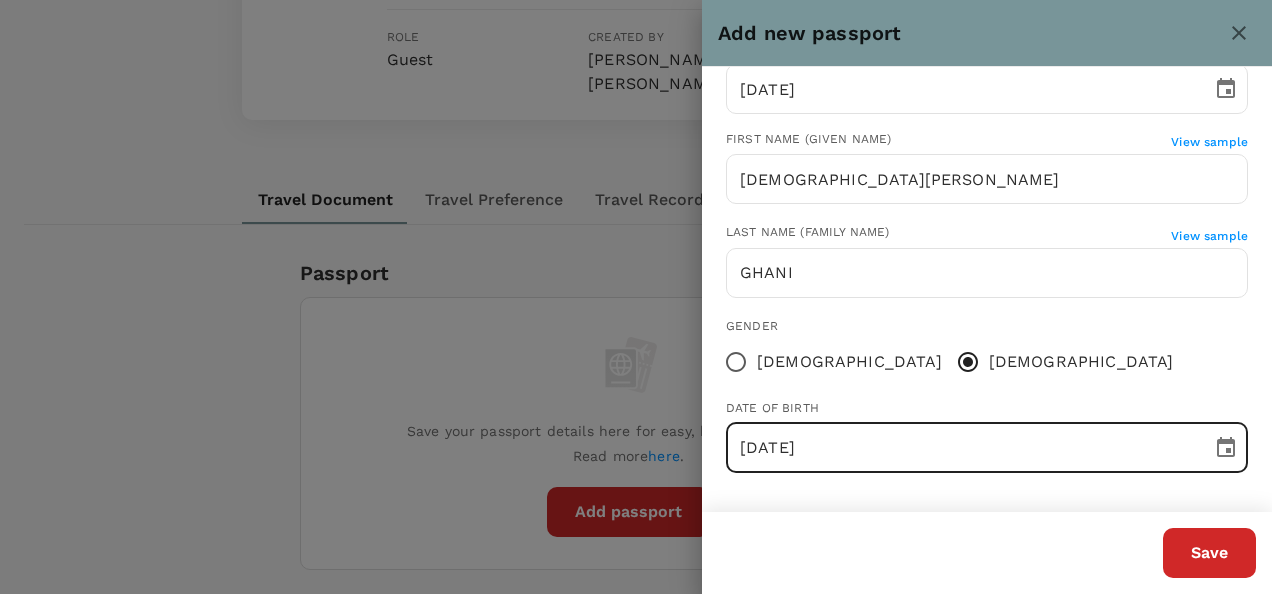 type on "[DATE]" 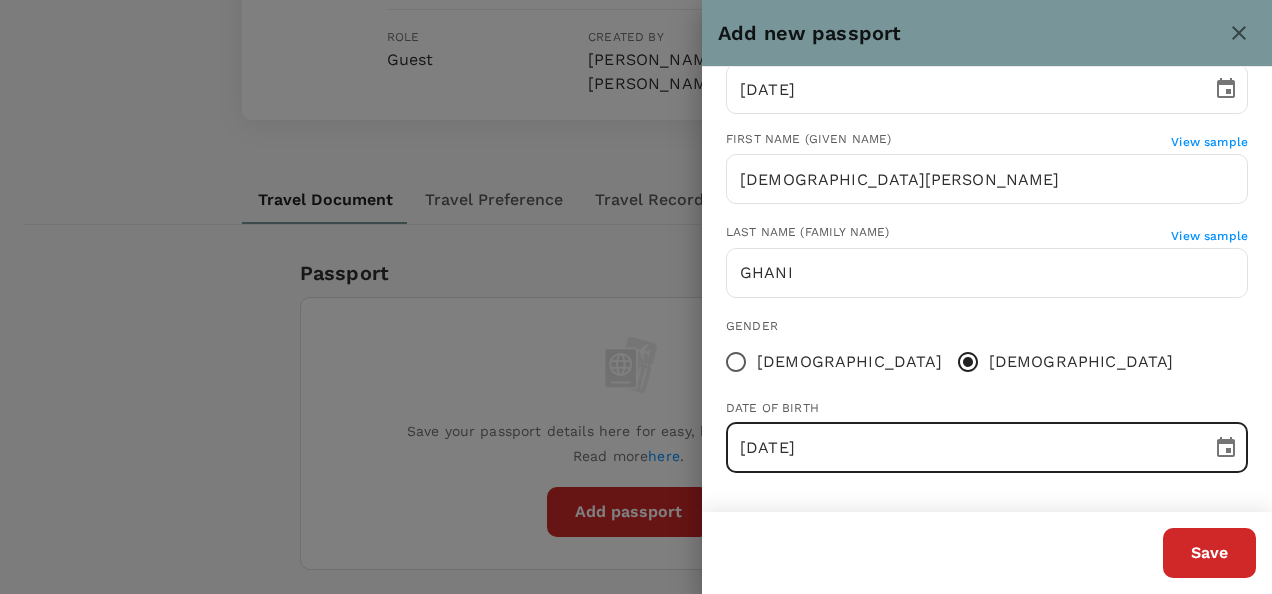 click on "Passport number [PASSPORT] ​ Nationality [DEMOGRAPHIC_DATA] PK ​ Date of issue [DATE] ​ Expiry date [DATE] ​ First name (Given name) View sample [PERSON_NAME] ​ Last name (Family name) View sample [PERSON_NAME] ​ Gender [DEMOGRAPHIC_DATA] [DEMOGRAPHIC_DATA] Date of birth [DEMOGRAPHIC_DATA] ​" at bounding box center [987, 126] 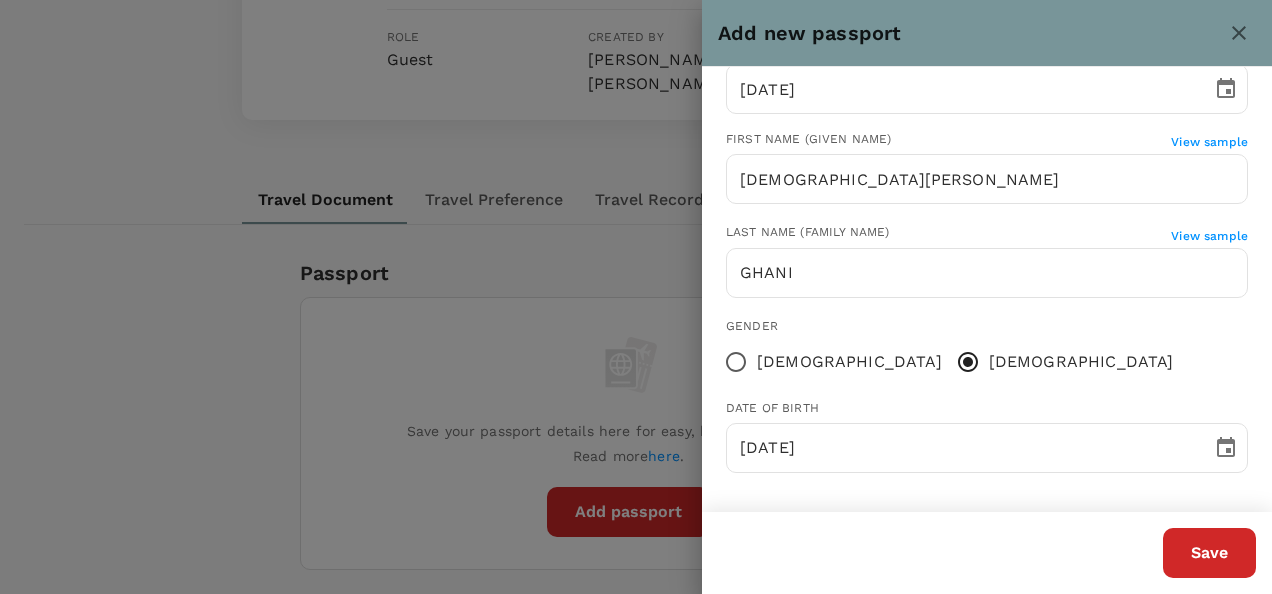 click on "Save" at bounding box center [1209, 553] 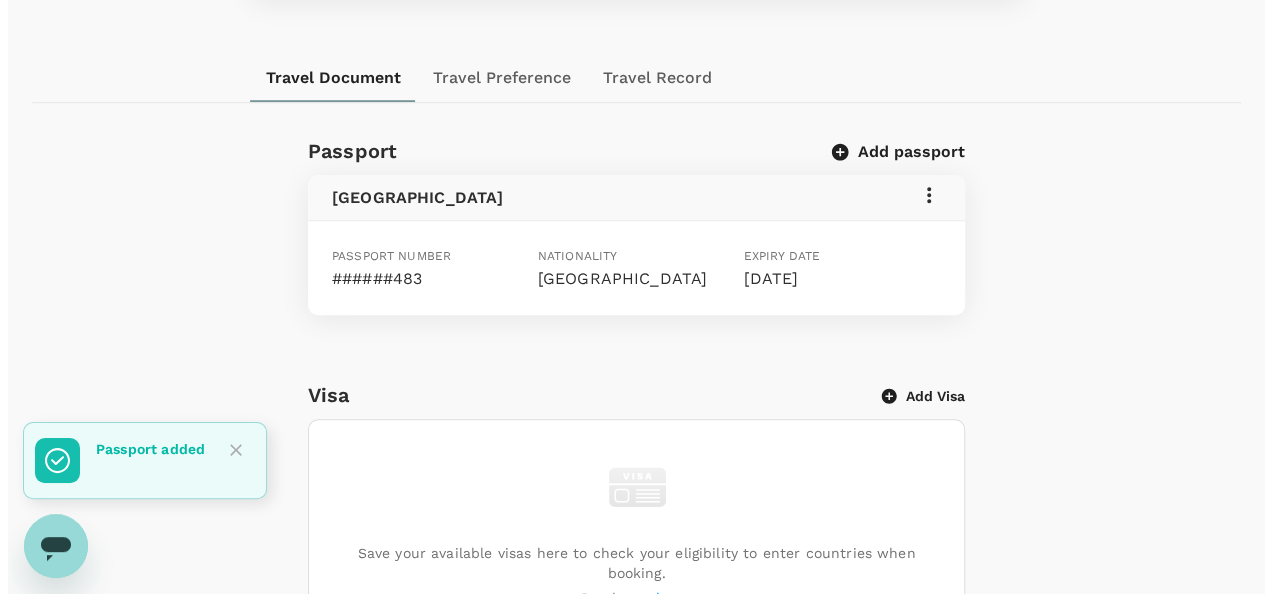 scroll, scrollTop: 800, scrollLeft: 0, axis: vertical 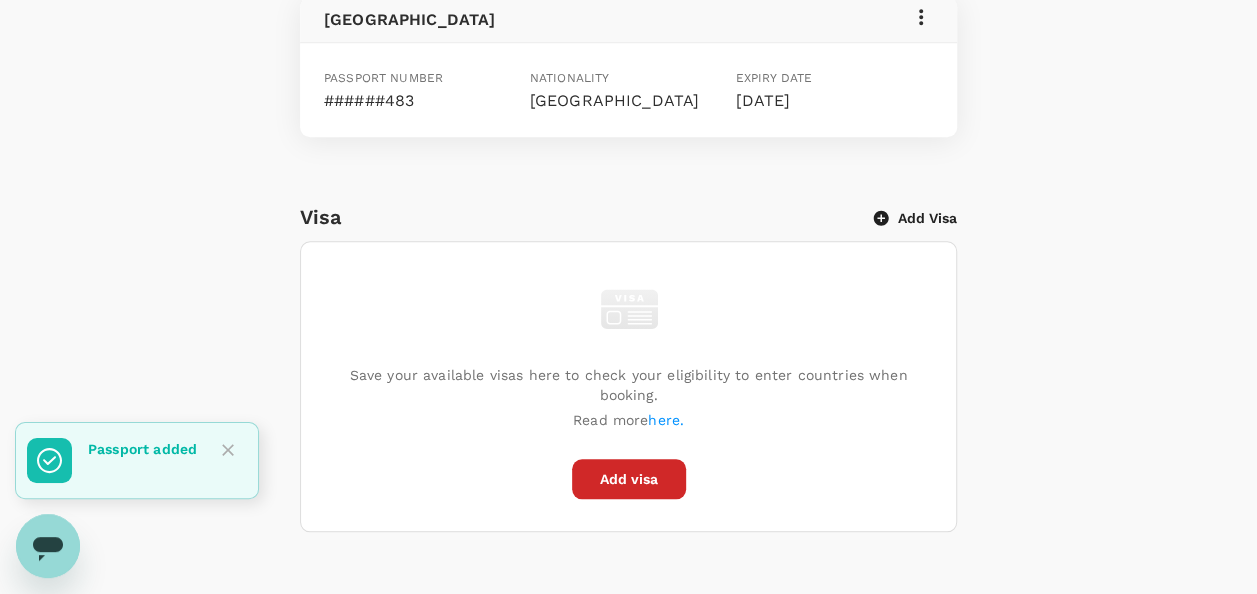click on "Add visa" at bounding box center [629, 479] 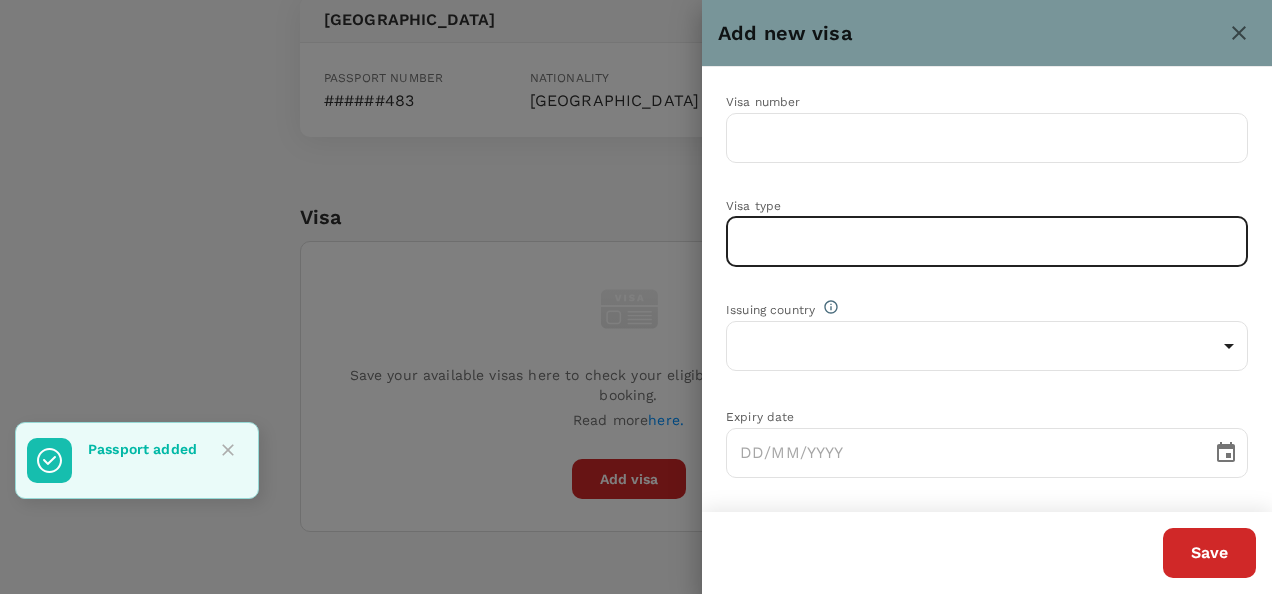 click at bounding box center (987, 242) 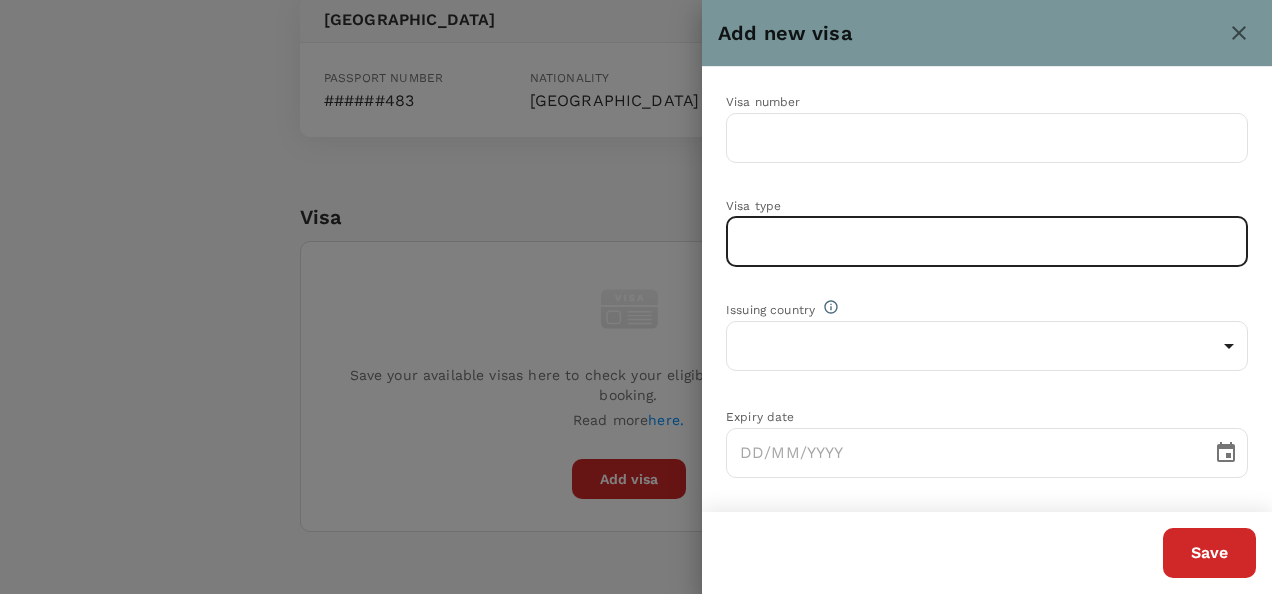 click at bounding box center [987, 242] 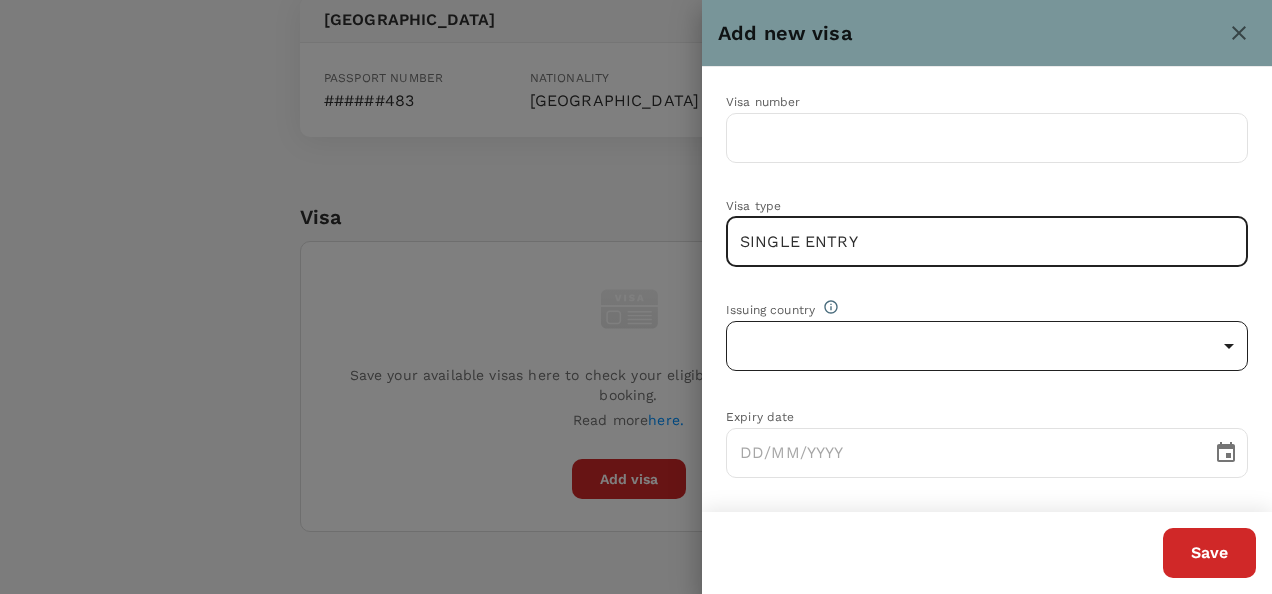 type on "SINGLE ENTRY" 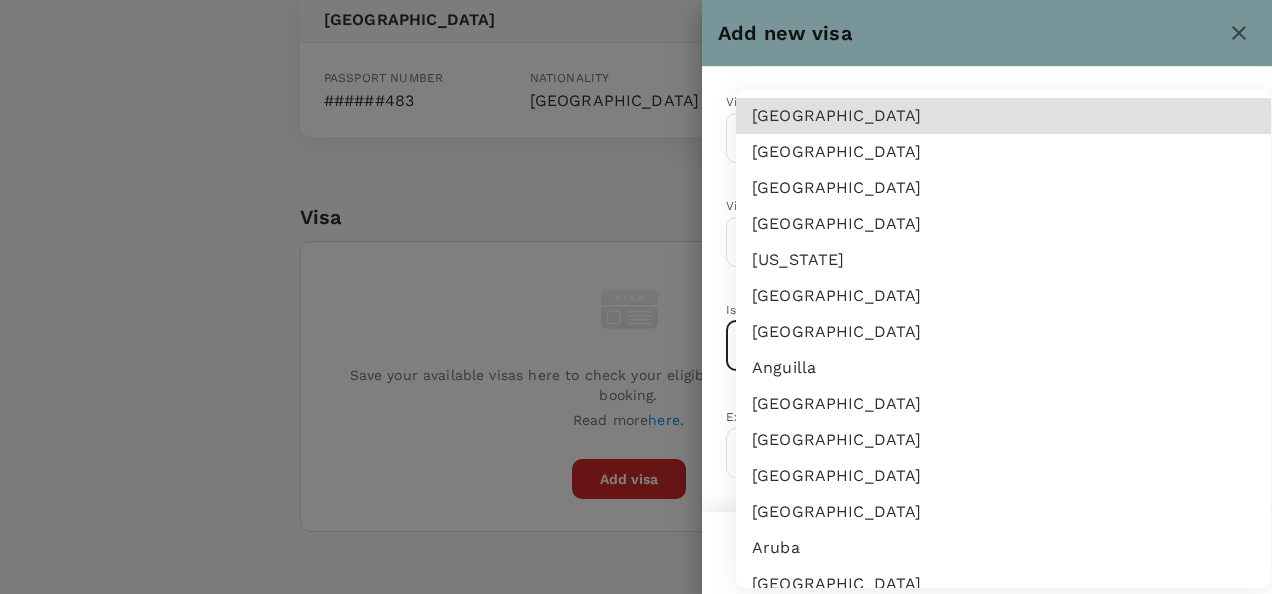 type 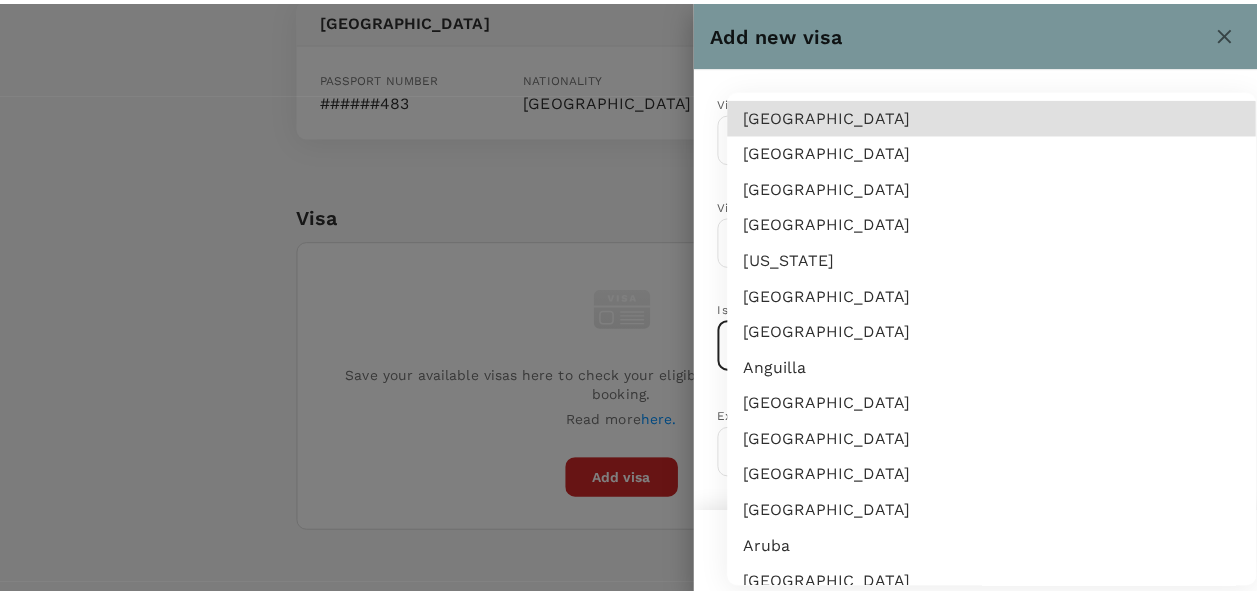 scroll, scrollTop: 5717, scrollLeft: 0, axis: vertical 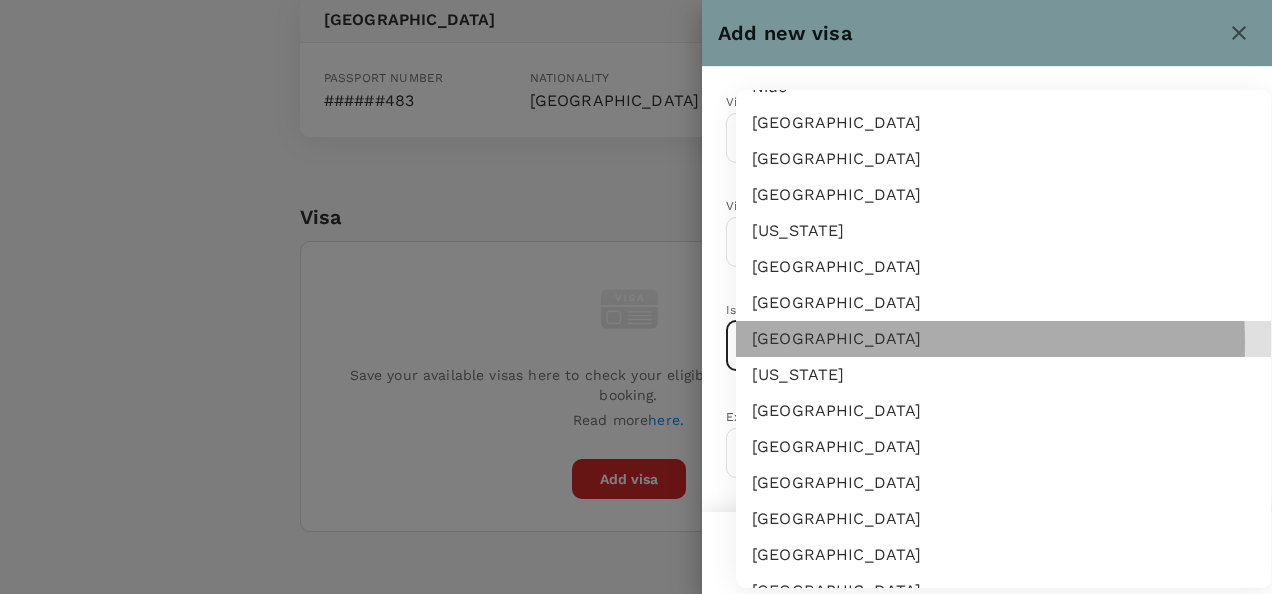 click on "[GEOGRAPHIC_DATA]" at bounding box center [1003, 339] 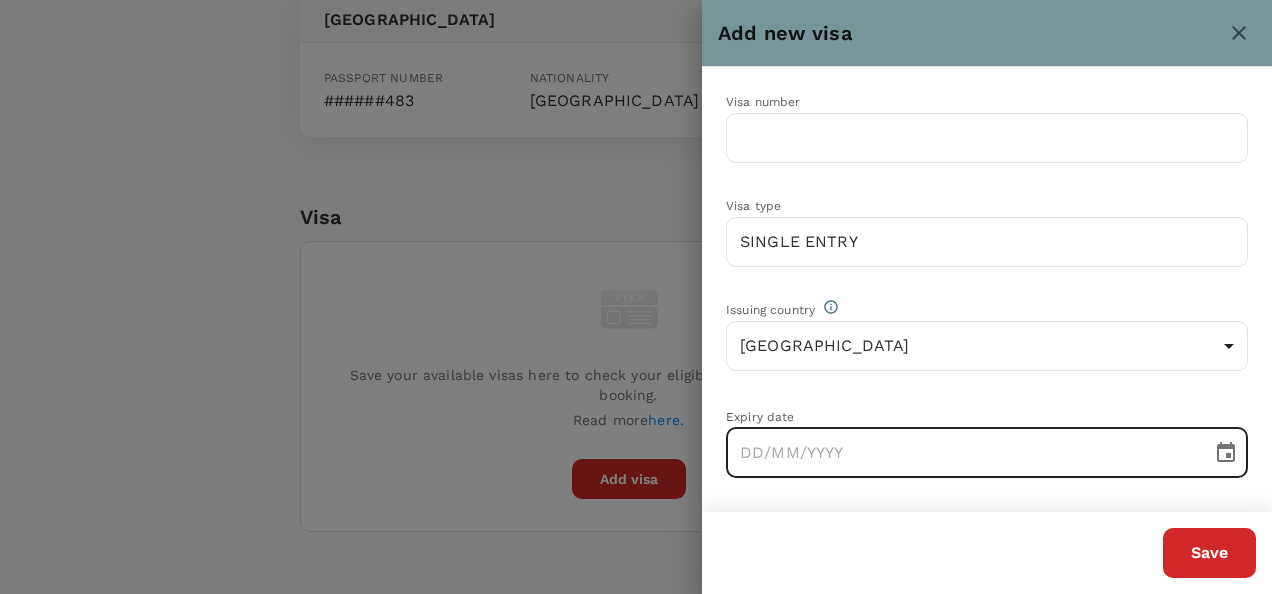 type on "DD/MM/YYYY" 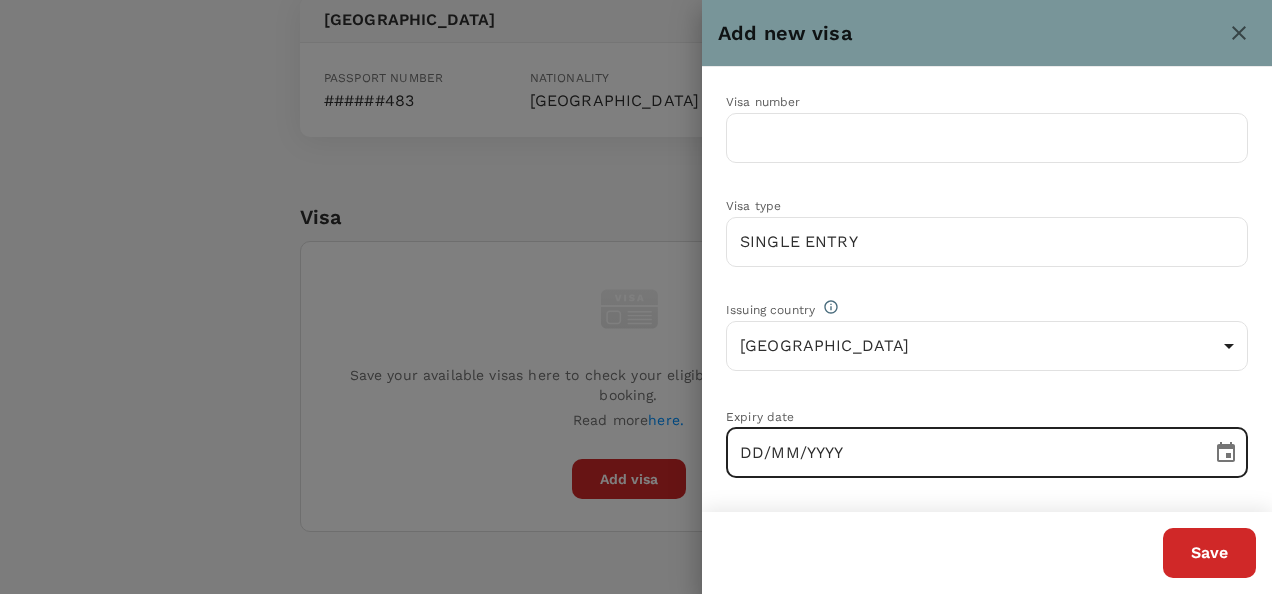 click on "DD/MM/YYYY" at bounding box center [962, 453] 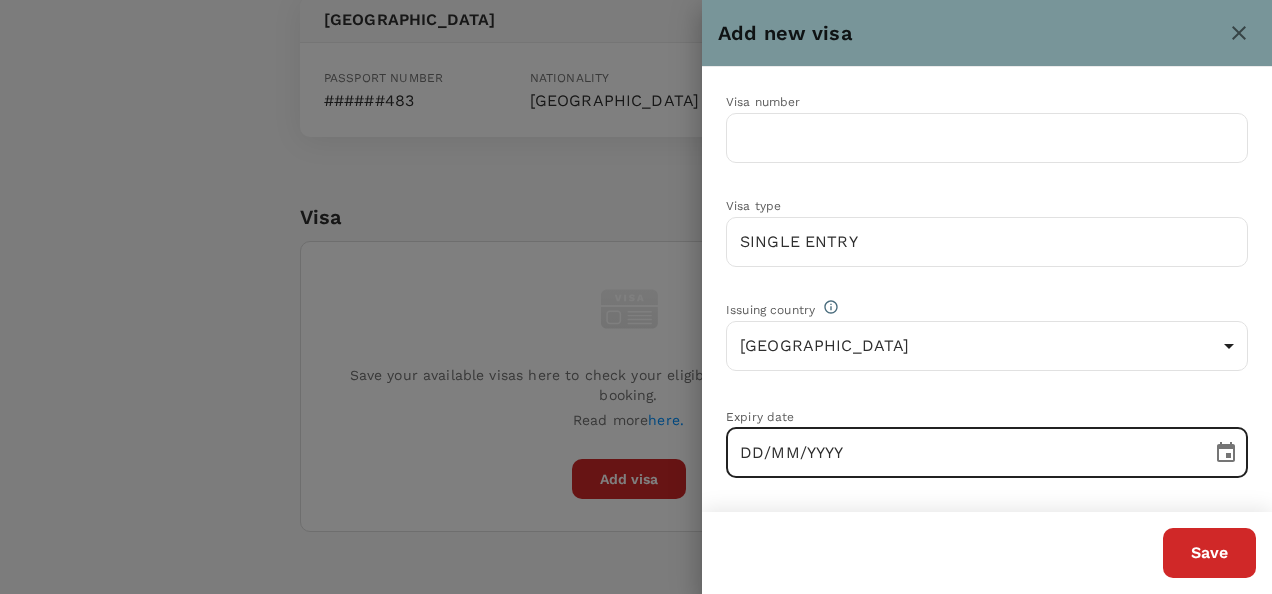 type 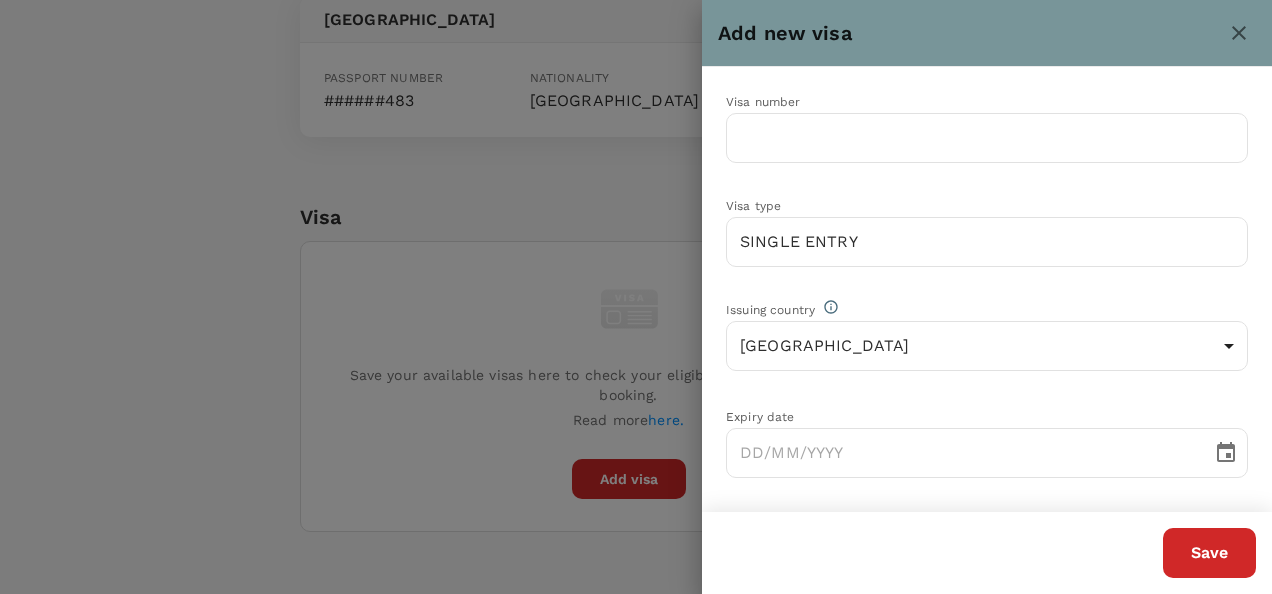click on "Expiry date ​" at bounding box center (971, 426) 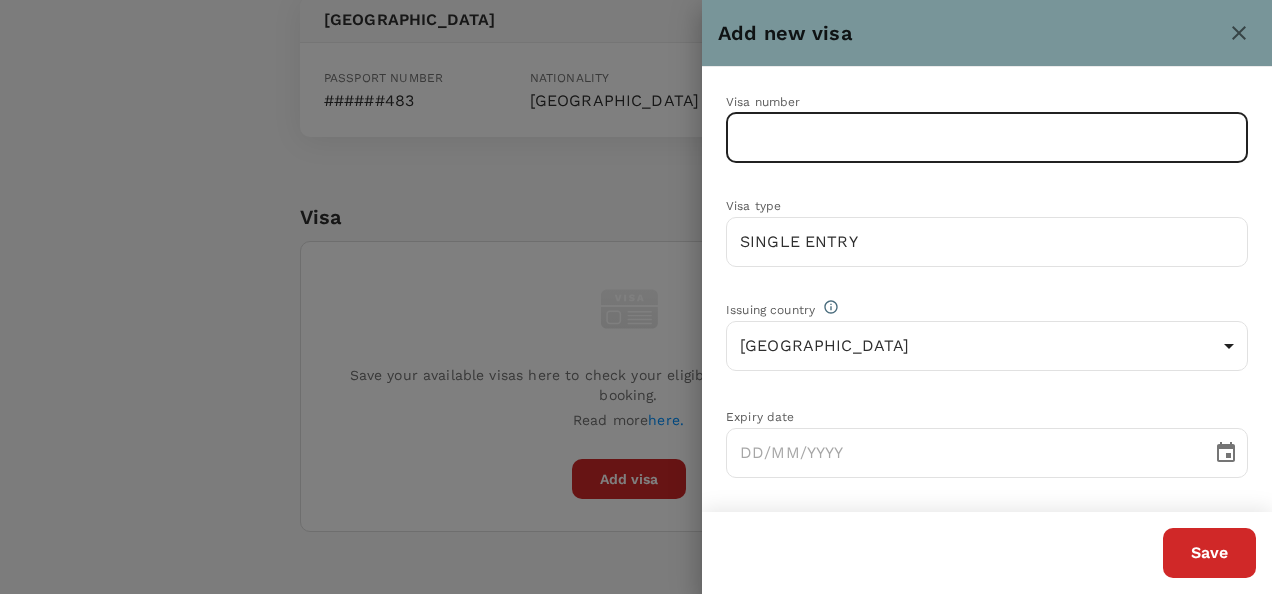 click at bounding box center [987, 138] 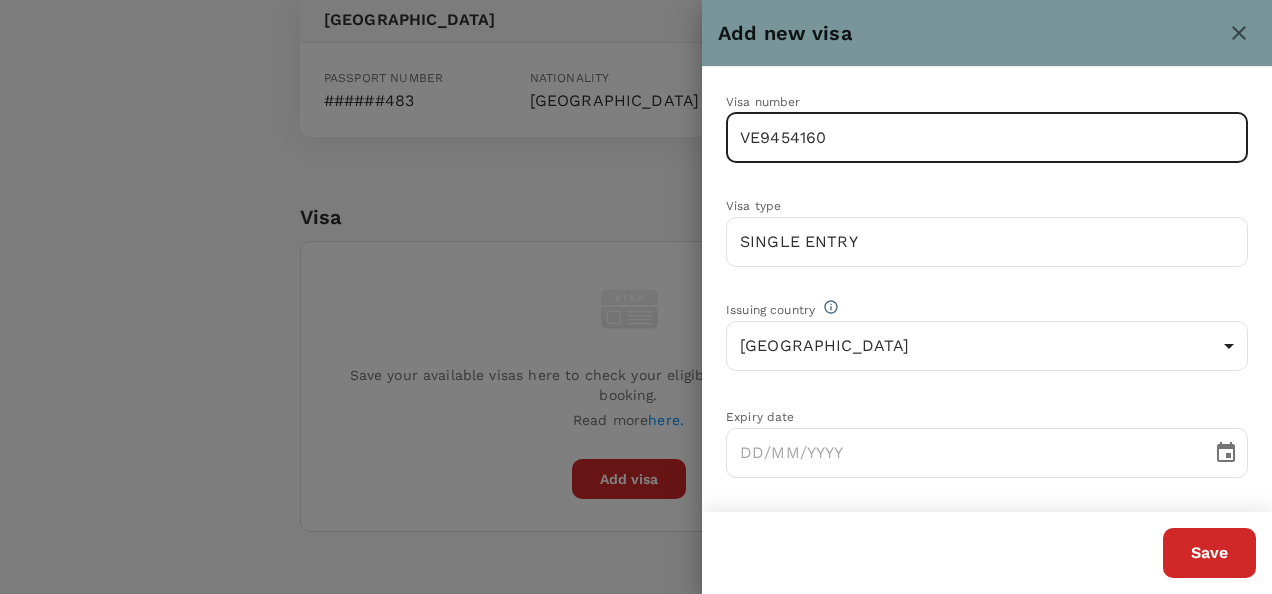 type on "VE9454160" 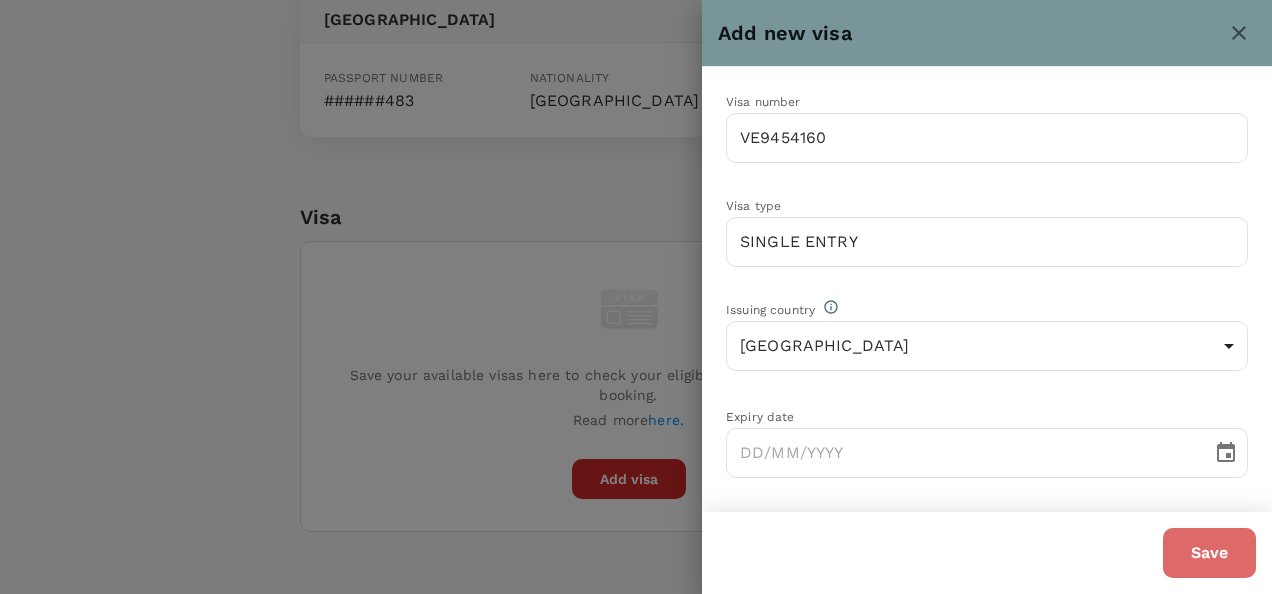 click on "Save" at bounding box center [1209, 553] 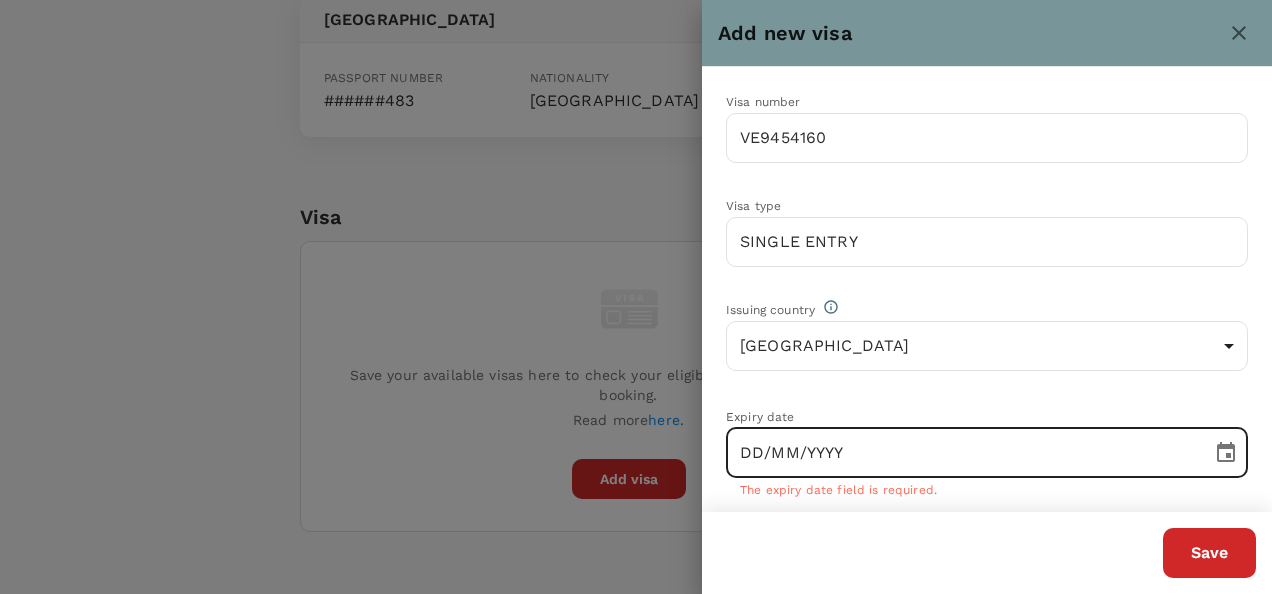 click on "DD/MM/YYYY" at bounding box center (962, 453) 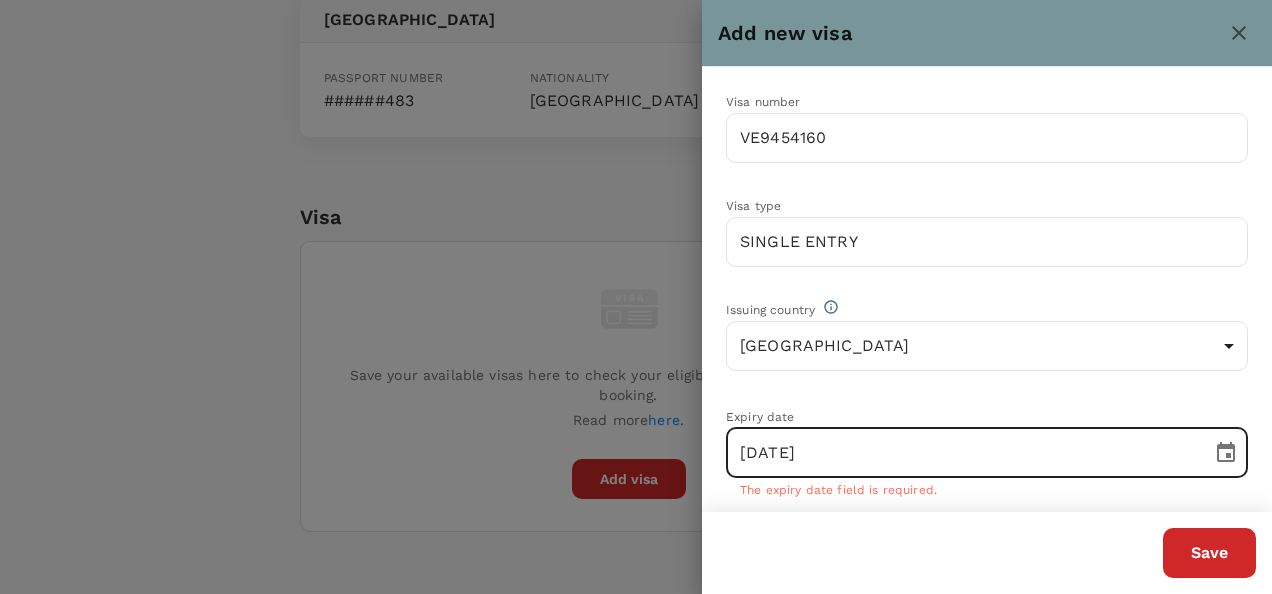type on "[DATE]" 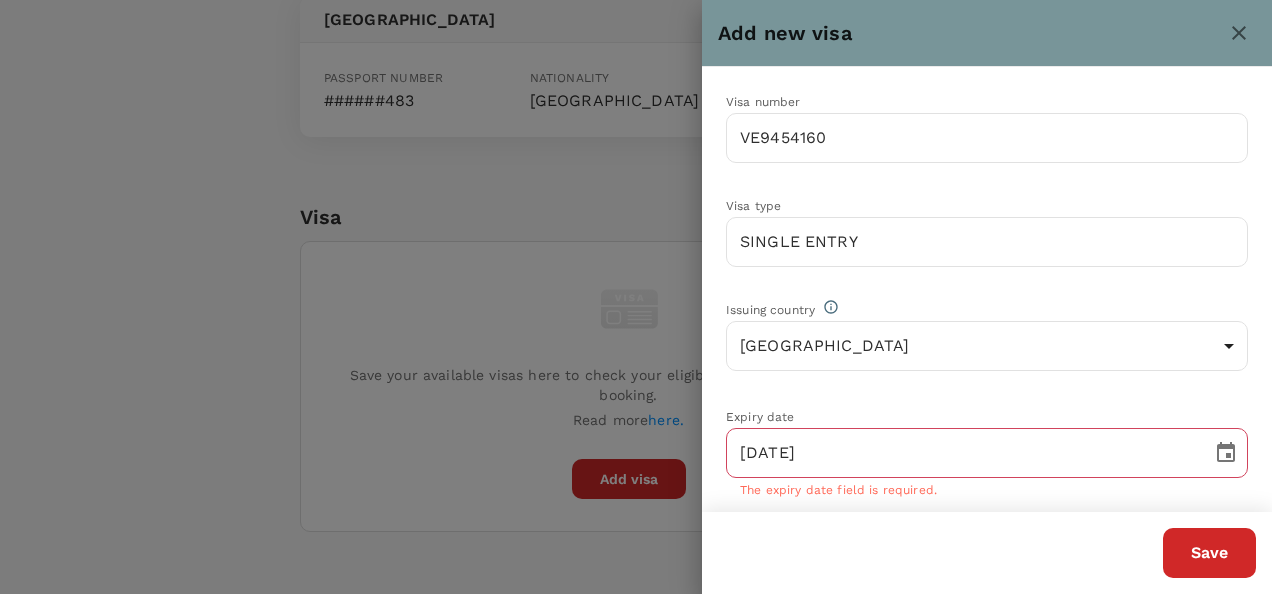 click on "Save" at bounding box center [979, 545] 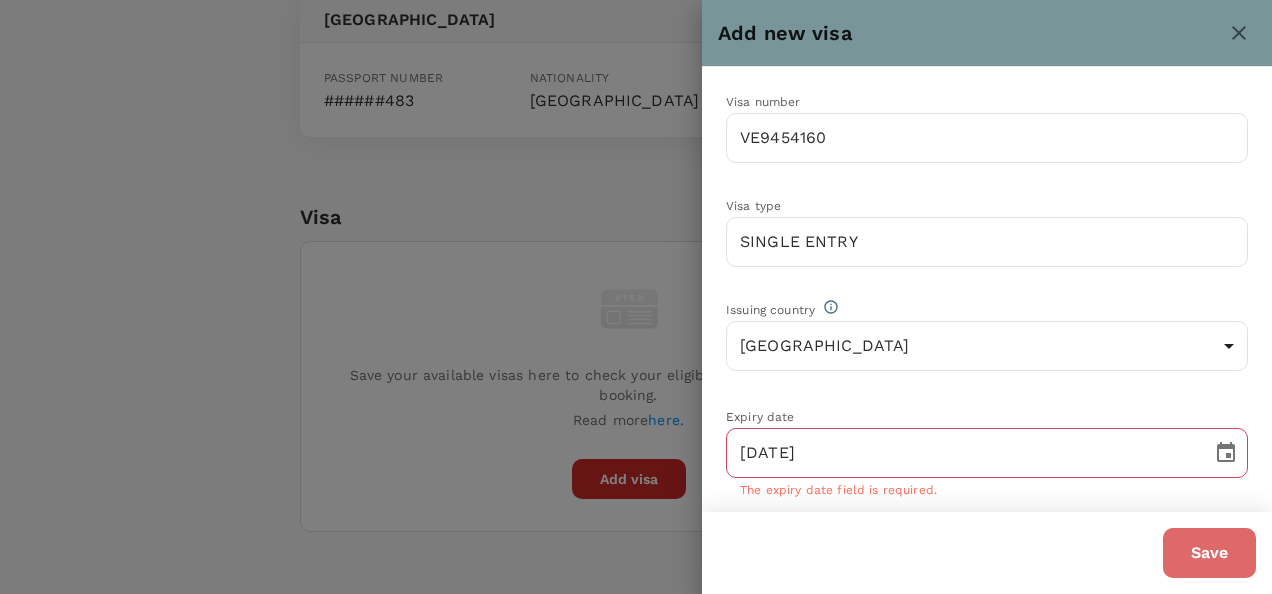 click on "Save" at bounding box center [1209, 553] 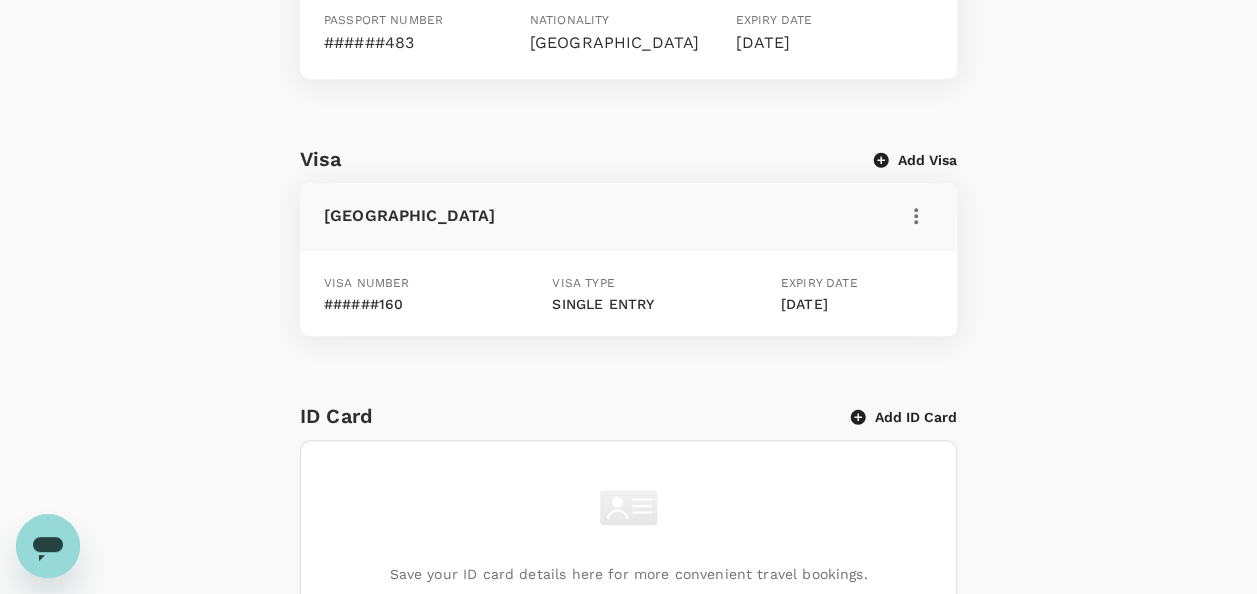 scroll, scrollTop: 900, scrollLeft: 0, axis: vertical 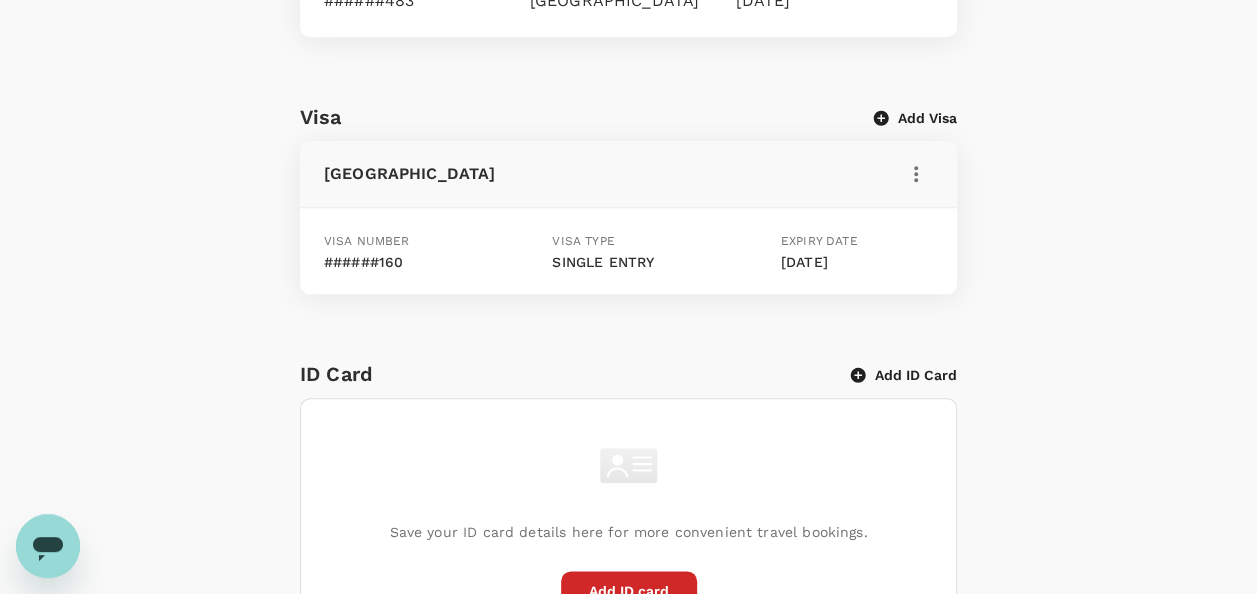 click at bounding box center (916, 174) 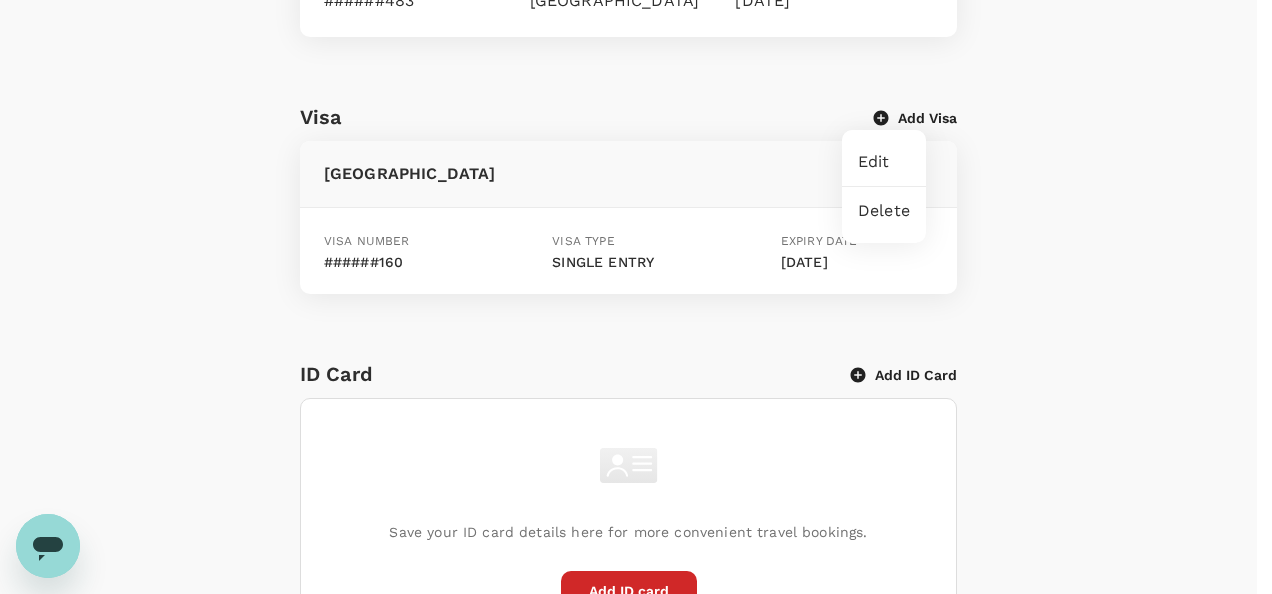 click on "Edit" at bounding box center (884, 162) 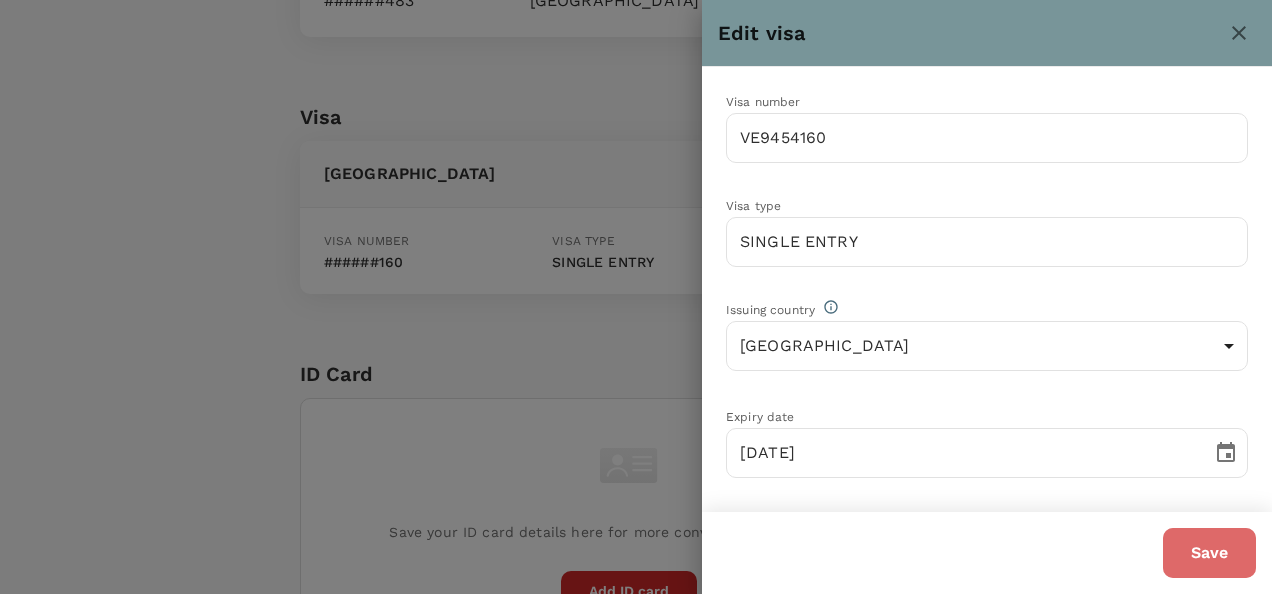 click on "Save" at bounding box center (1209, 553) 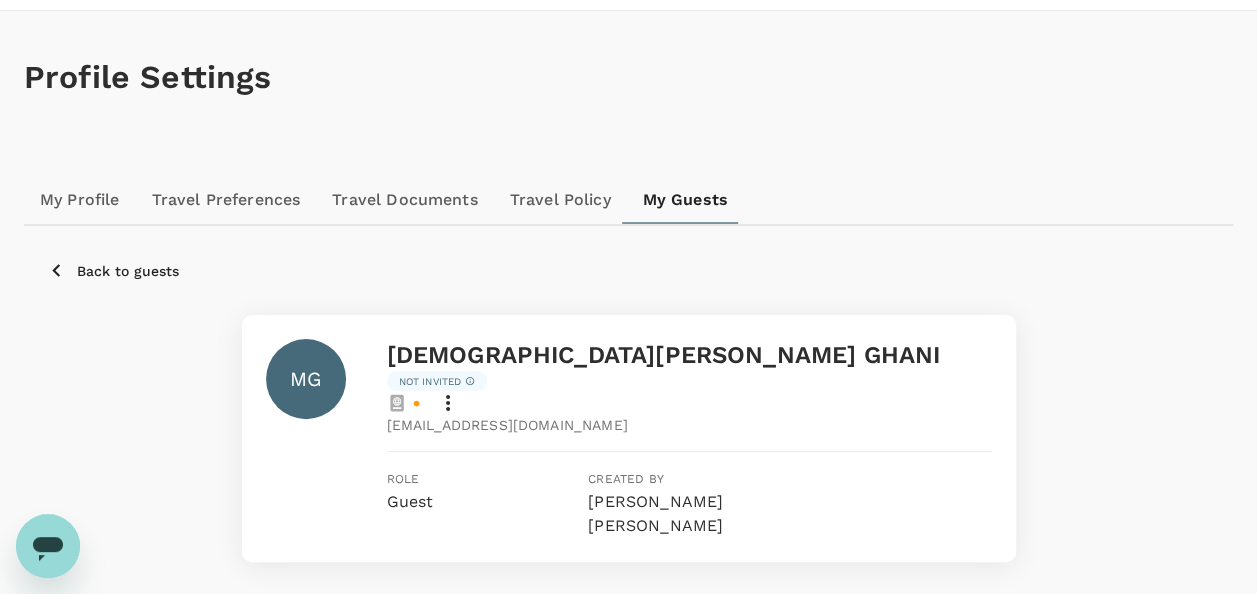 scroll, scrollTop: 0, scrollLeft: 0, axis: both 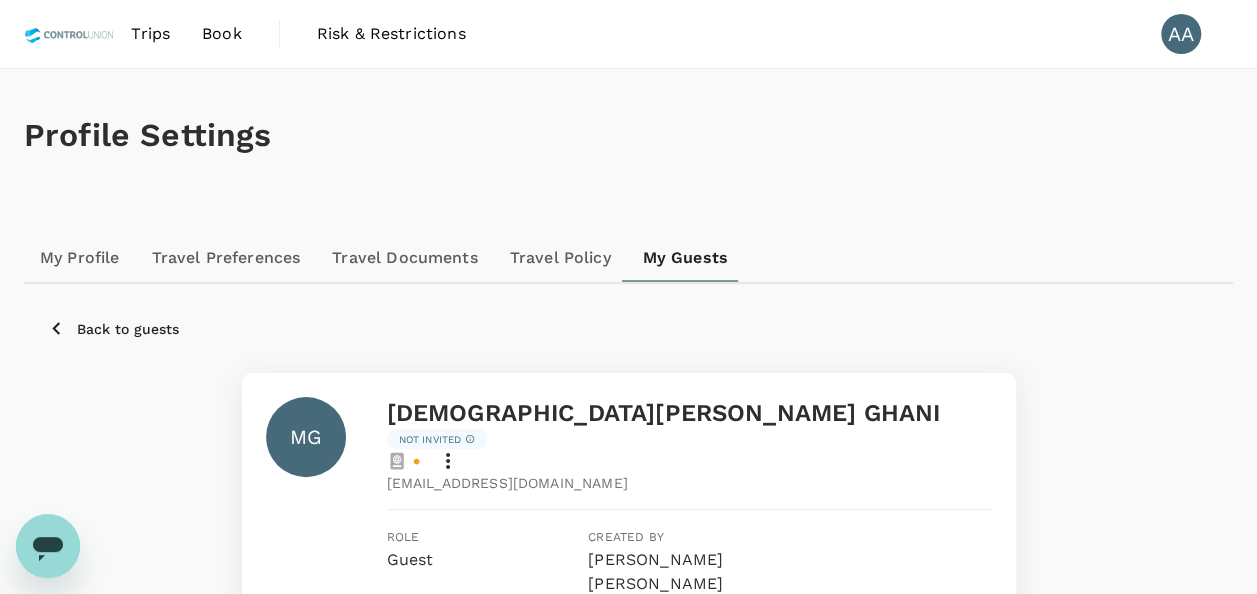 click at bounding box center (403, 461) 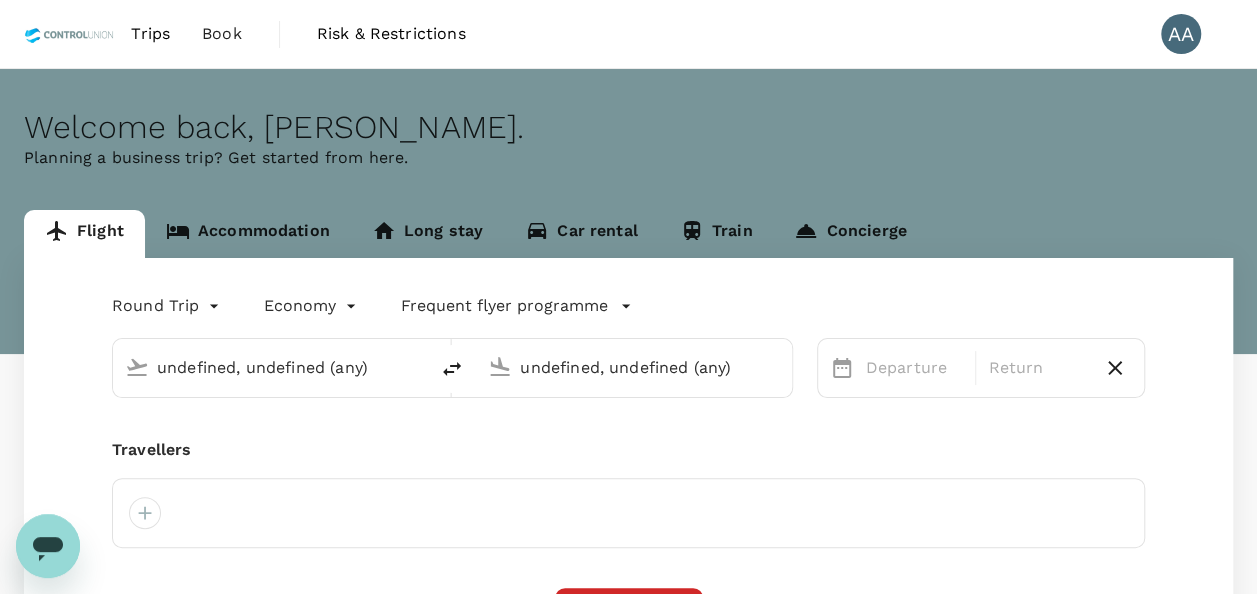 type on "[GEOGRAPHIC_DATA], [GEOGRAPHIC_DATA] (any)" 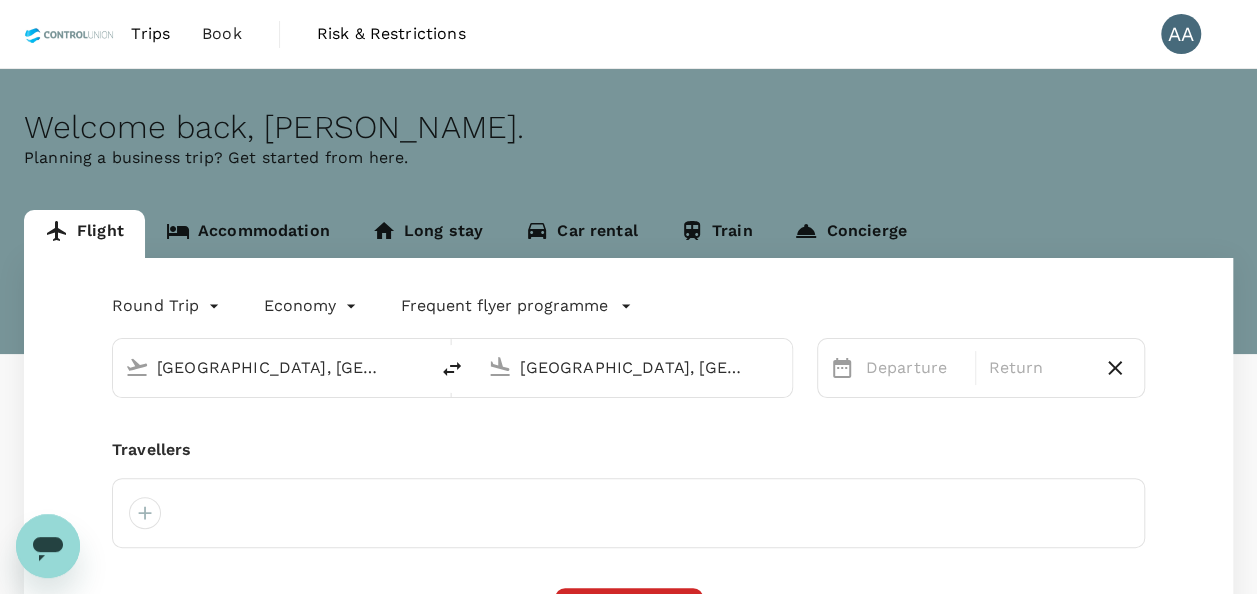 type 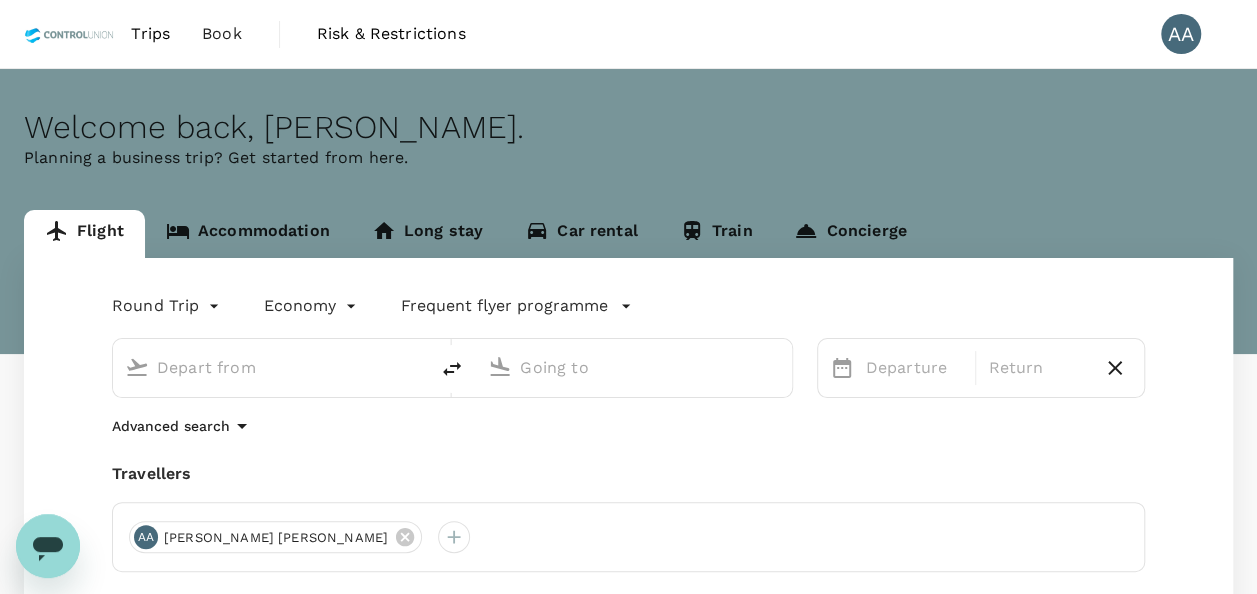 type on "[GEOGRAPHIC_DATA], [GEOGRAPHIC_DATA] (any)" 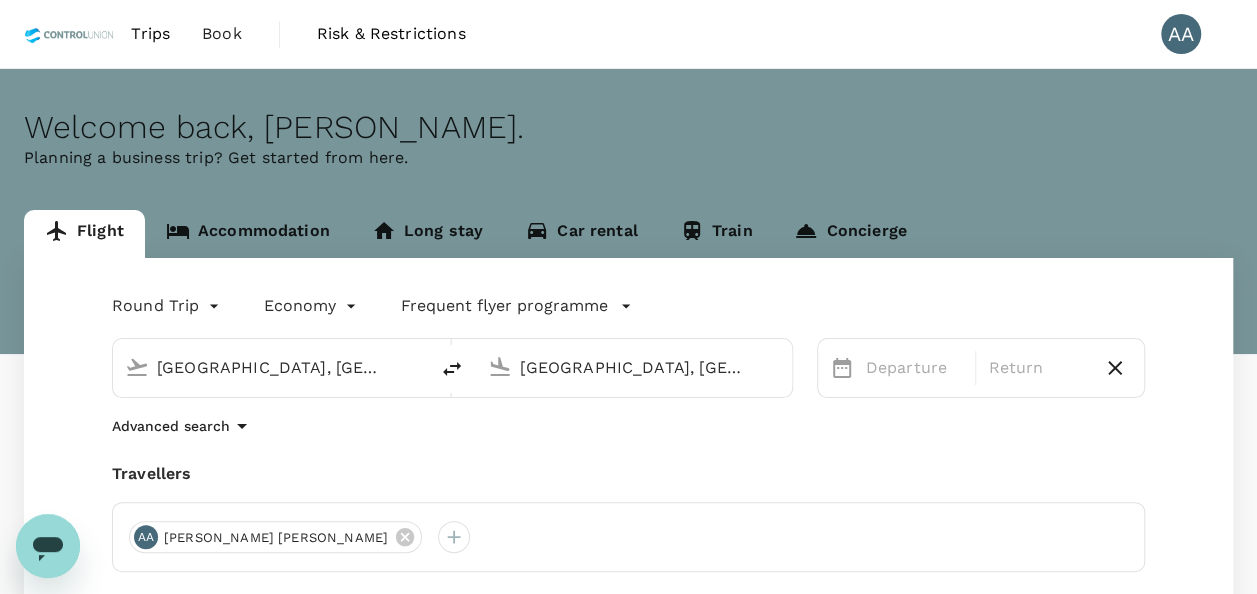 type 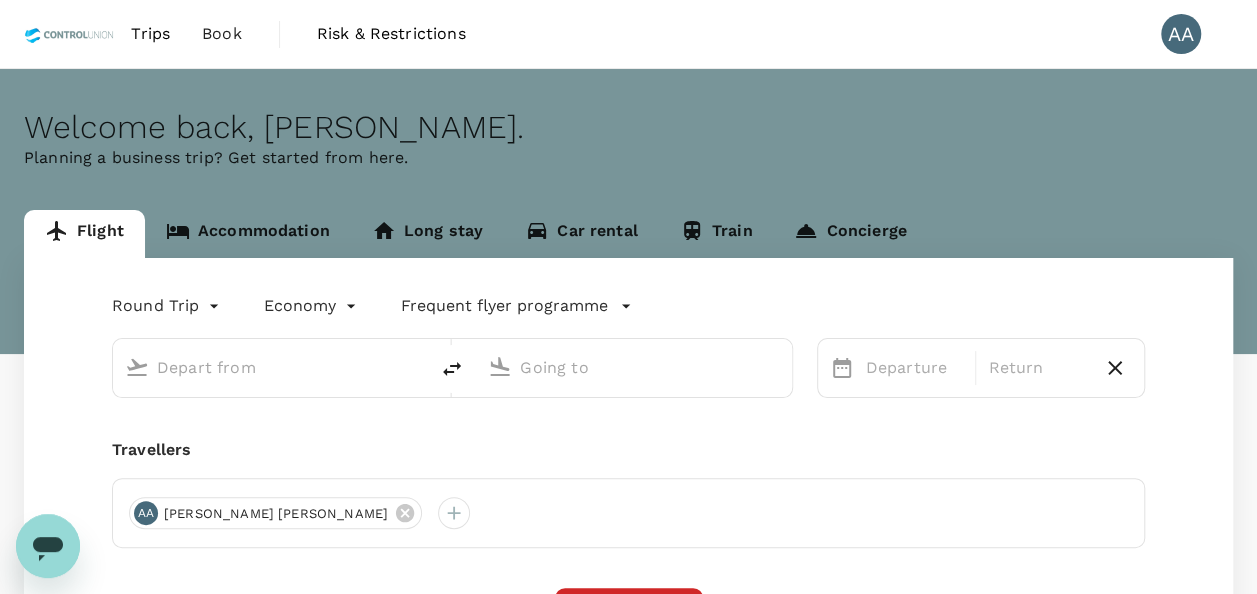 type on "[GEOGRAPHIC_DATA], [GEOGRAPHIC_DATA] (any)" 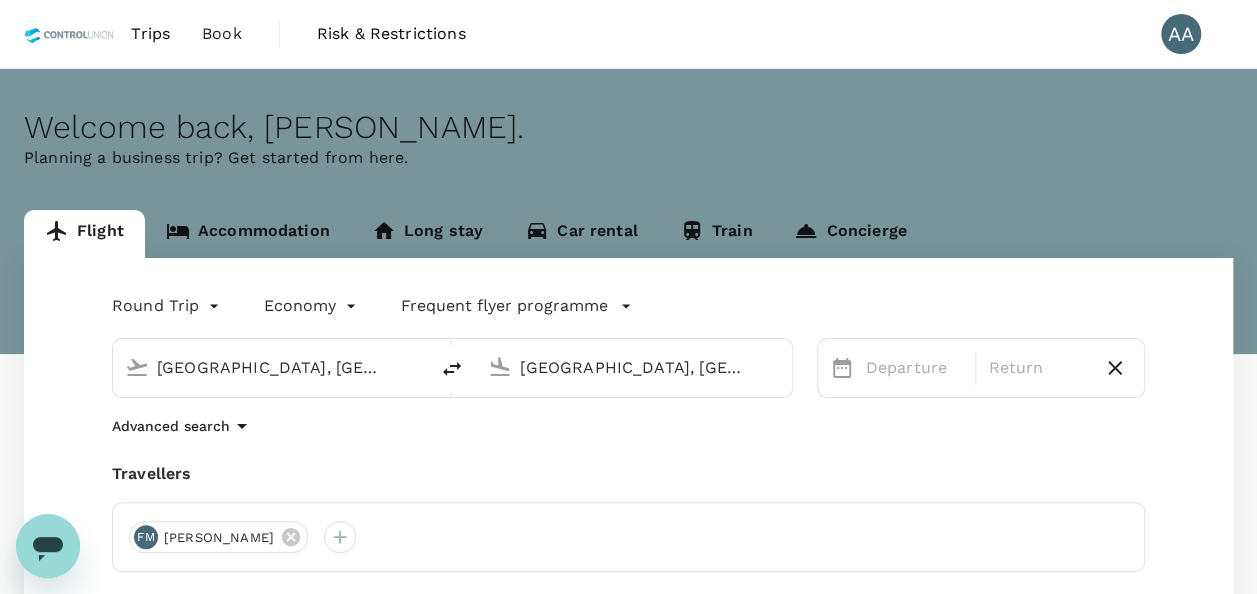 click on "[GEOGRAPHIC_DATA], [GEOGRAPHIC_DATA] (any)" at bounding box center (271, 367) 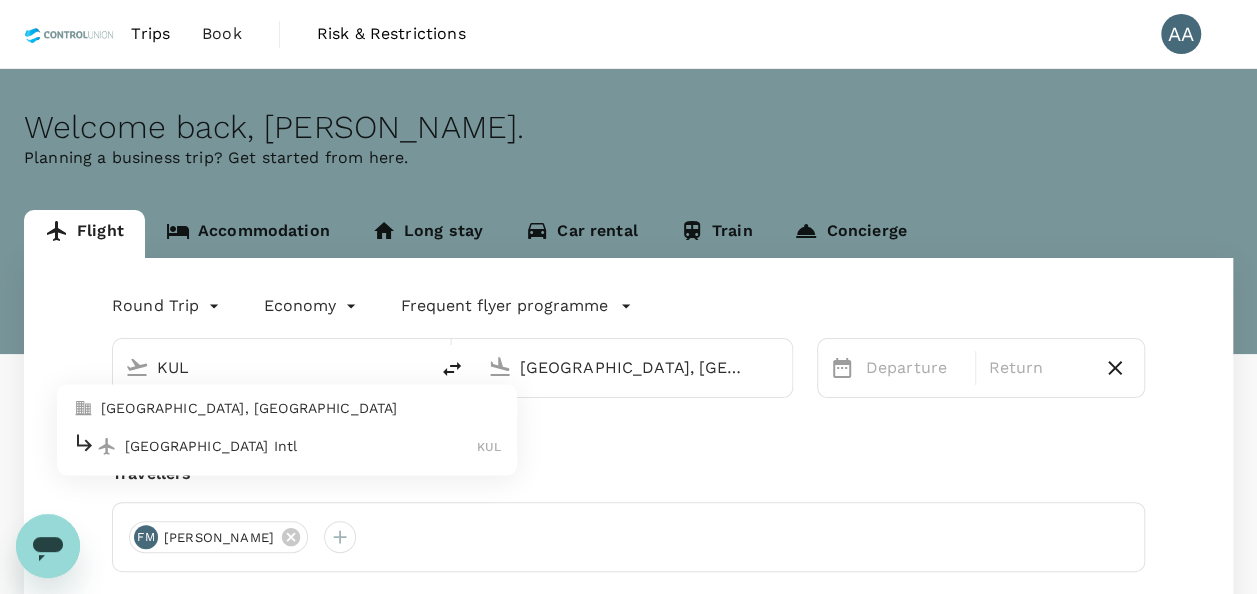 click on "[GEOGRAPHIC_DATA], [GEOGRAPHIC_DATA]" at bounding box center (287, 409) 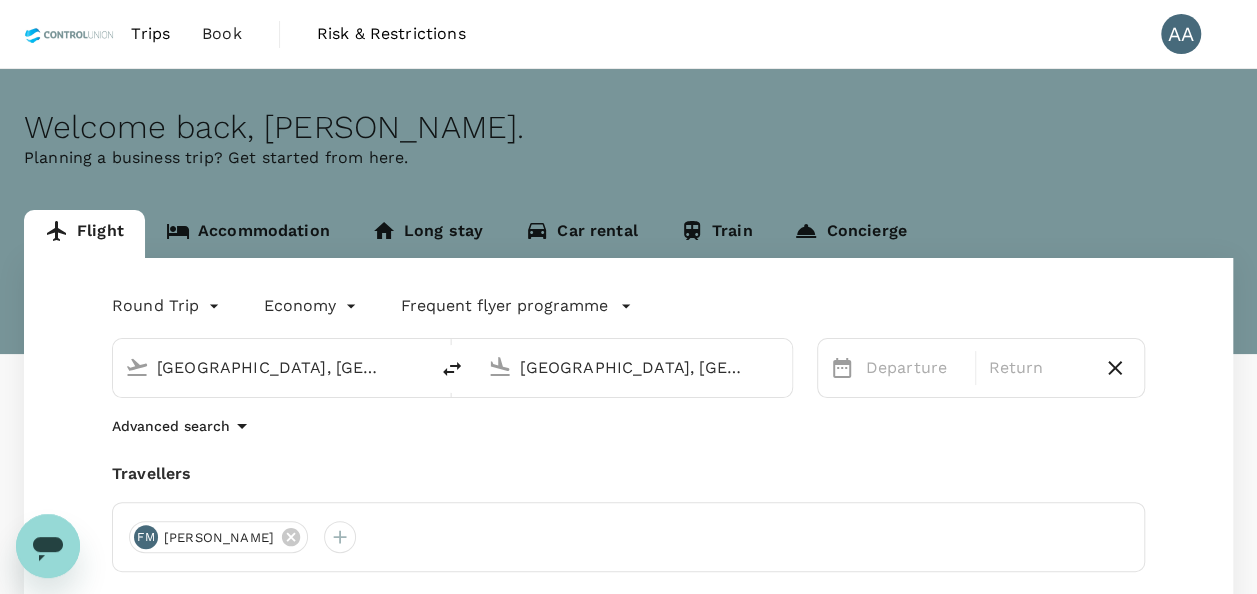 scroll, scrollTop: 0, scrollLeft: 4, axis: horizontal 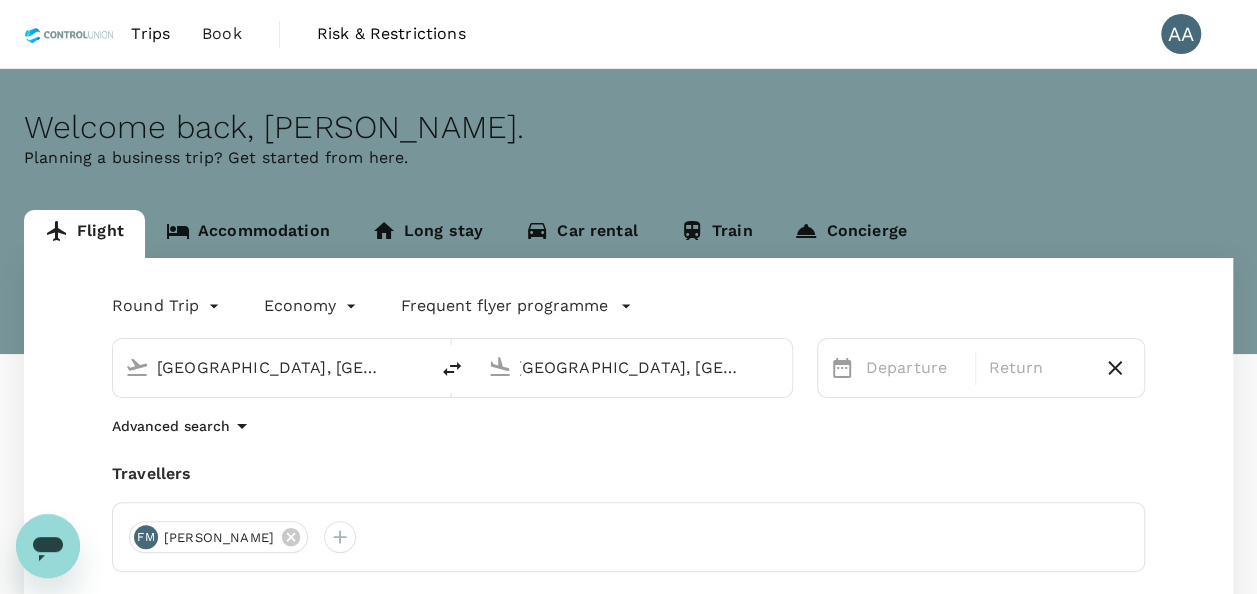 click on "[GEOGRAPHIC_DATA], [GEOGRAPHIC_DATA] (any)" at bounding box center (634, 367) 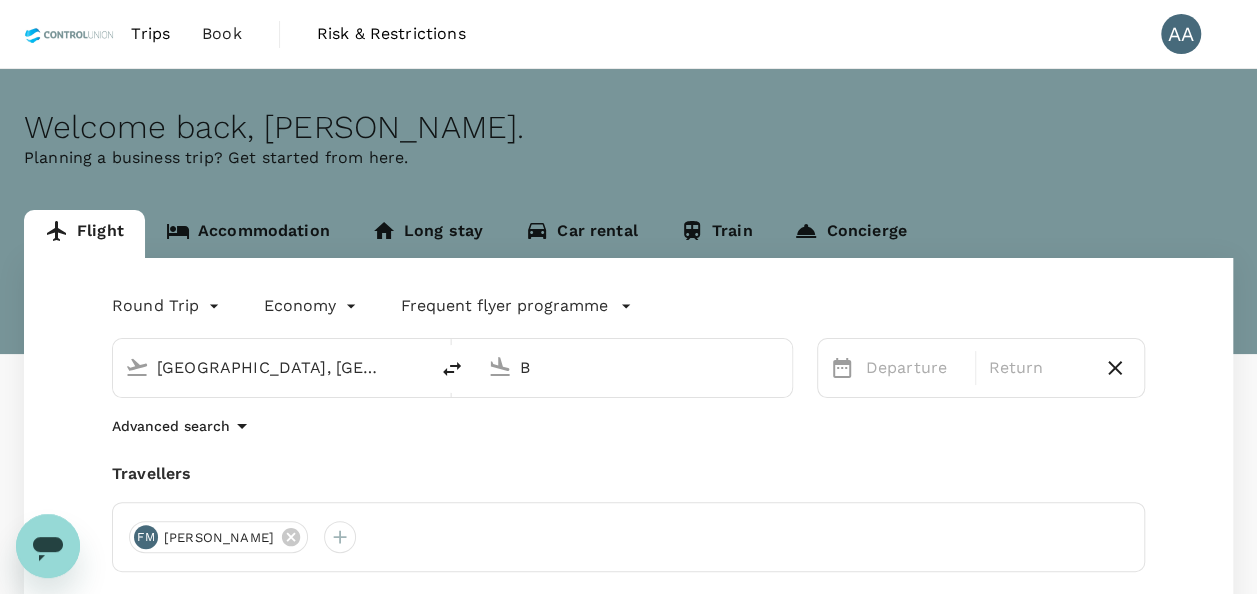 scroll, scrollTop: 0, scrollLeft: 0, axis: both 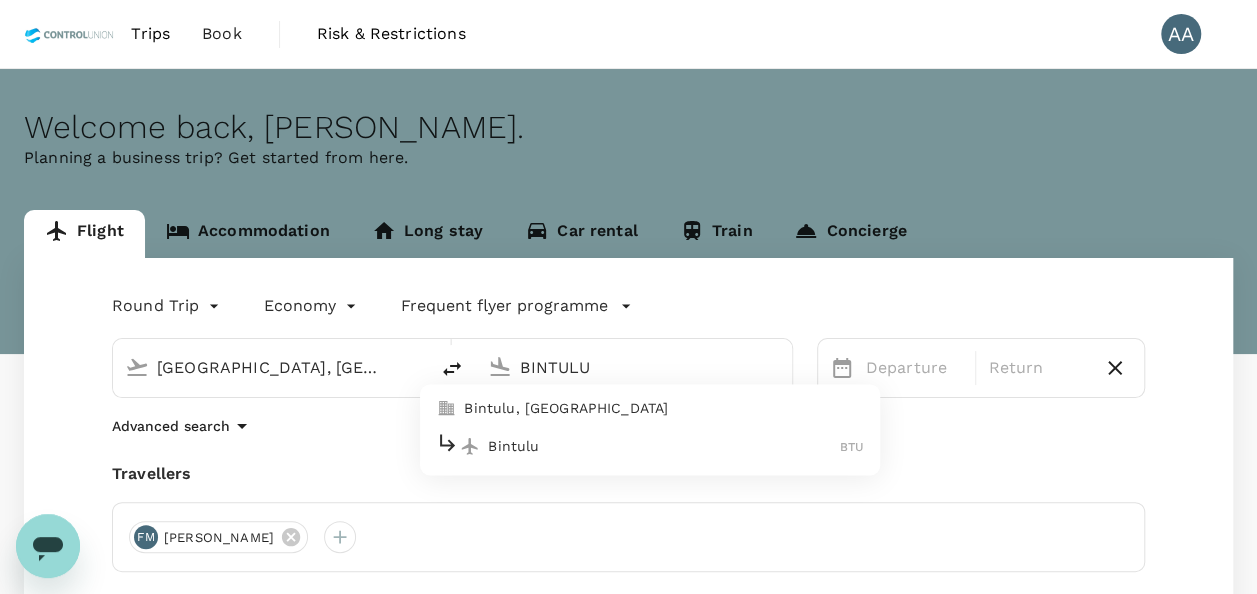 click on "Bintulu, [GEOGRAPHIC_DATA]" at bounding box center (664, 409) 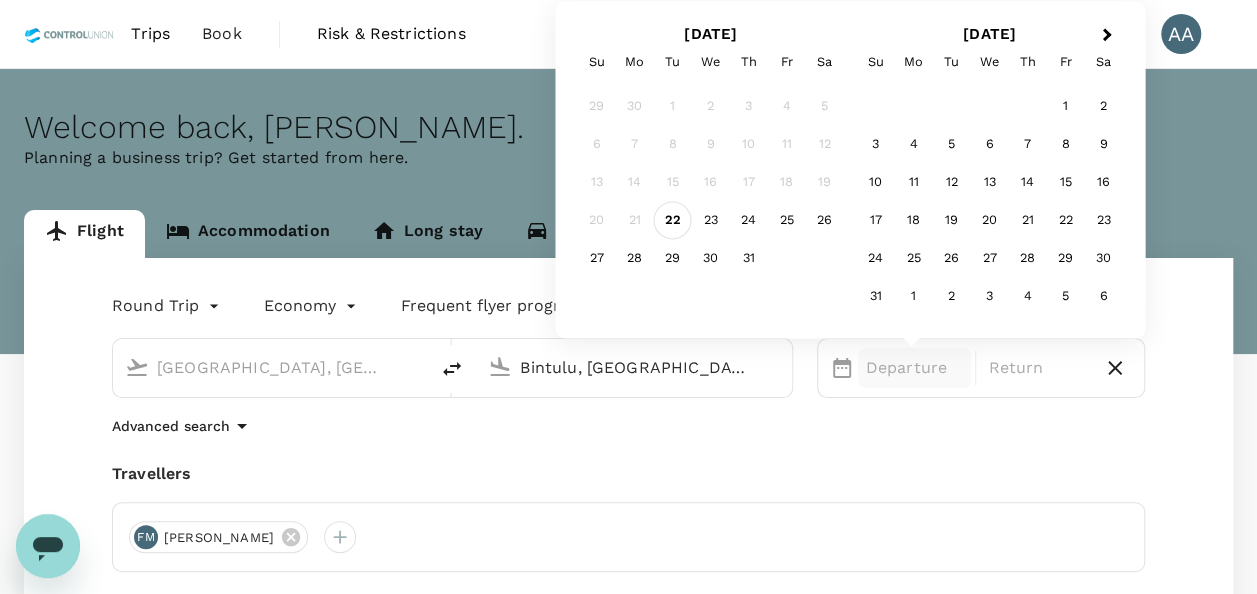 type on "Bintulu, [GEOGRAPHIC_DATA] (any)" 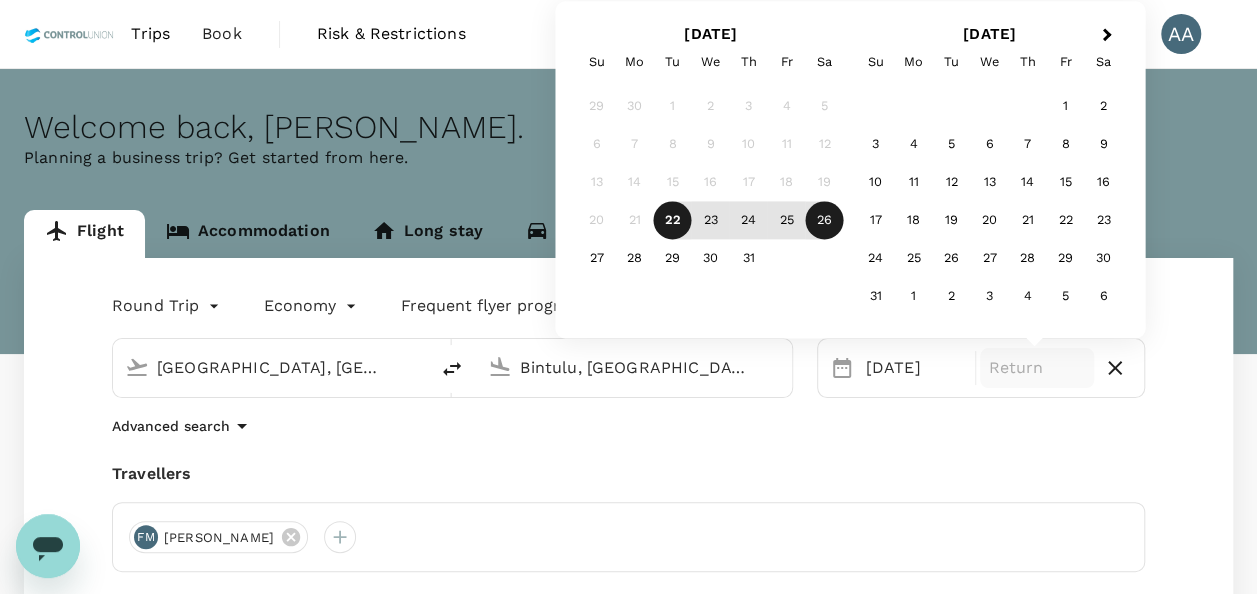 click on "26" at bounding box center [825, 221] 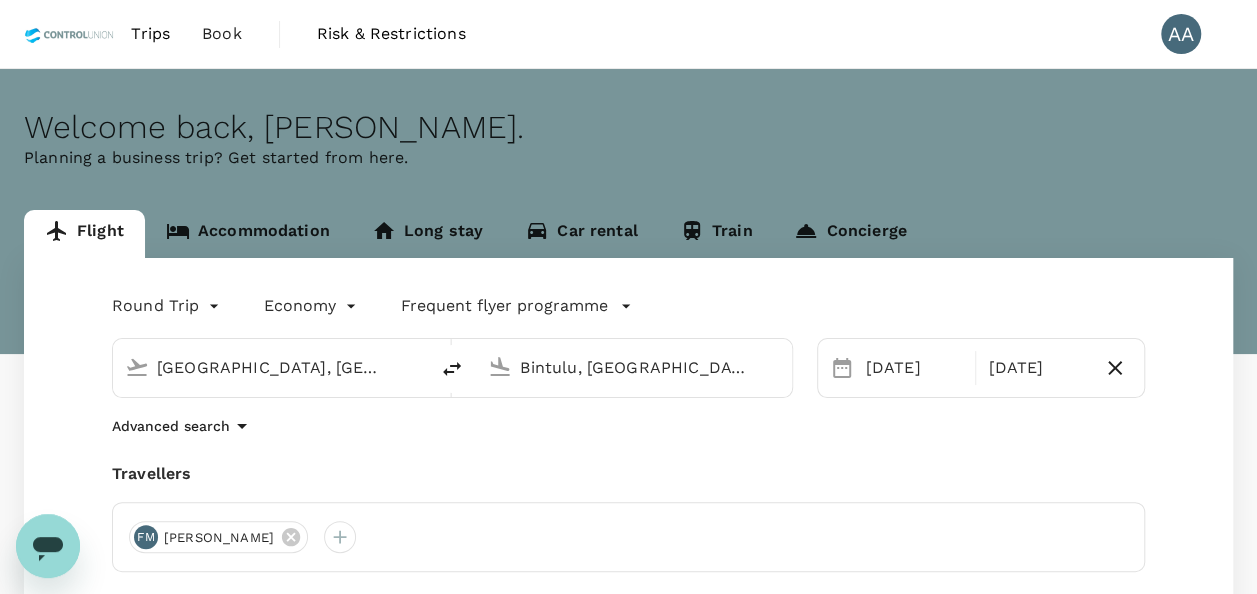 click on "[PERSON_NAME]" at bounding box center (219, 538) 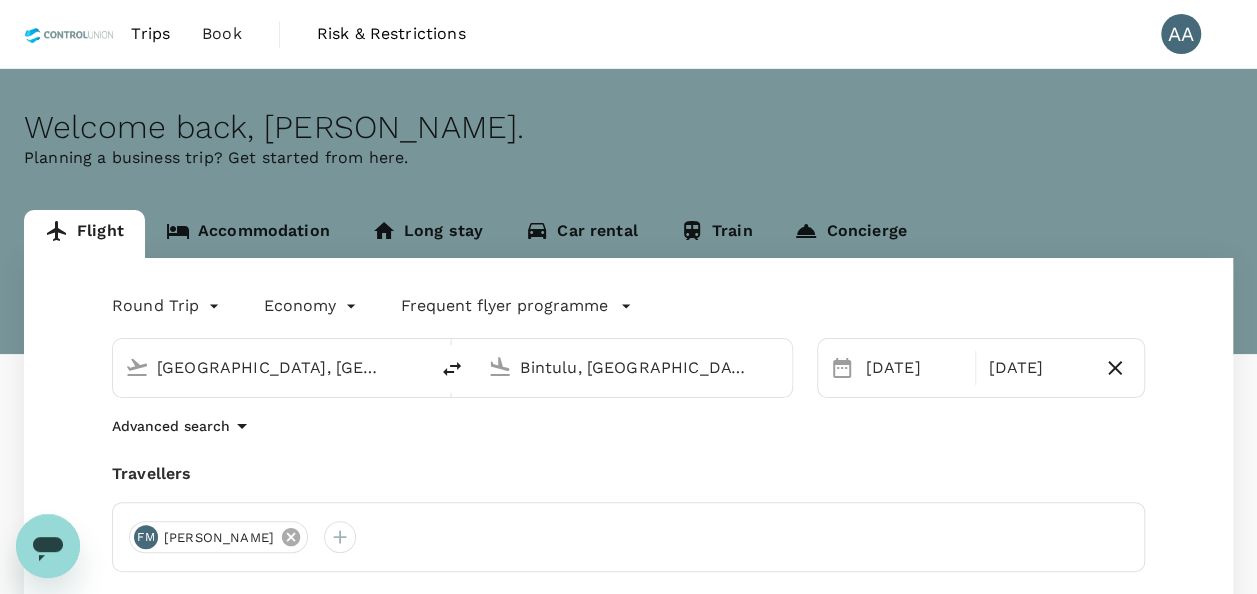 click 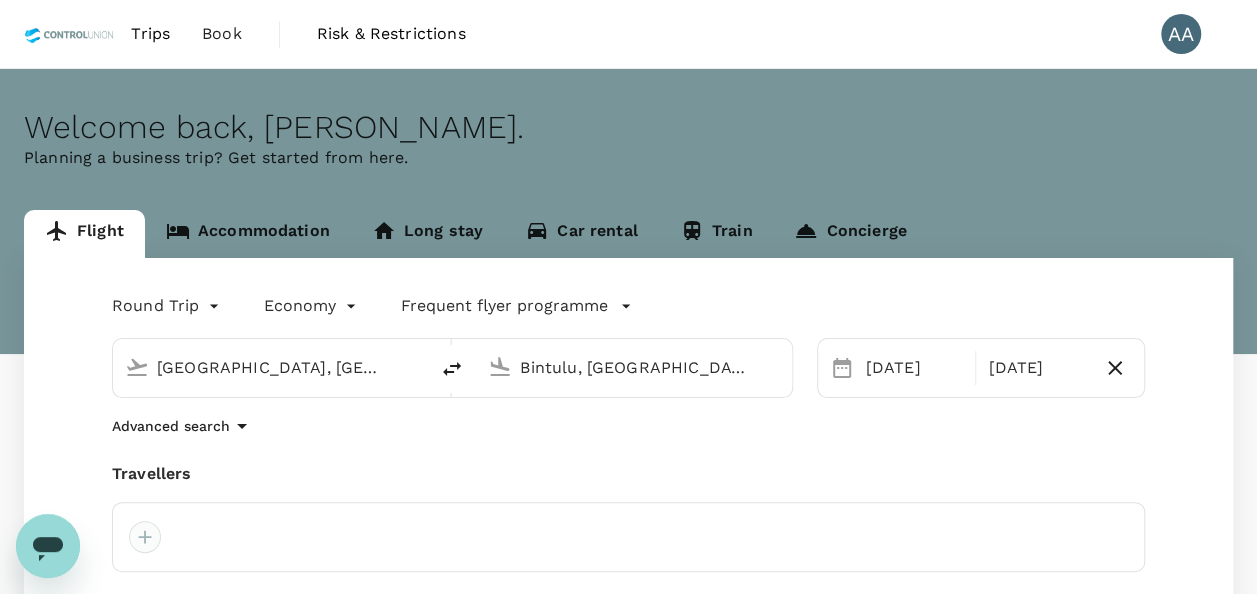 click at bounding box center (145, 537) 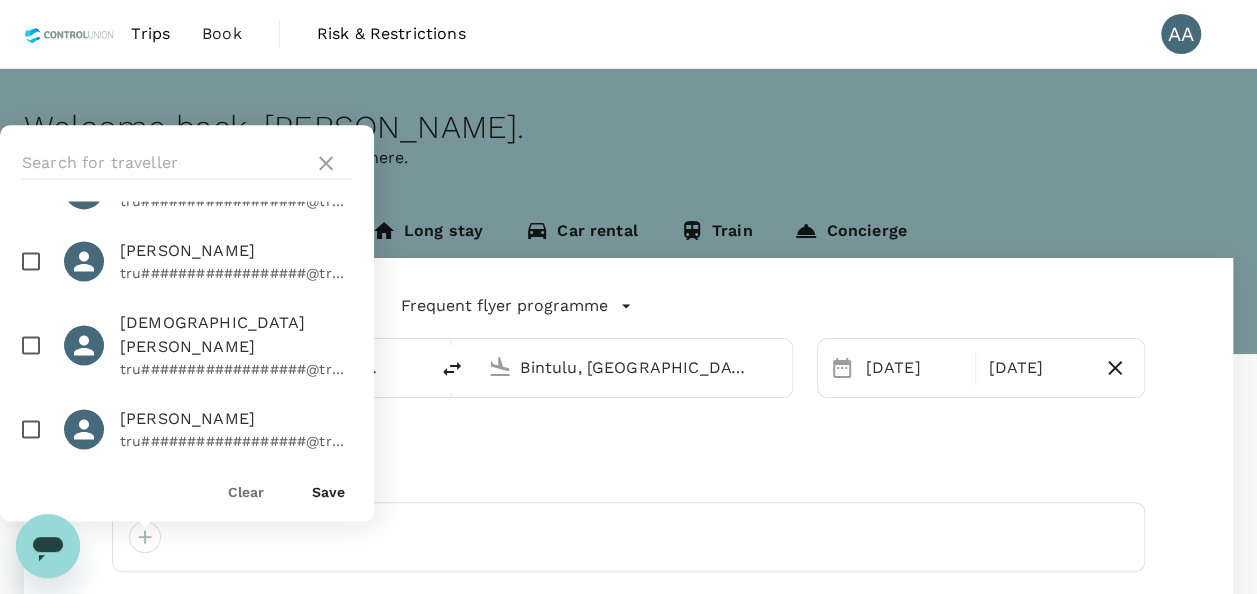 scroll, scrollTop: 900, scrollLeft: 0, axis: vertical 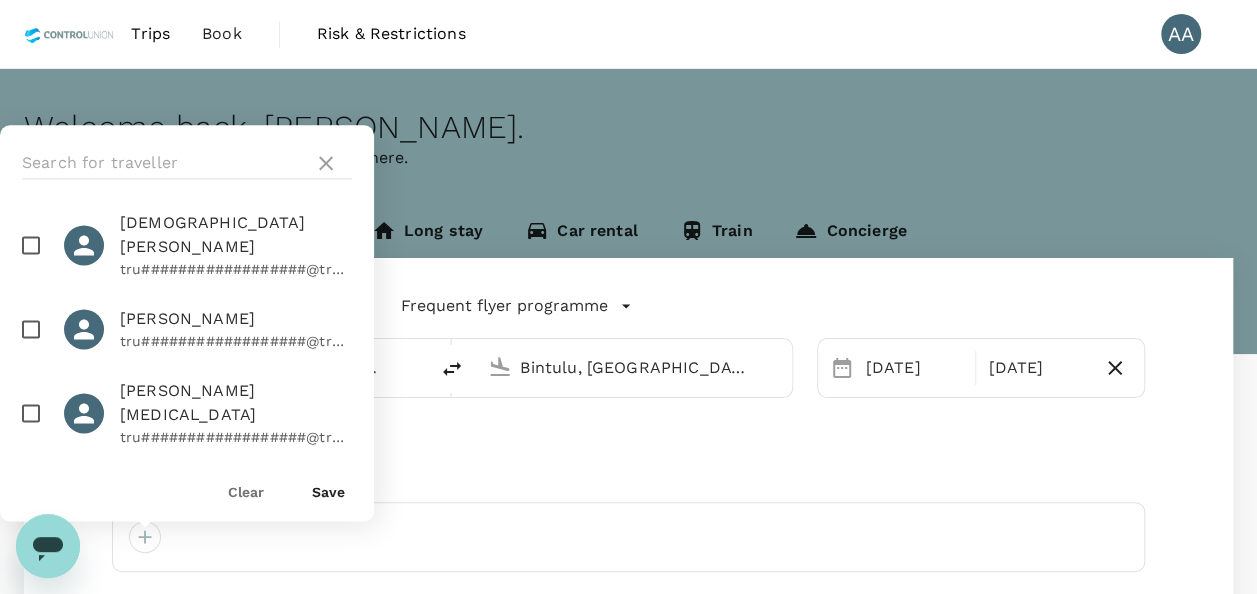 click at bounding box center [31, 246] 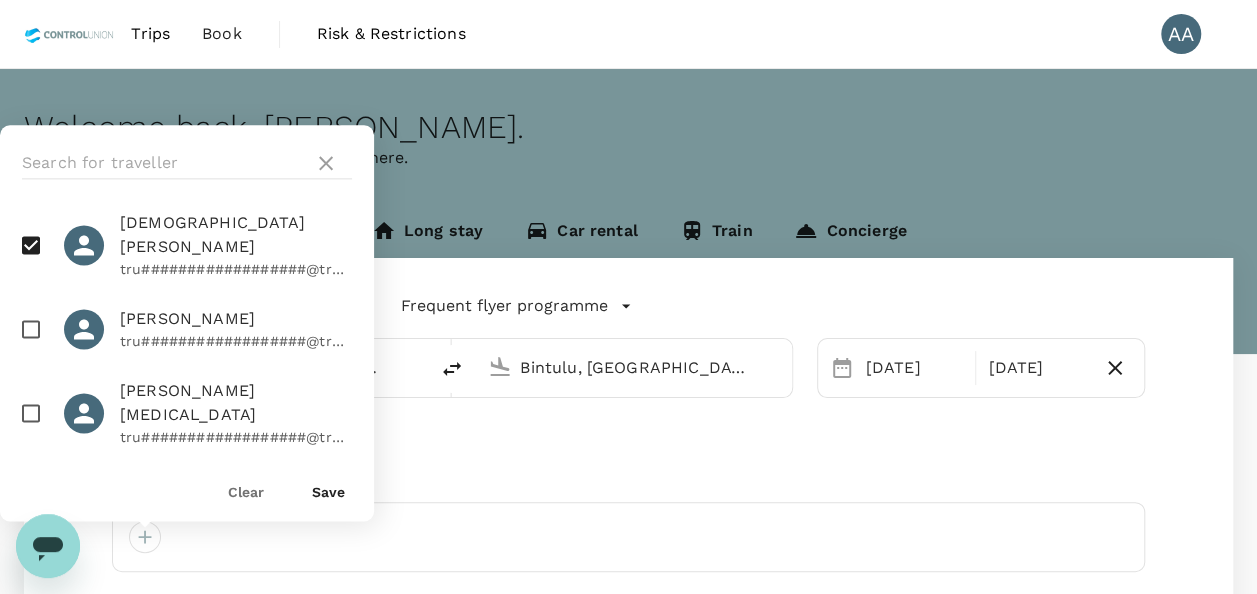click on "Save" at bounding box center [328, 492] 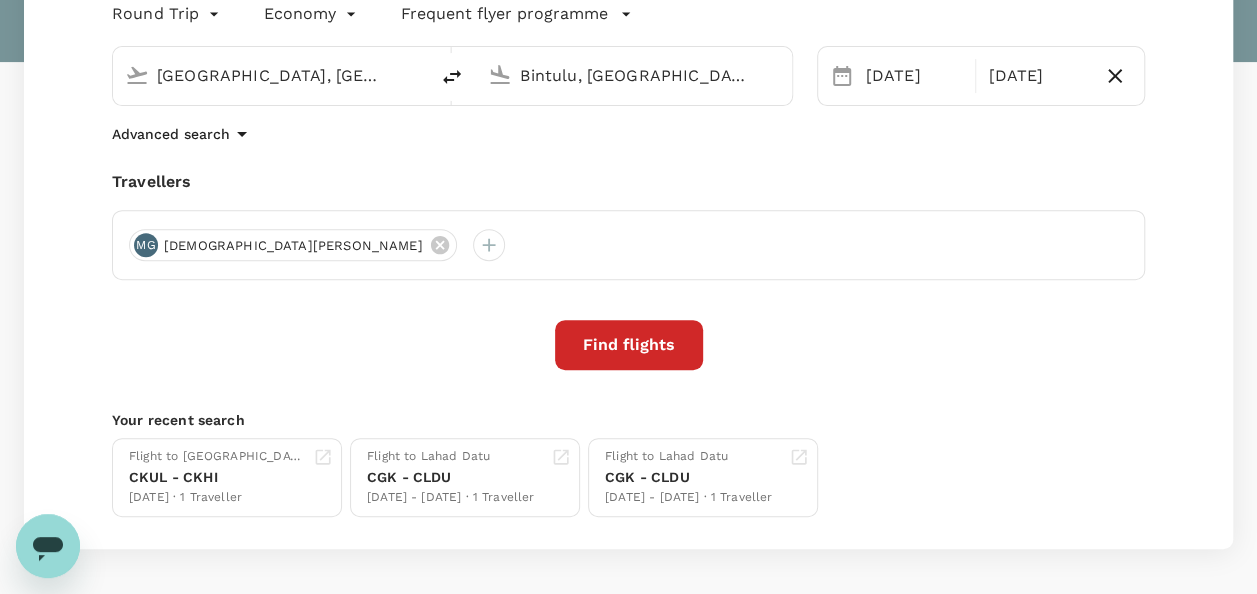 scroll, scrollTop: 300, scrollLeft: 0, axis: vertical 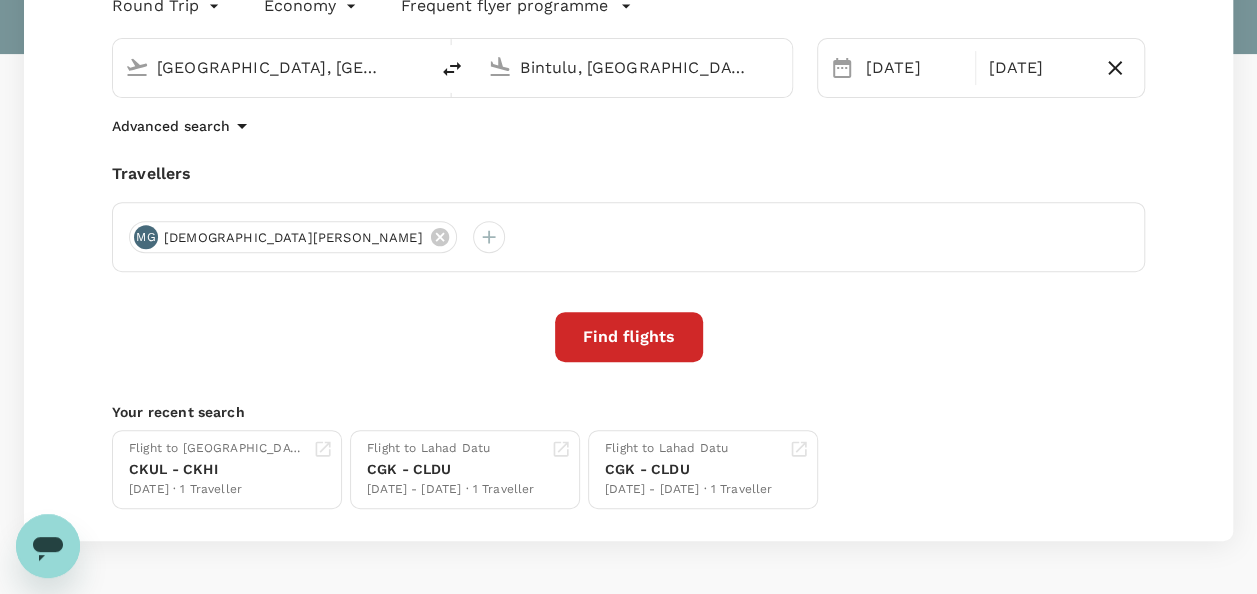 click on "Find flights" at bounding box center (629, 337) 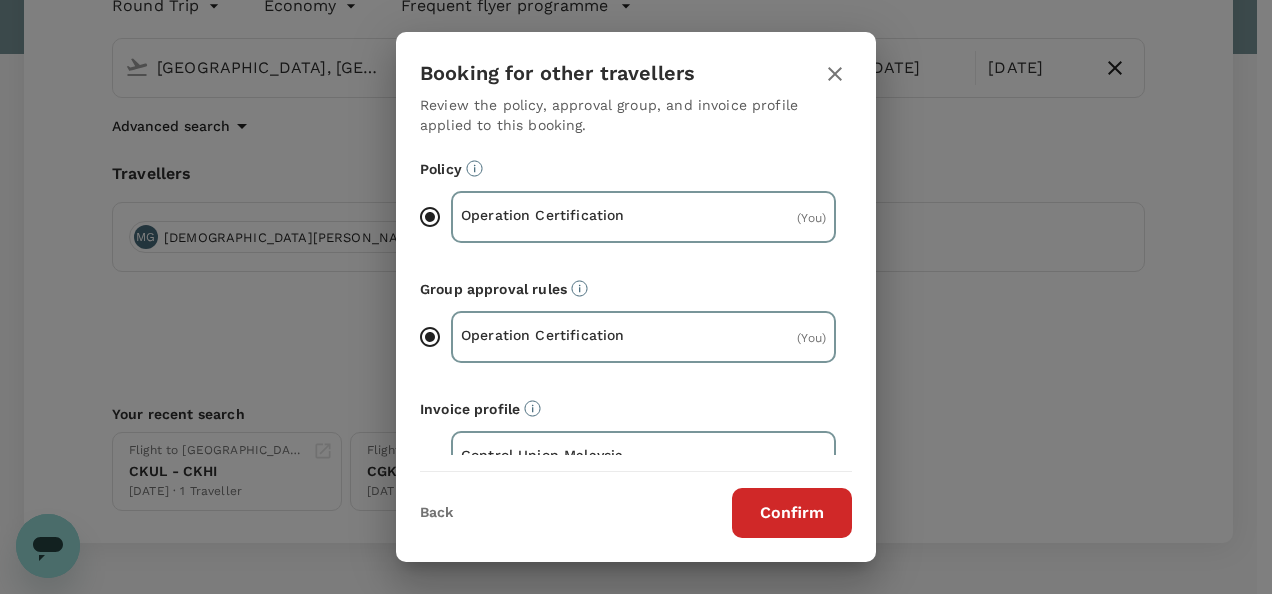 click on "Confirm" at bounding box center [792, 513] 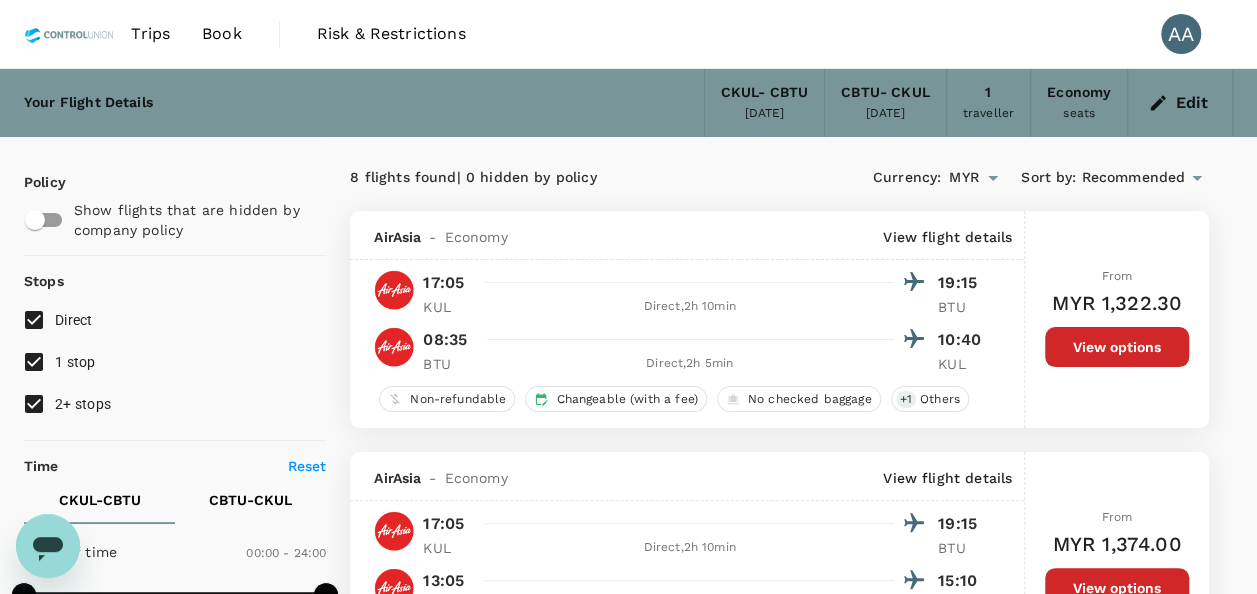 scroll, scrollTop: 200, scrollLeft: 0, axis: vertical 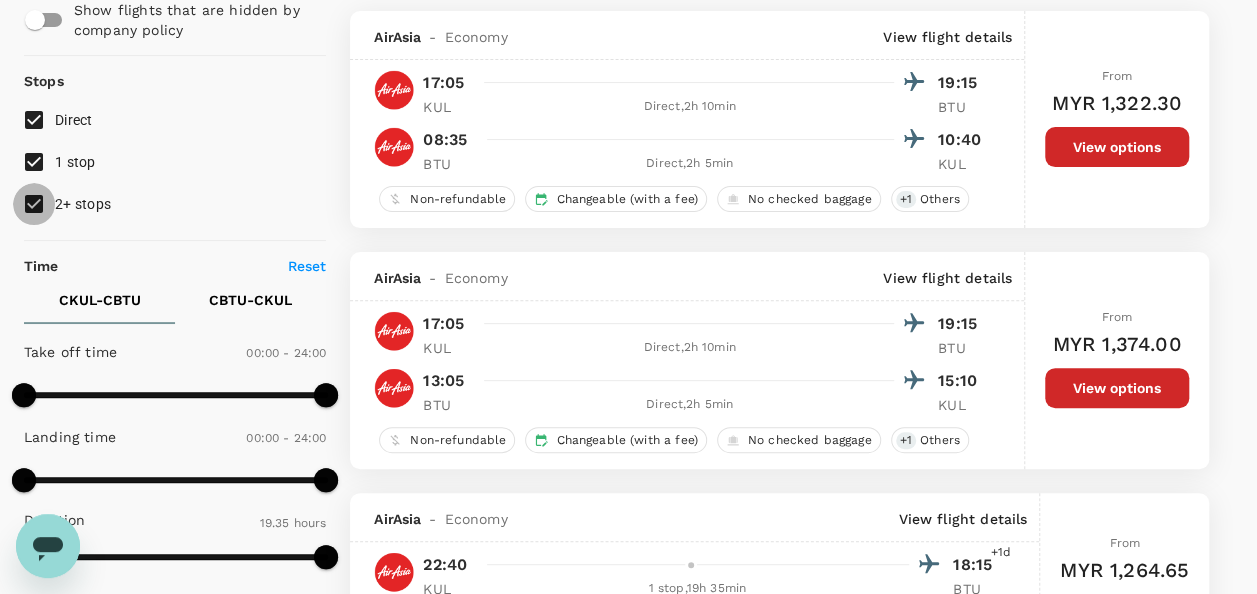 click on "2+ stops" at bounding box center (34, 204) 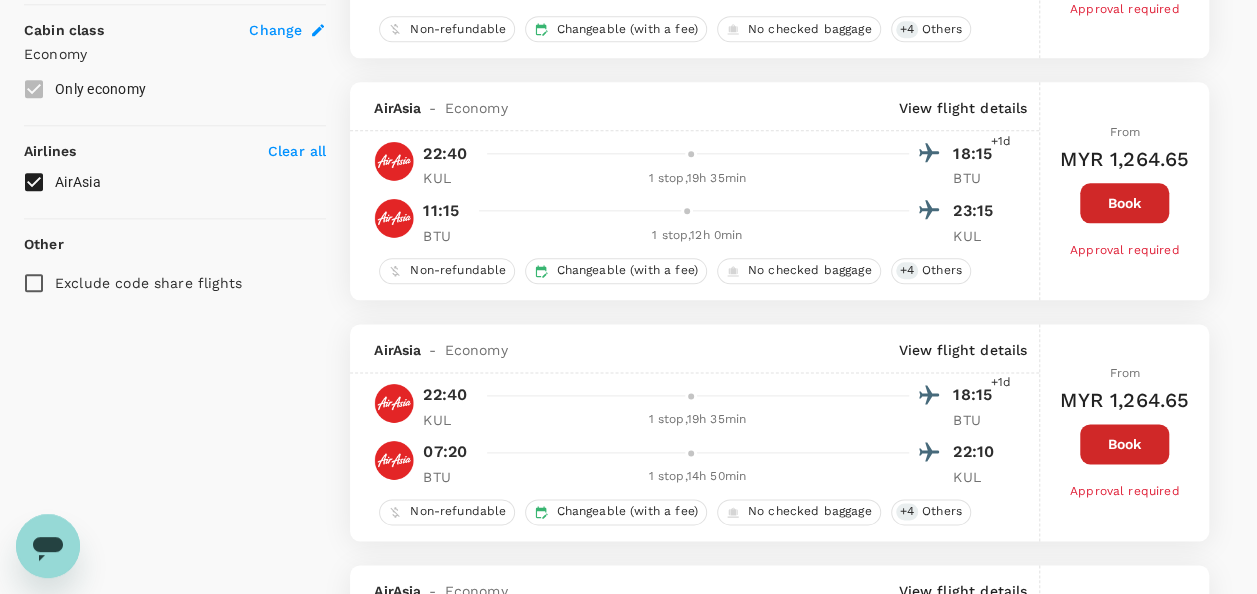 scroll, scrollTop: 1100, scrollLeft: 0, axis: vertical 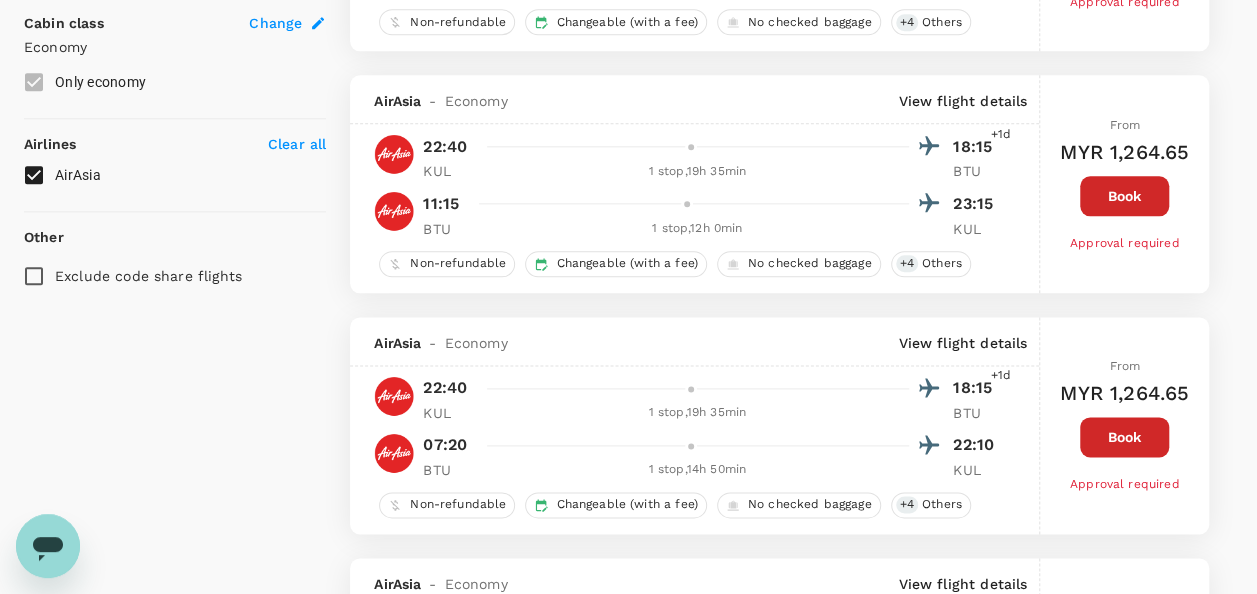 click on "1 stop ,  19h 35min" at bounding box center (697, 413) 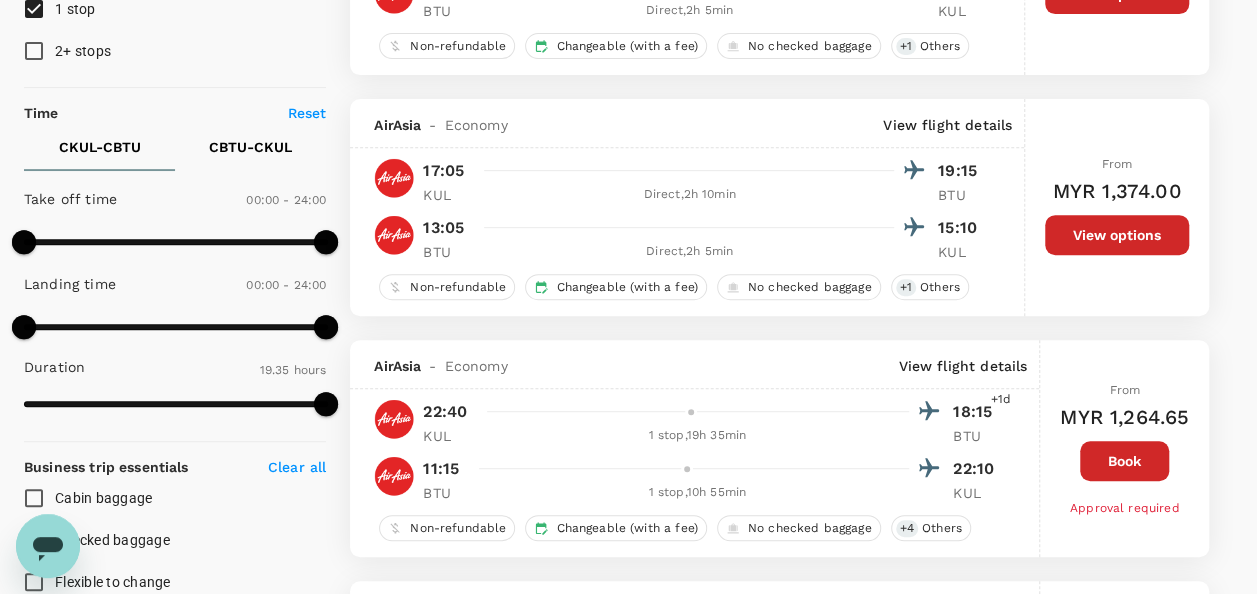 scroll, scrollTop: 0, scrollLeft: 0, axis: both 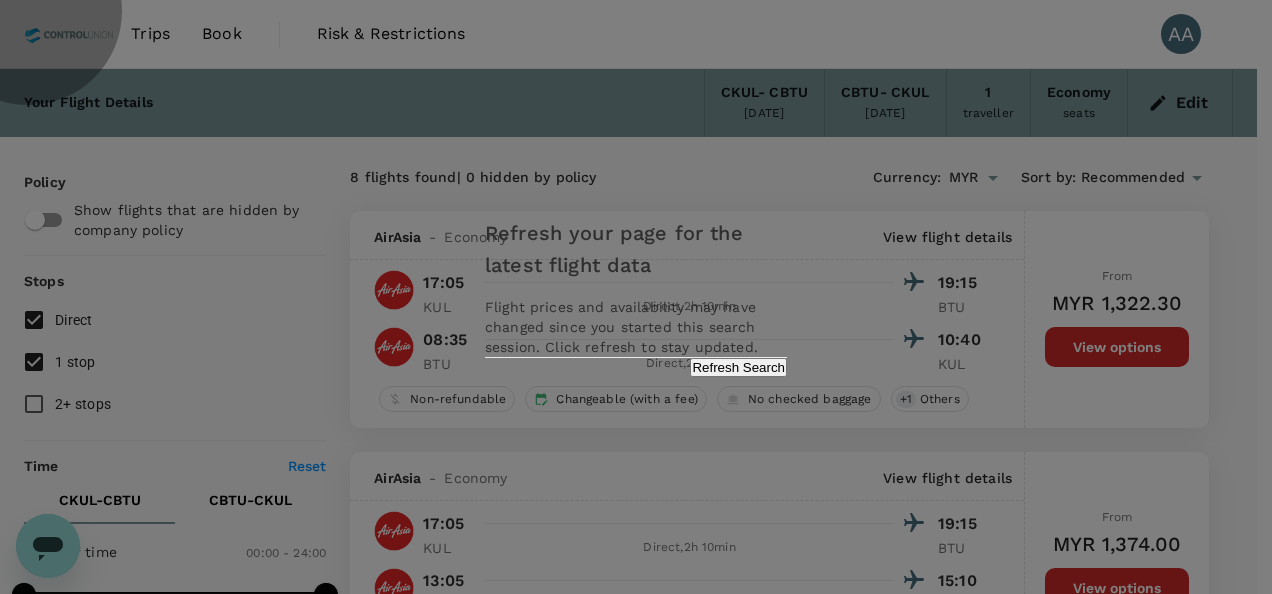 click on "Refresh Search" at bounding box center (738, 367) 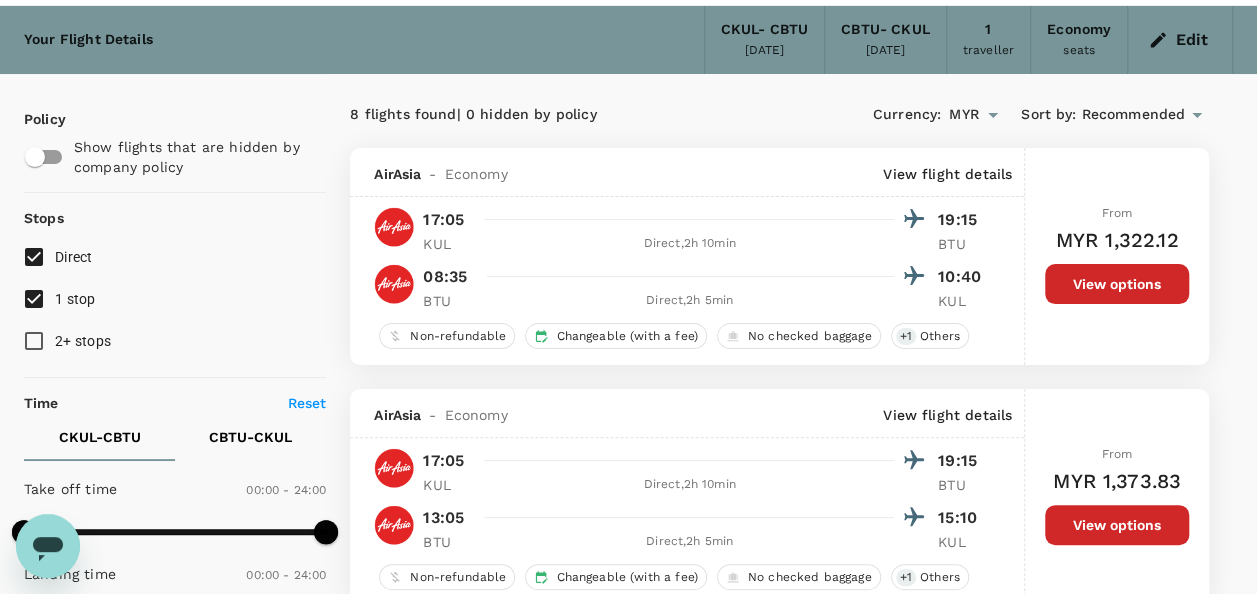 scroll, scrollTop: 0, scrollLeft: 0, axis: both 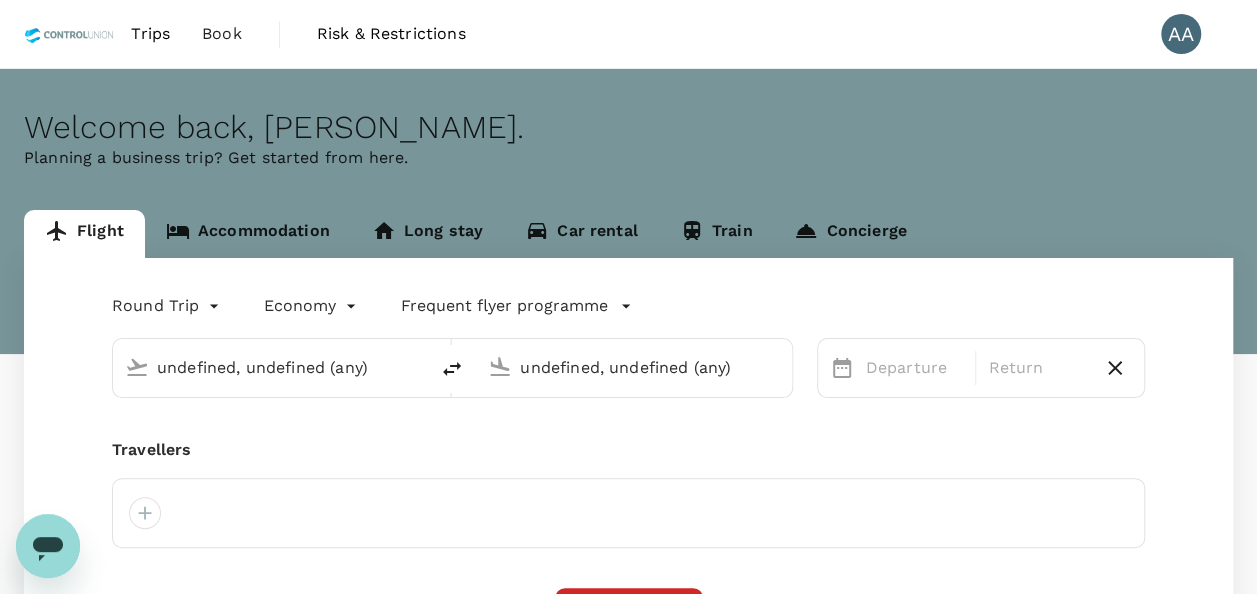 type on "[GEOGRAPHIC_DATA], [GEOGRAPHIC_DATA] (any)" 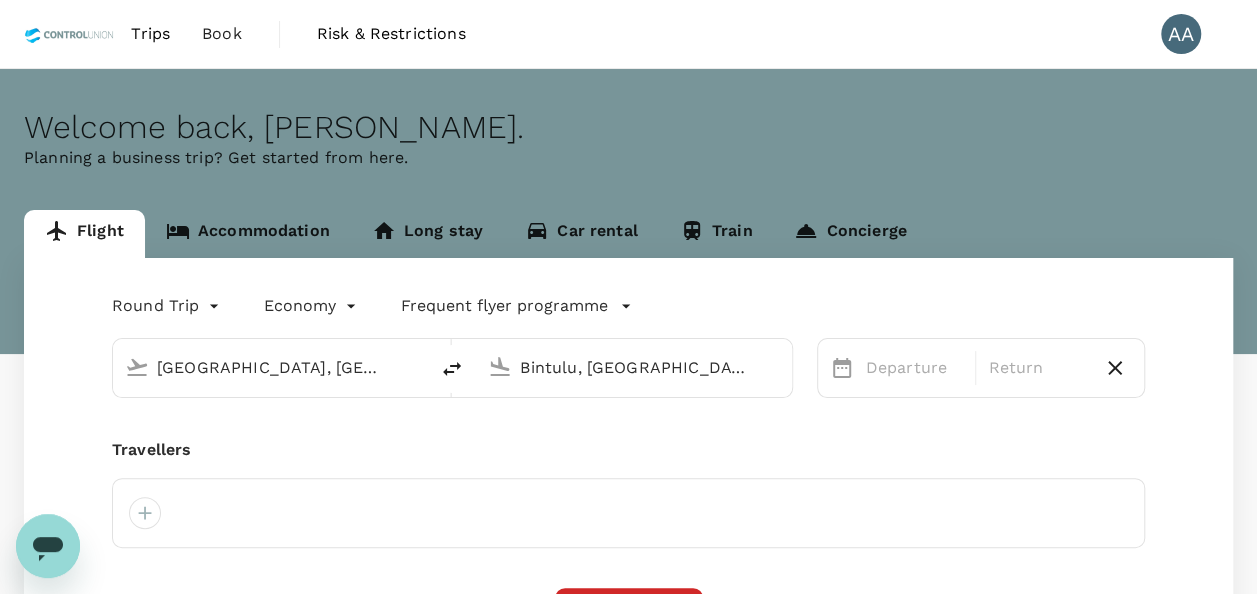 type 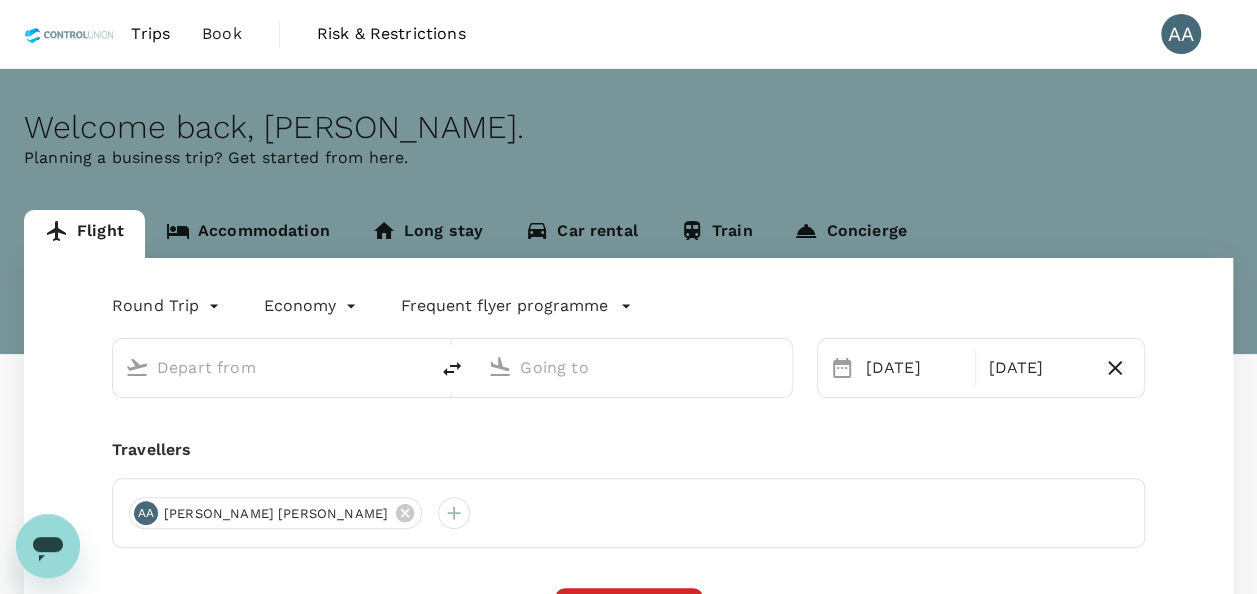 type on "[GEOGRAPHIC_DATA], [GEOGRAPHIC_DATA] (any)" 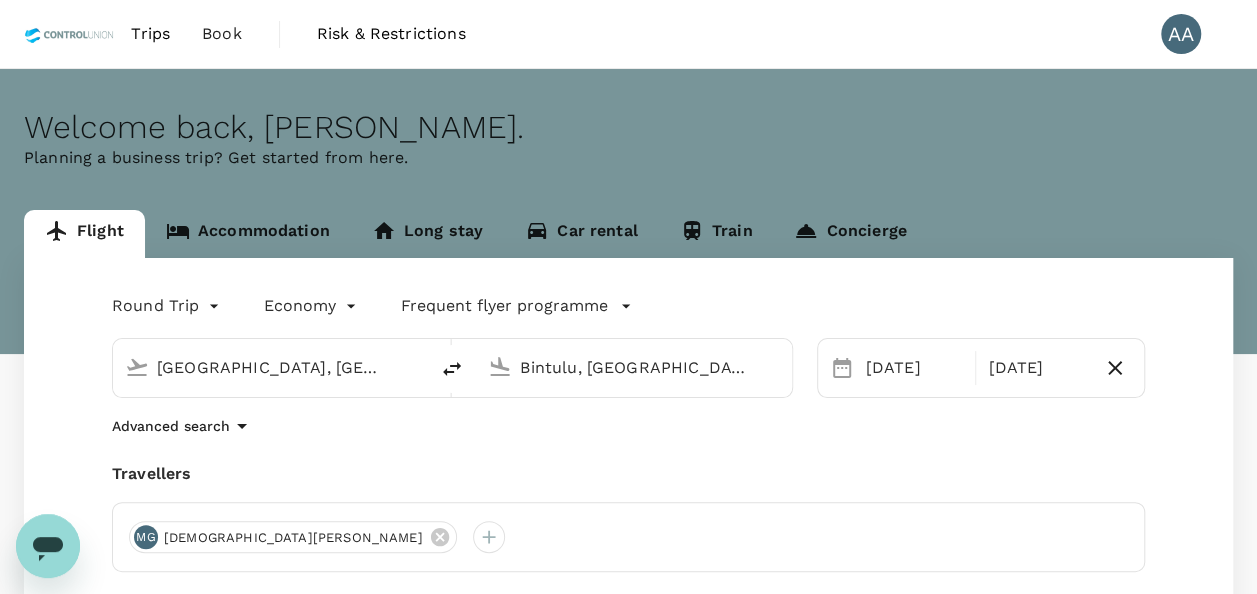 type 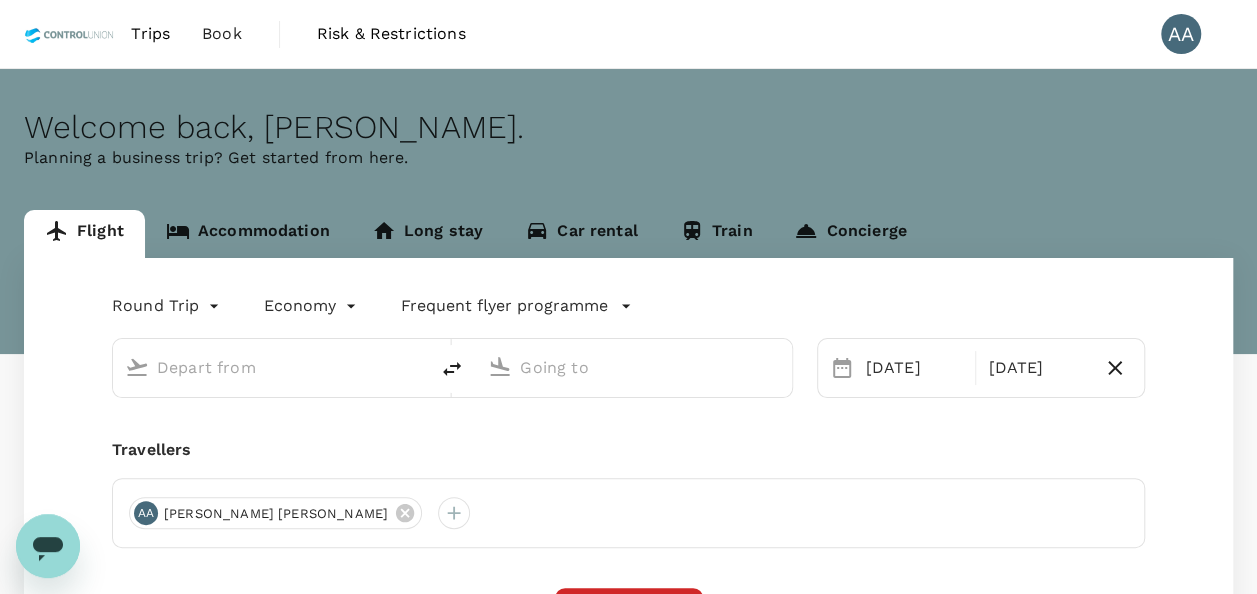 type on "[GEOGRAPHIC_DATA], [GEOGRAPHIC_DATA] (any)" 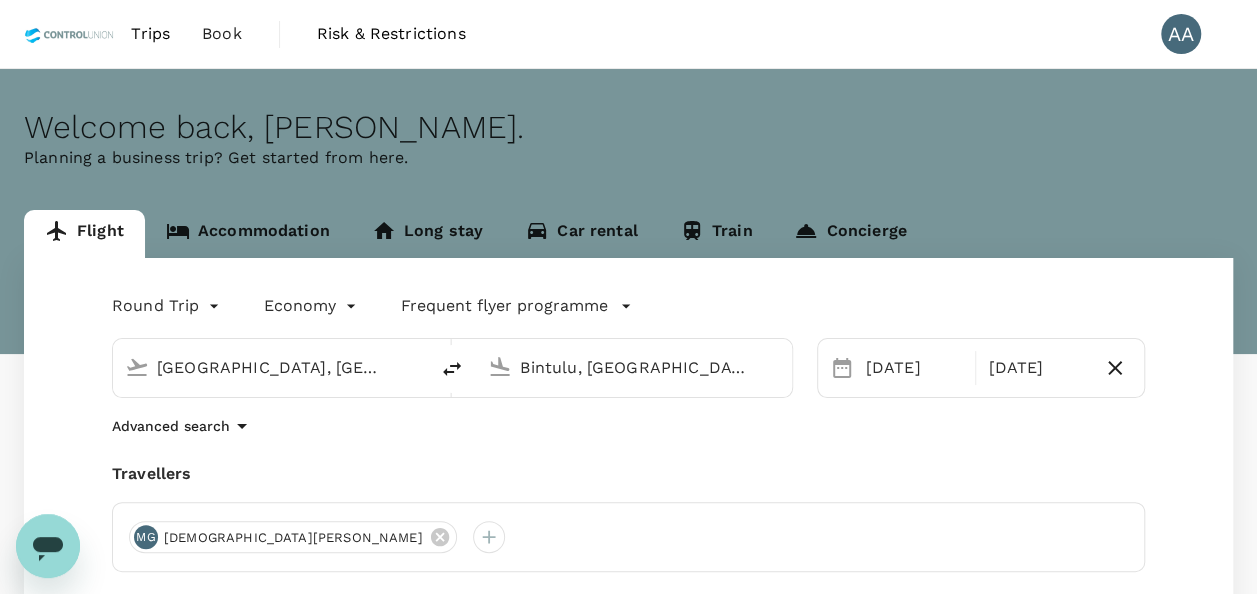 click on "[GEOGRAPHIC_DATA], [GEOGRAPHIC_DATA] (any)" at bounding box center [271, 367] 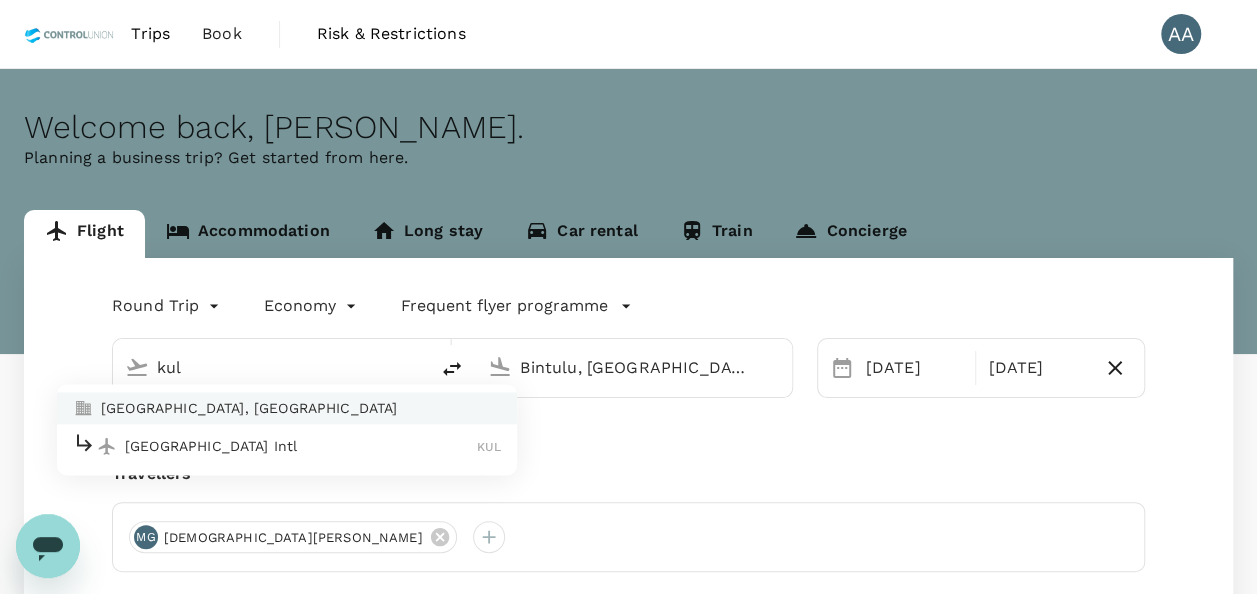 click on "[GEOGRAPHIC_DATA], [GEOGRAPHIC_DATA]" at bounding box center [301, 409] 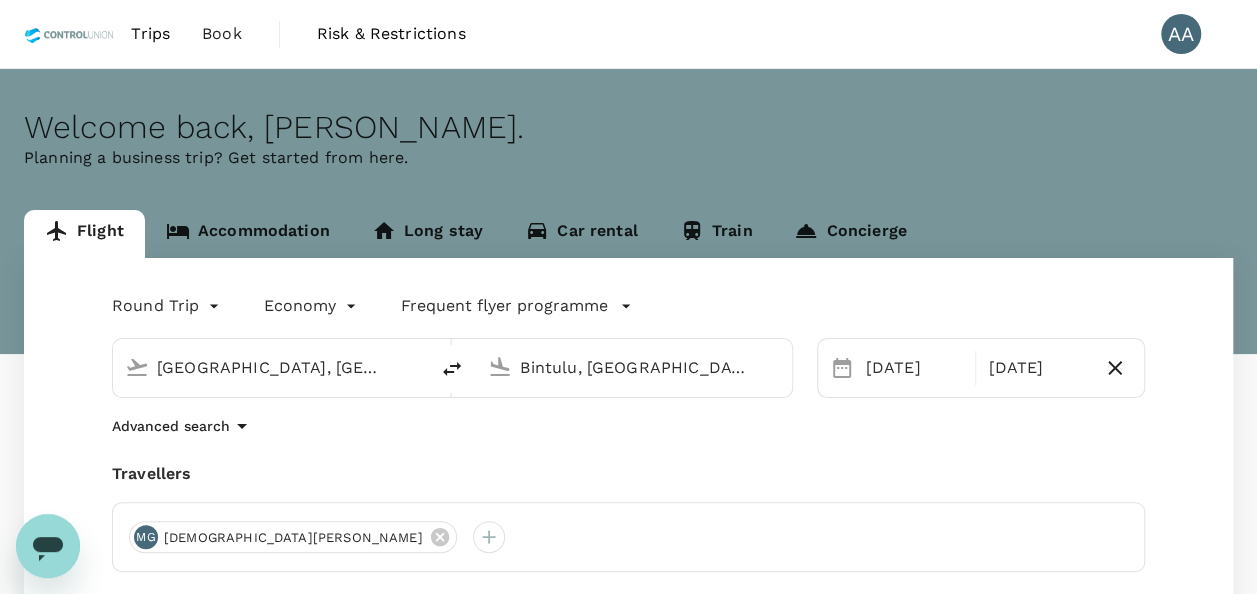 drag, startPoint x: 754, startPoint y: 383, endPoint x: 439, endPoint y: 362, distance: 315.69922 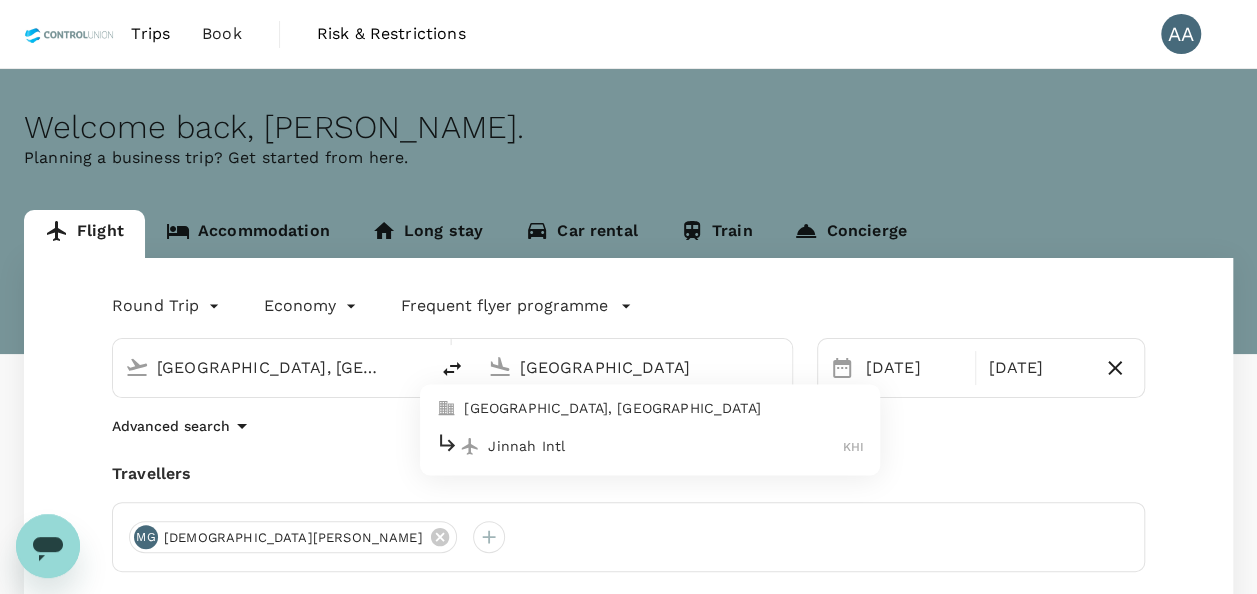 click on "[GEOGRAPHIC_DATA], [GEOGRAPHIC_DATA]" at bounding box center [664, 409] 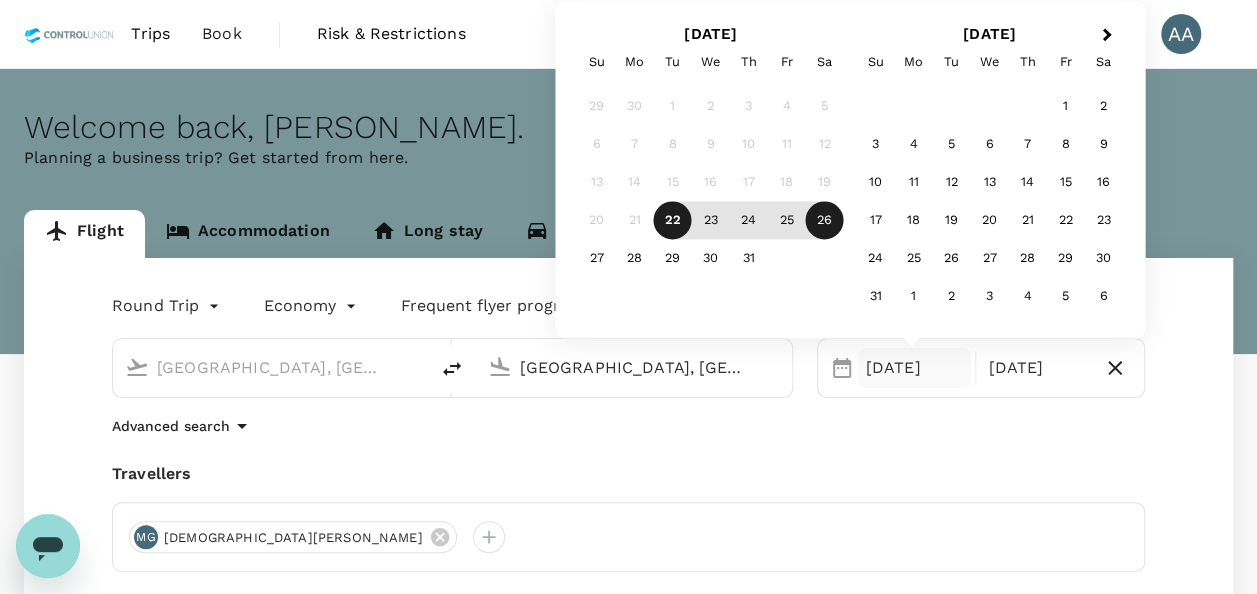 type on "[GEOGRAPHIC_DATA], [GEOGRAPHIC_DATA] (any)" 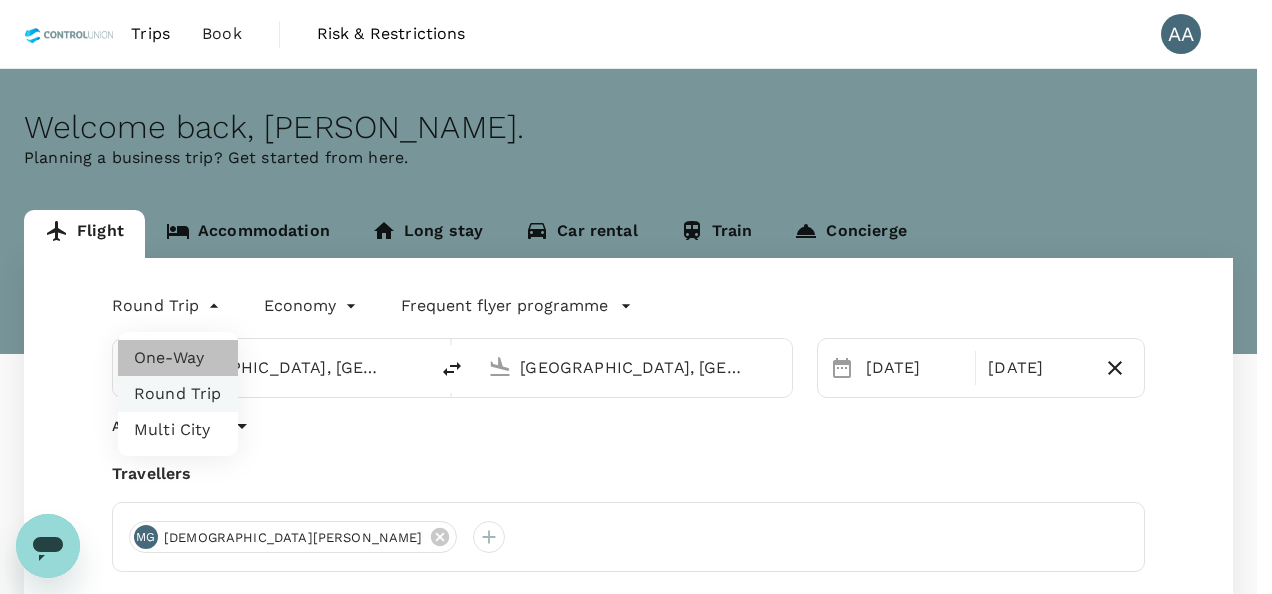 click on "One-Way" at bounding box center [178, 358] 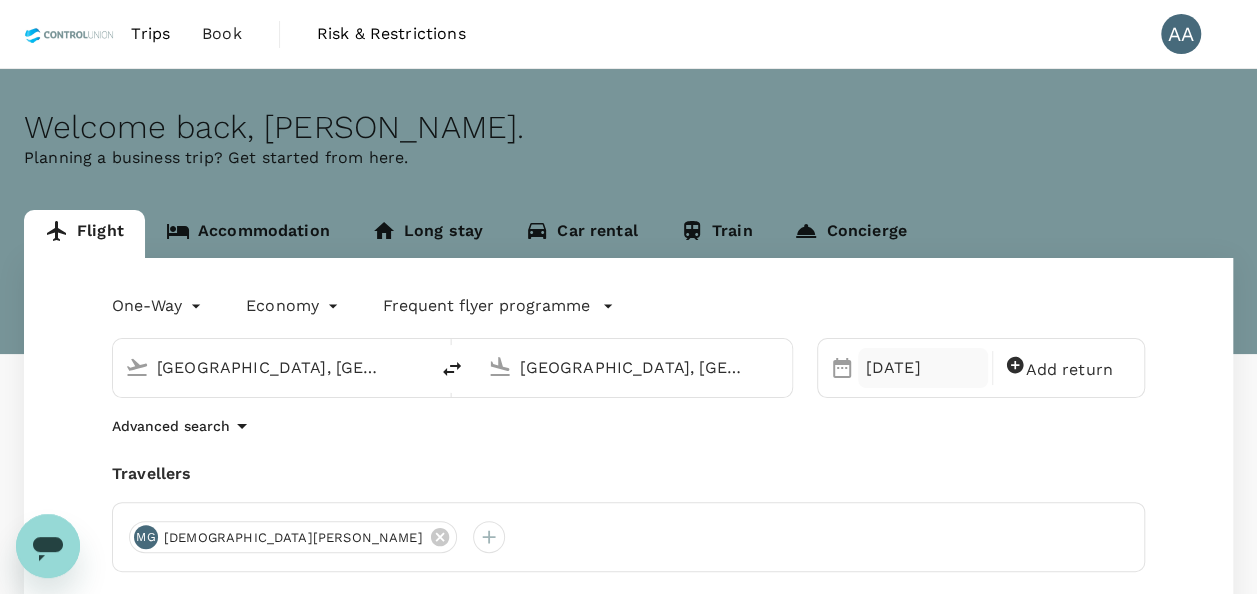 click on "[DATE]" at bounding box center [923, 368] 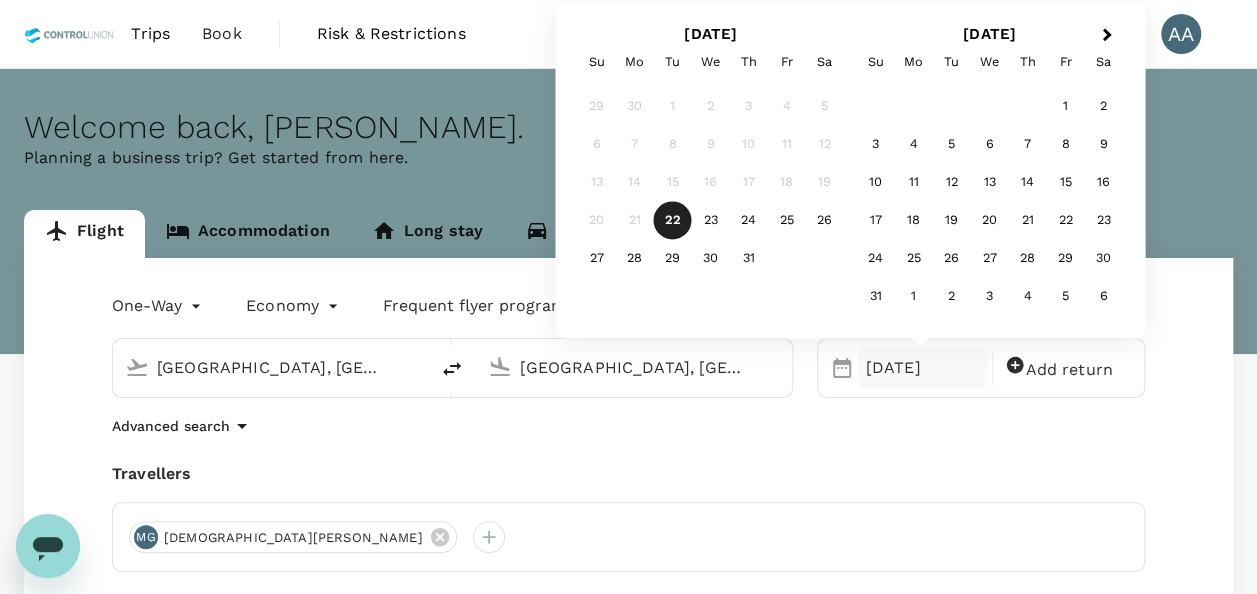 click on "26" at bounding box center [825, 221] 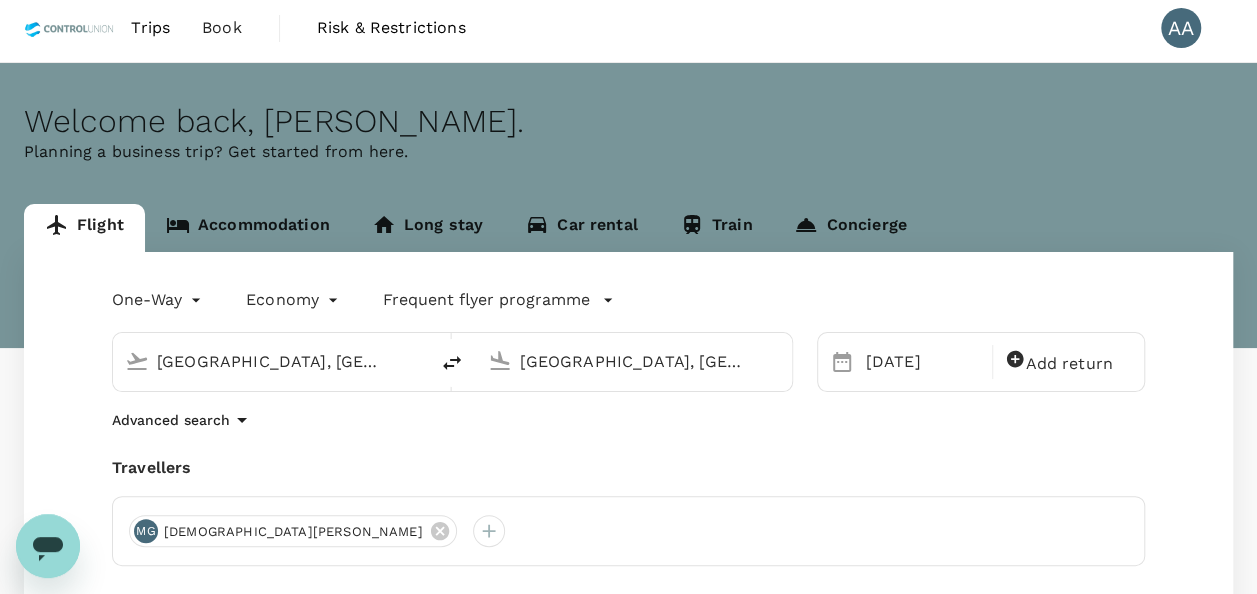 scroll, scrollTop: 370, scrollLeft: 0, axis: vertical 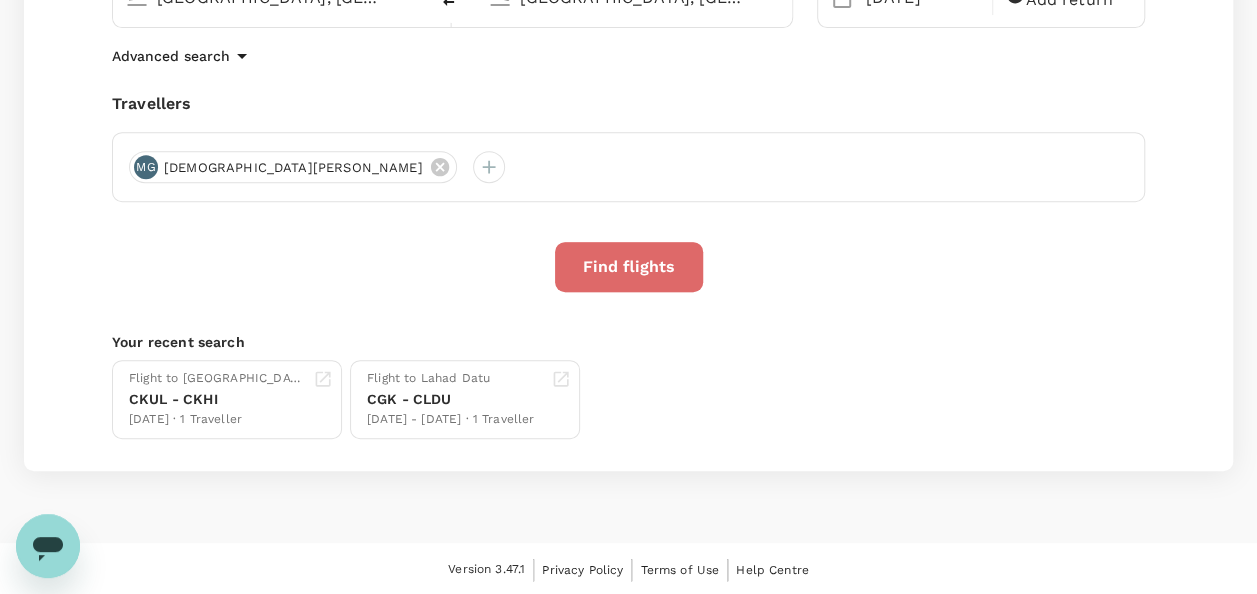 click on "Find flights" at bounding box center (629, 267) 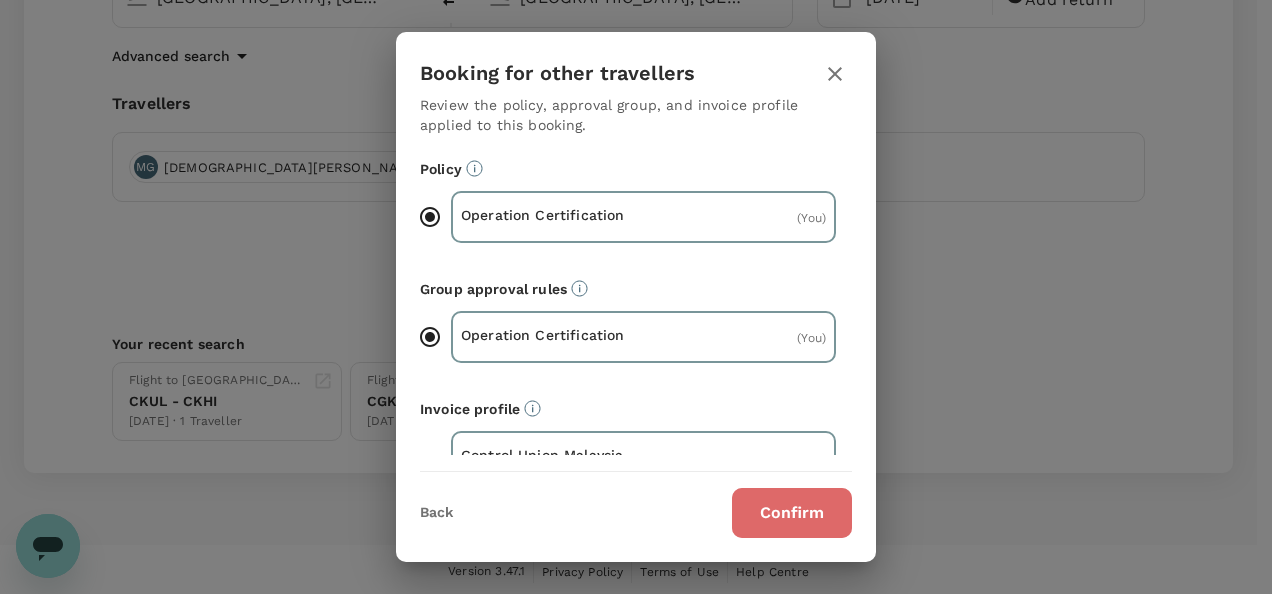 click on "Confirm" at bounding box center [792, 513] 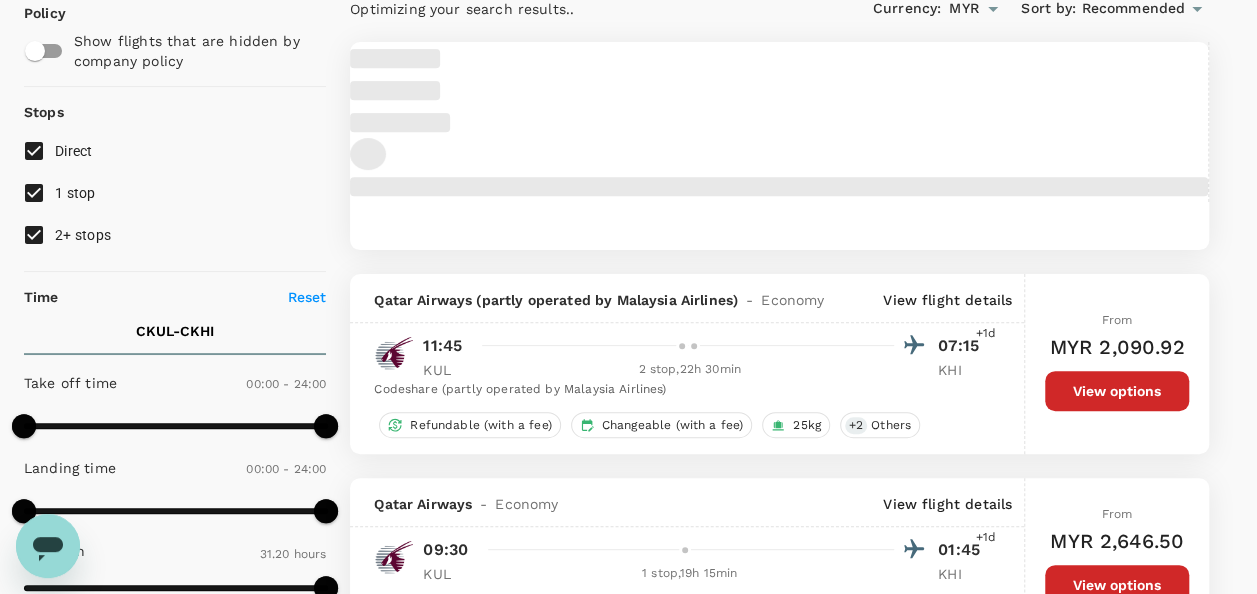 scroll, scrollTop: 200, scrollLeft: 0, axis: vertical 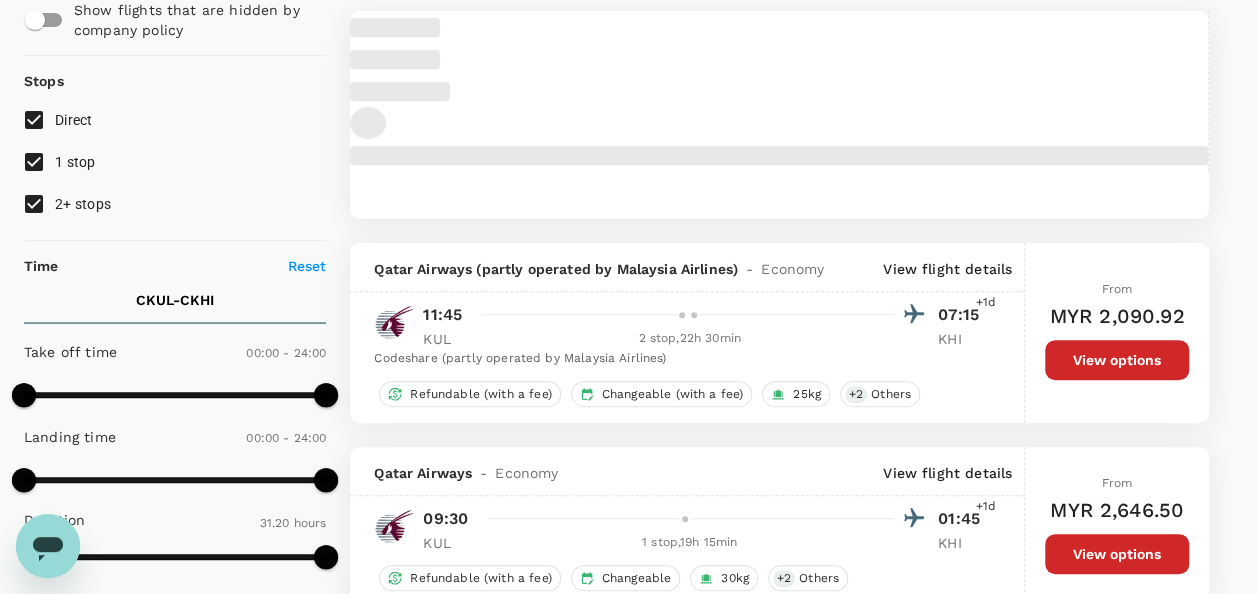 checkbox on "false" 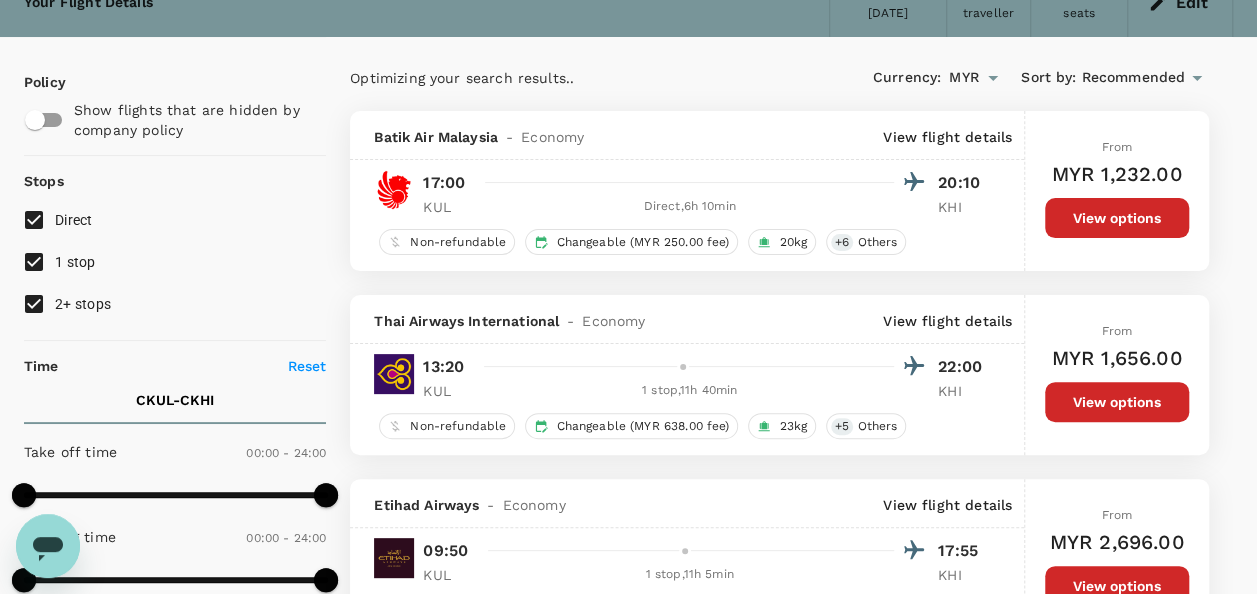 scroll, scrollTop: 0, scrollLeft: 0, axis: both 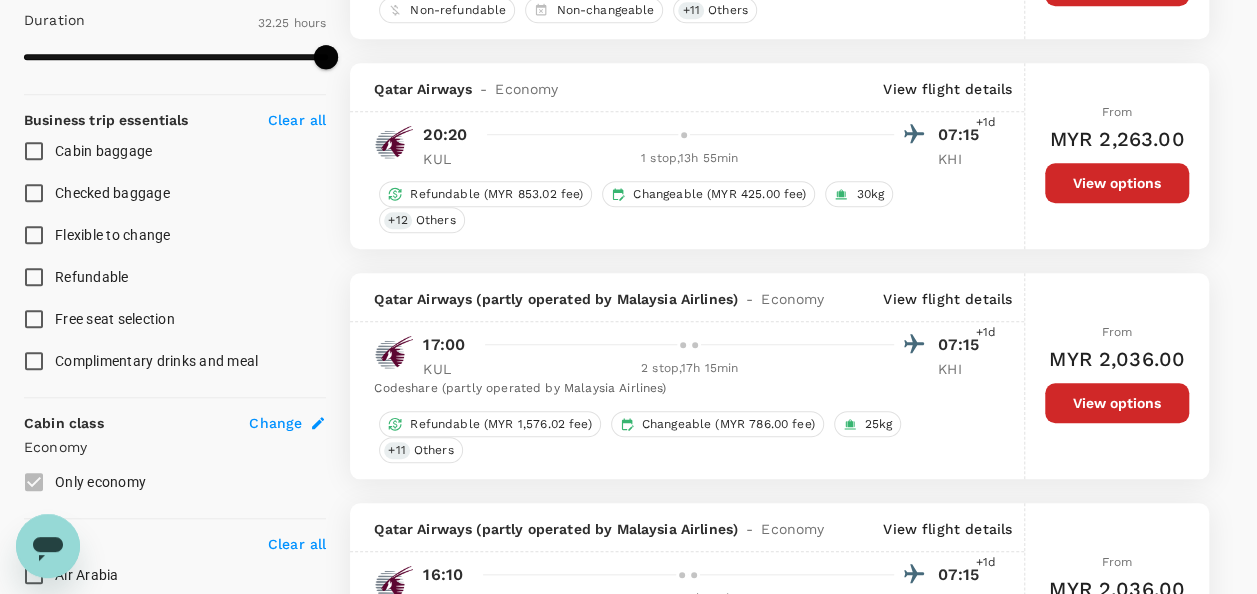 type on "2015" 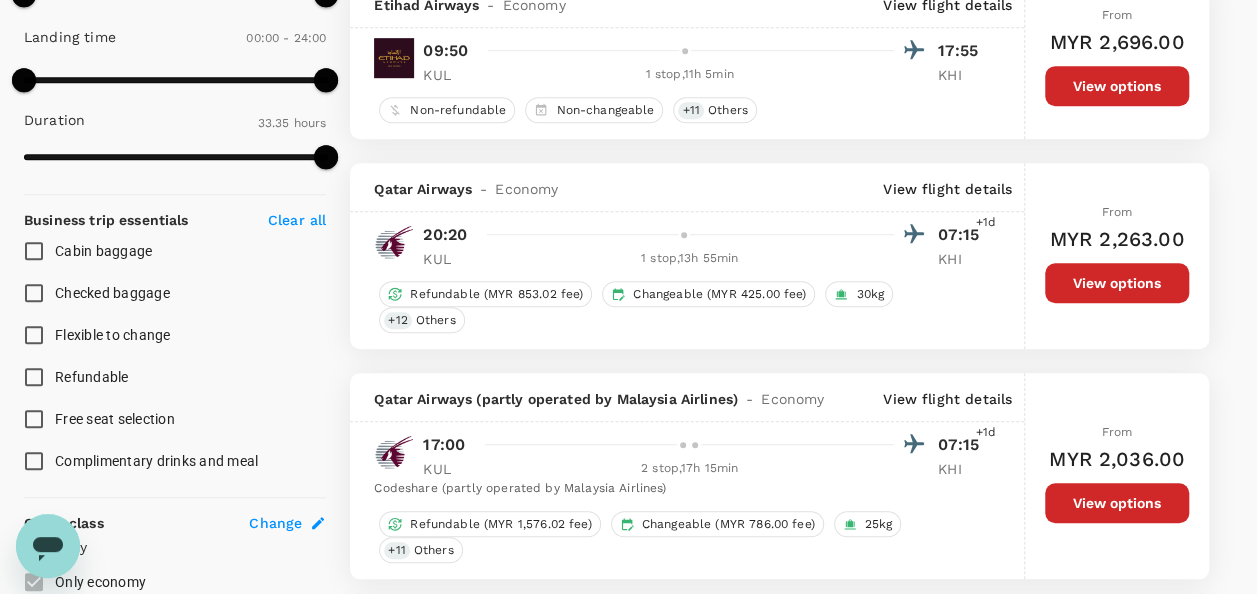 scroll, scrollTop: 0, scrollLeft: 0, axis: both 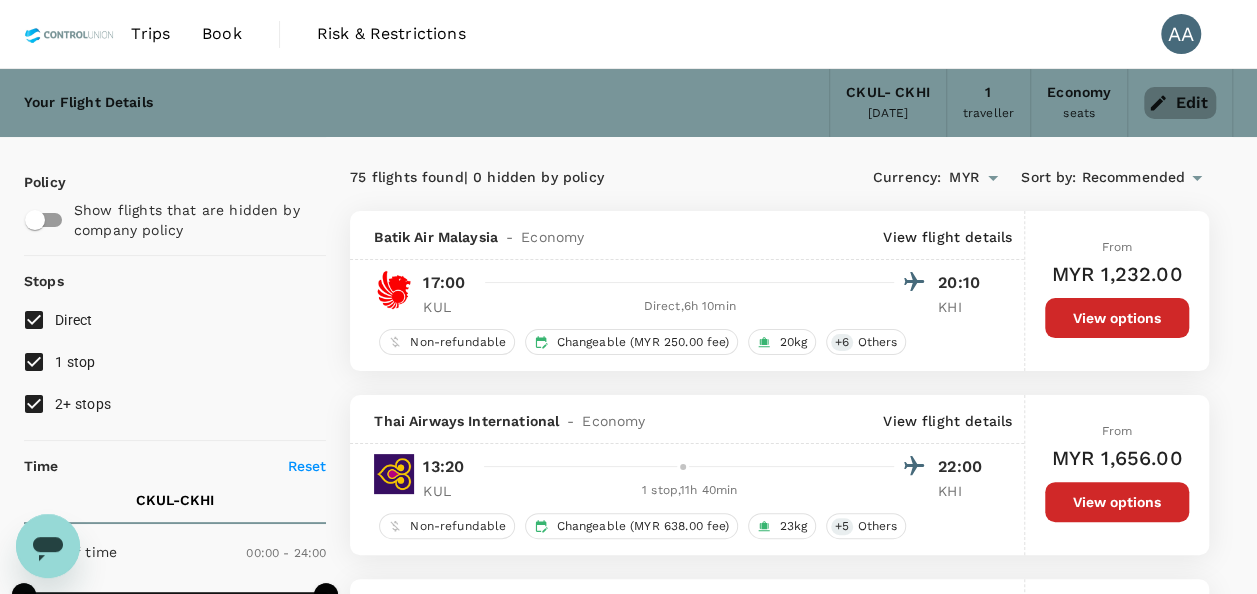 click on "Edit" at bounding box center (1180, 103) 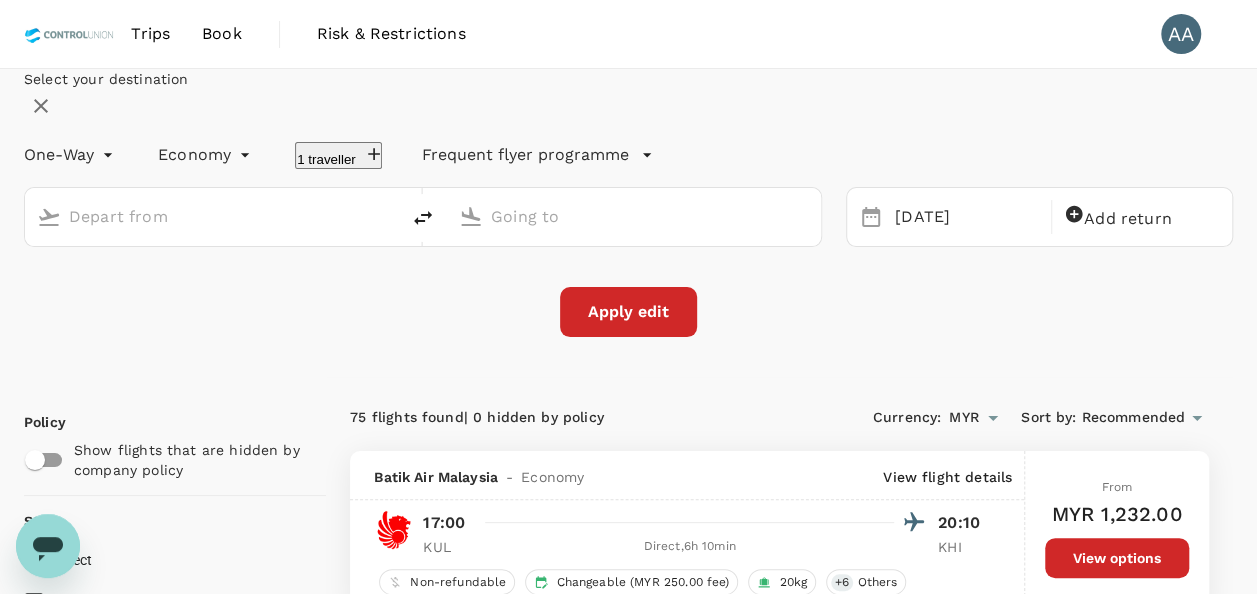 type on "[GEOGRAPHIC_DATA], [GEOGRAPHIC_DATA] (any)" 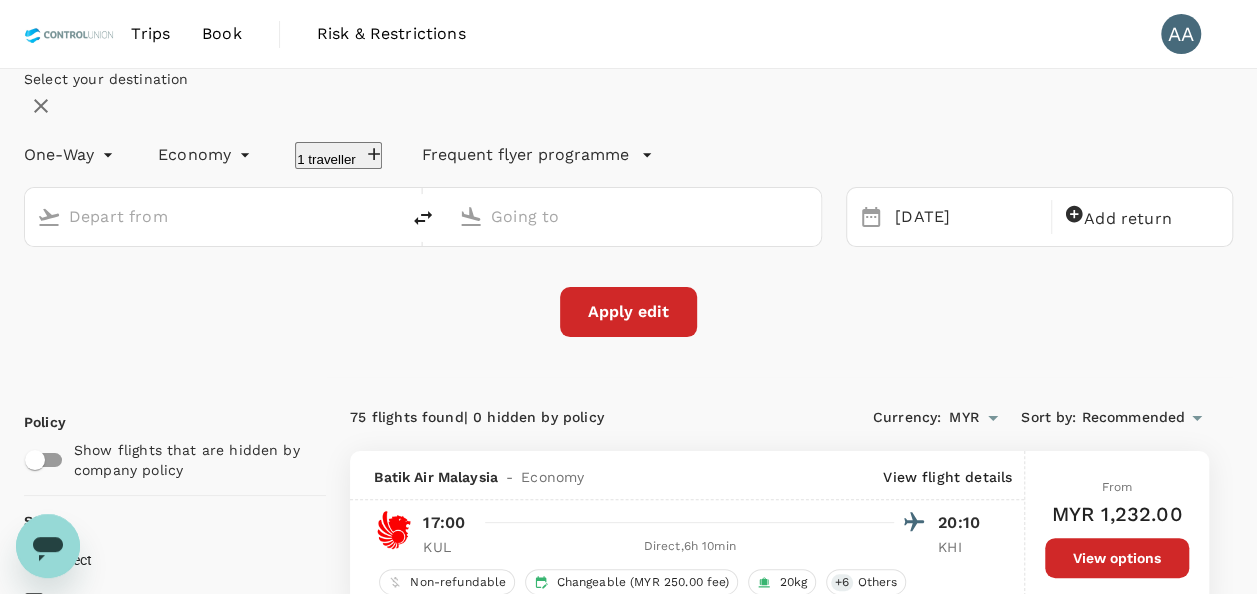 type on "[GEOGRAPHIC_DATA], [GEOGRAPHIC_DATA] (any)" 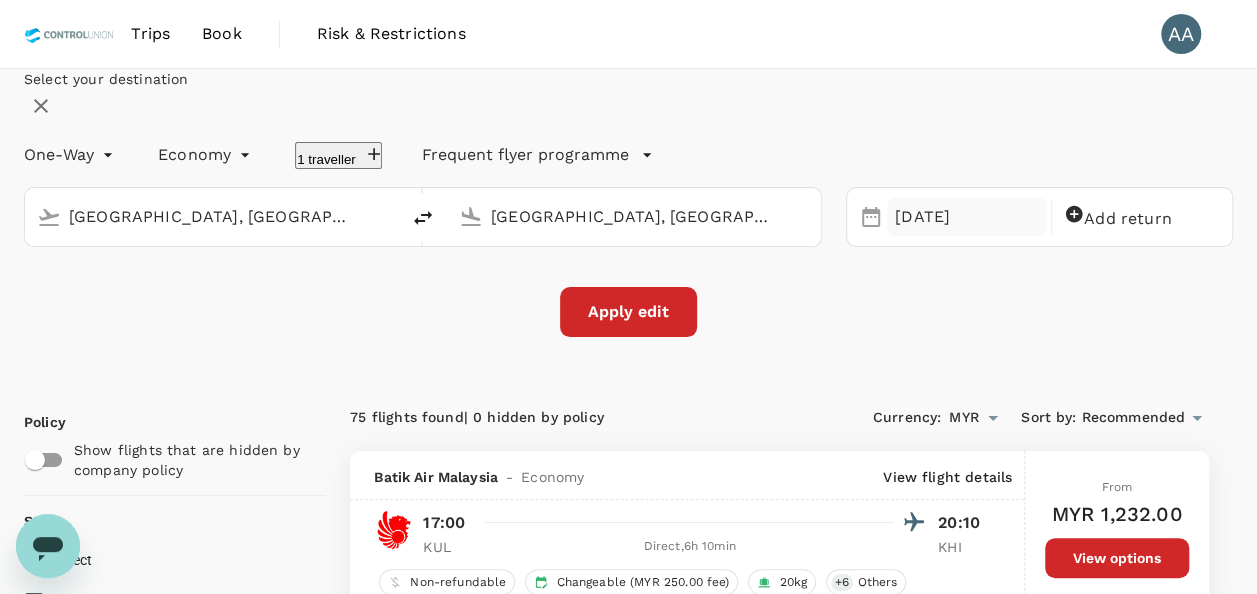 click on "[DATE]" at bounding box center (967, 217) 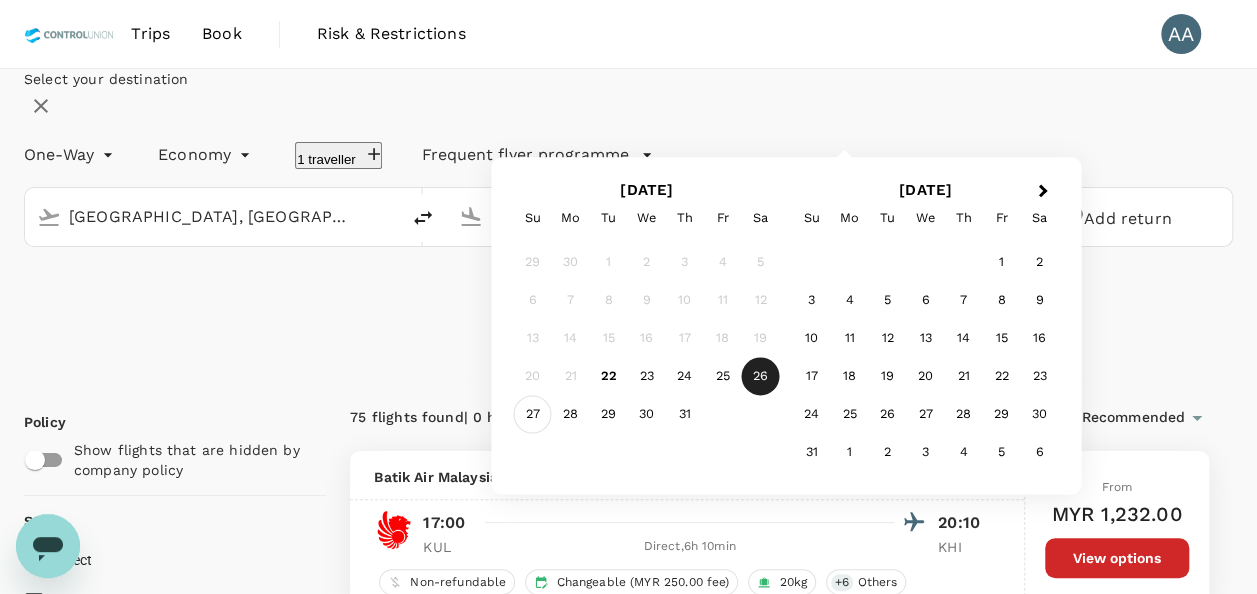 click on "27" at bounding box center [533, 415] 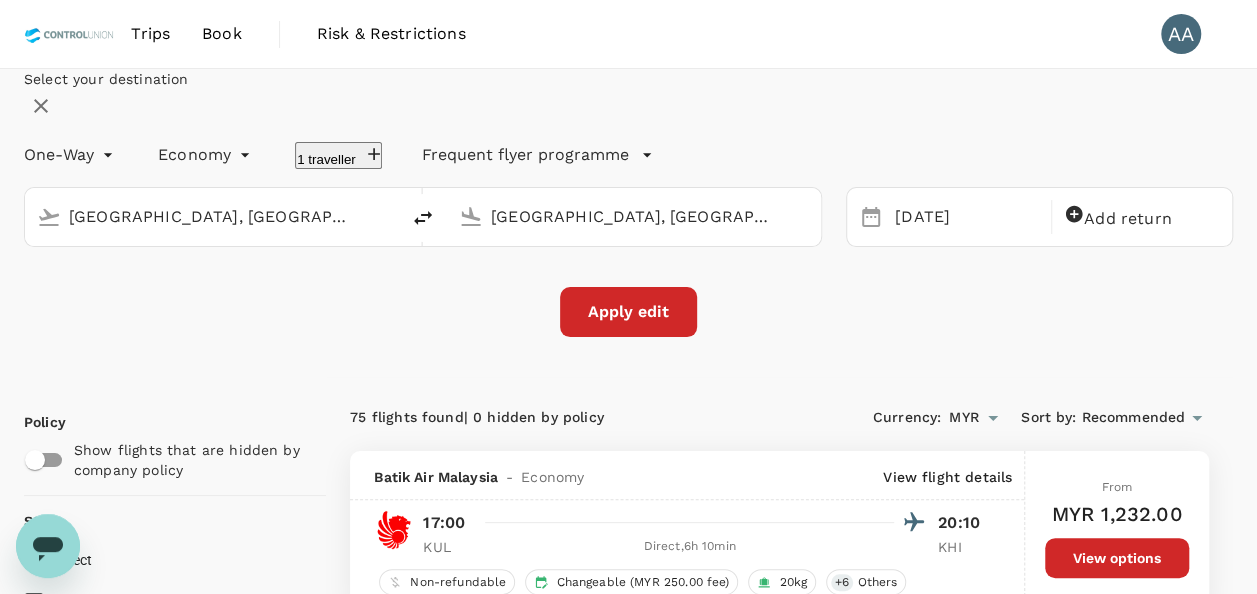 click on "Select your destination One-Way oneway Economy economy 1   traveller Frequent flyer programme [GEOGRAPHIC_DATA], [GEOGRAPHIC_DATA] (any) [GEOGRAPHIC_DATA], [GEOGRAPHIC_DATA] (any) Selected date: [DATE] [DATE] Add return Apply edit" at bounding box center (628, 203) 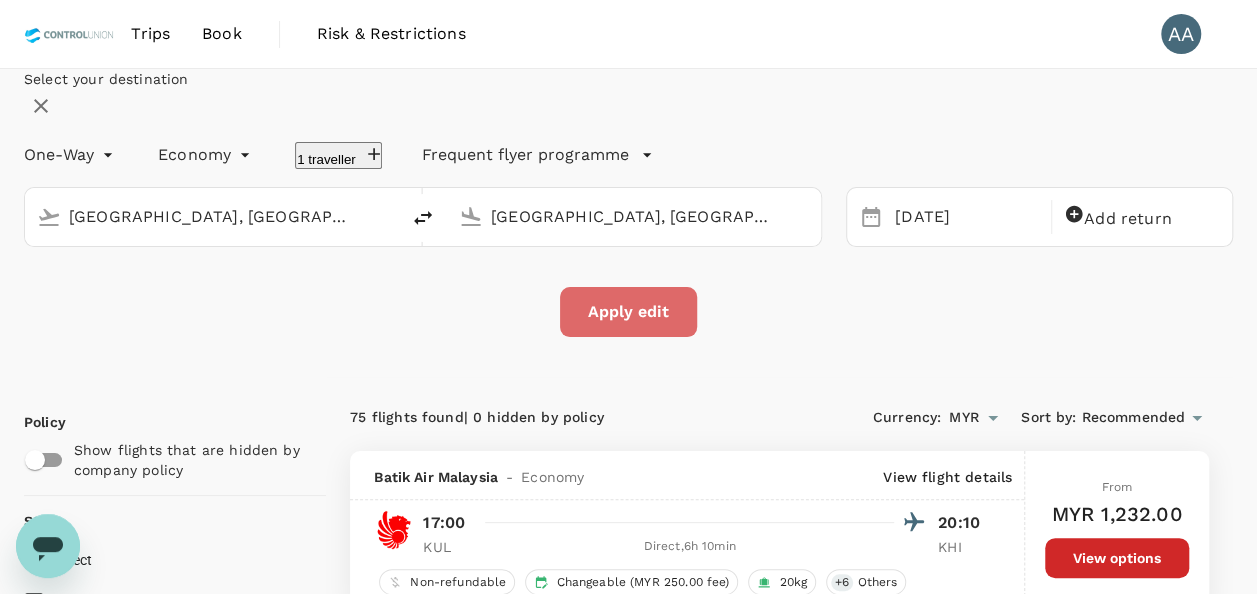 click on "Apply edit" at bounding box center (628, 312) 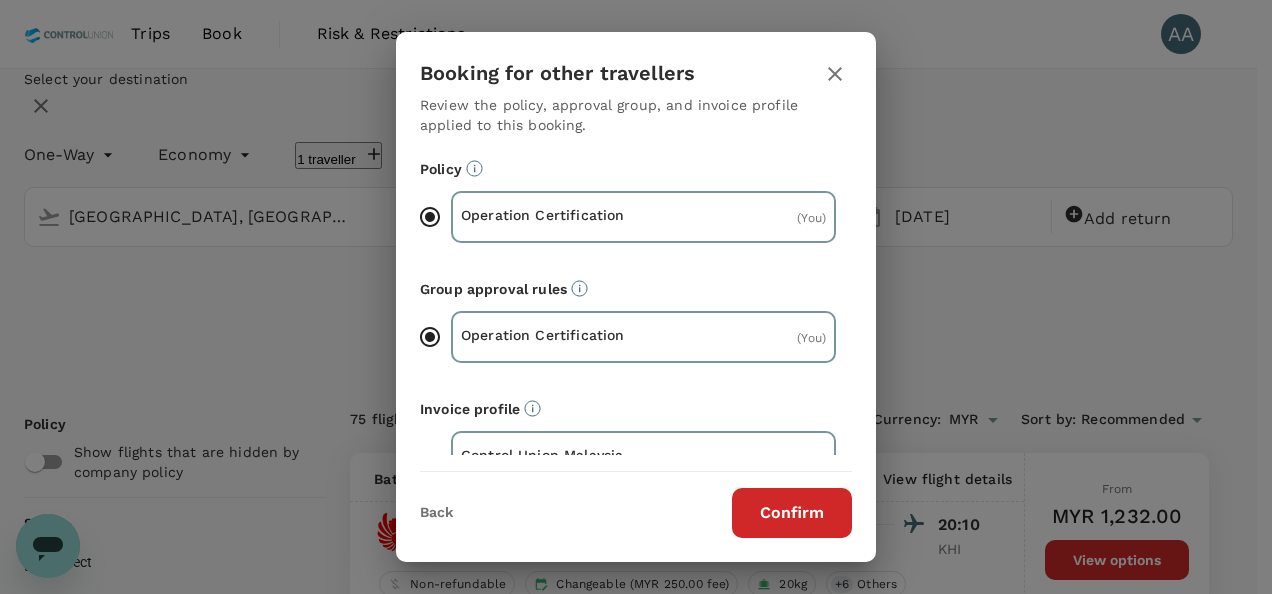 click on "Confirm" at bounding box center [792, 513] 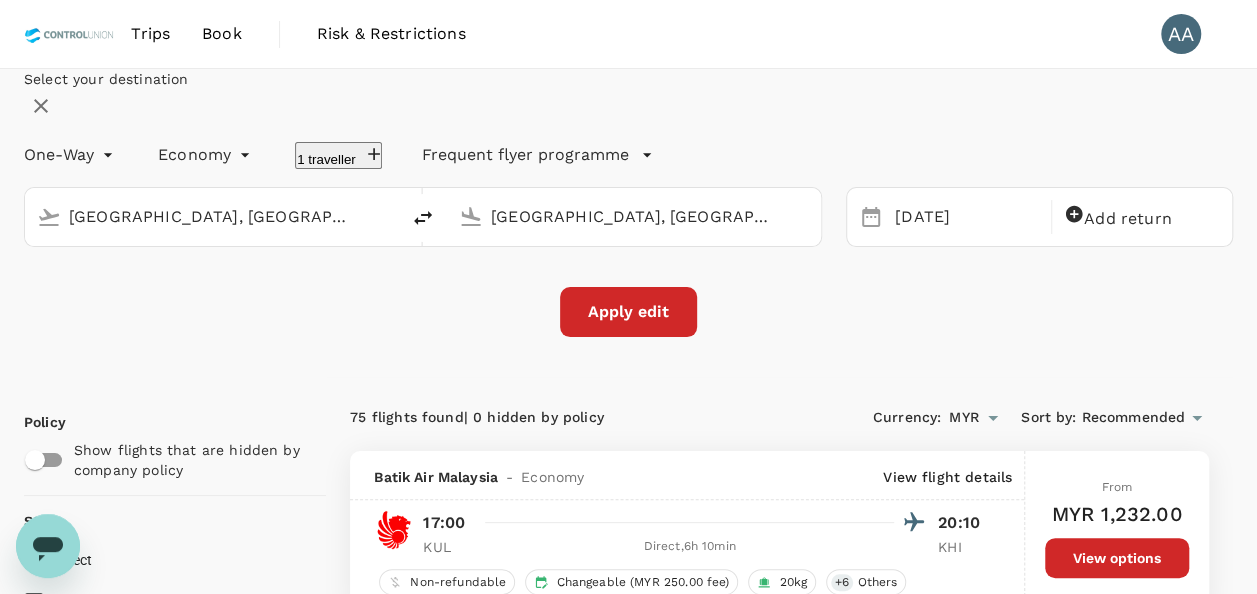 checkbox on "false" 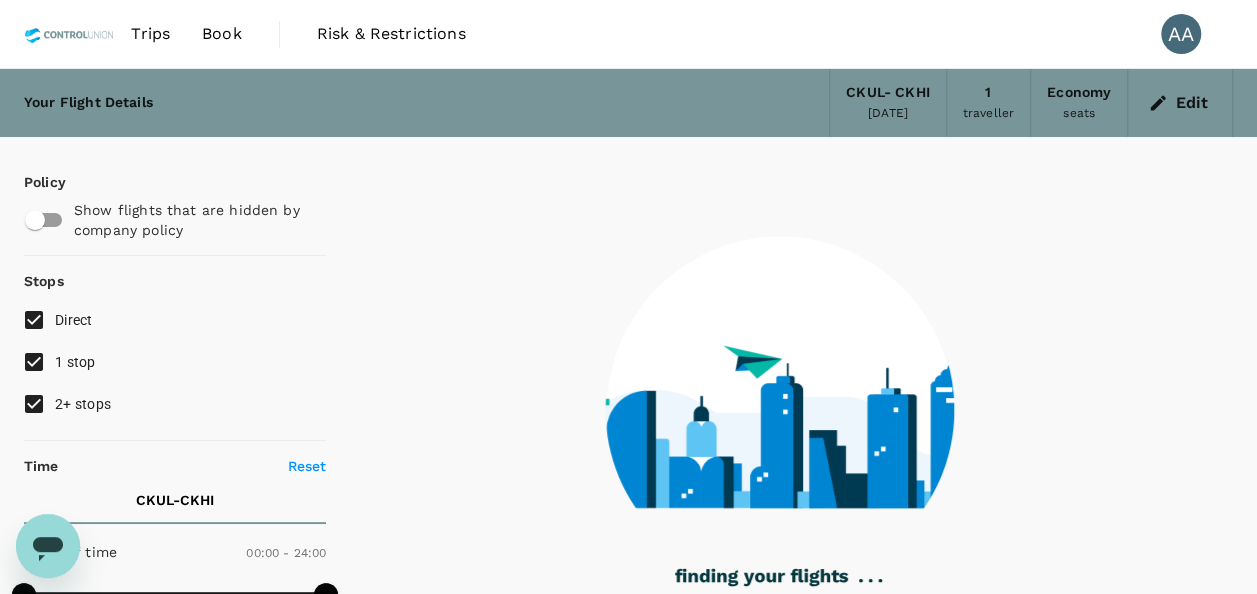 type on "1945" 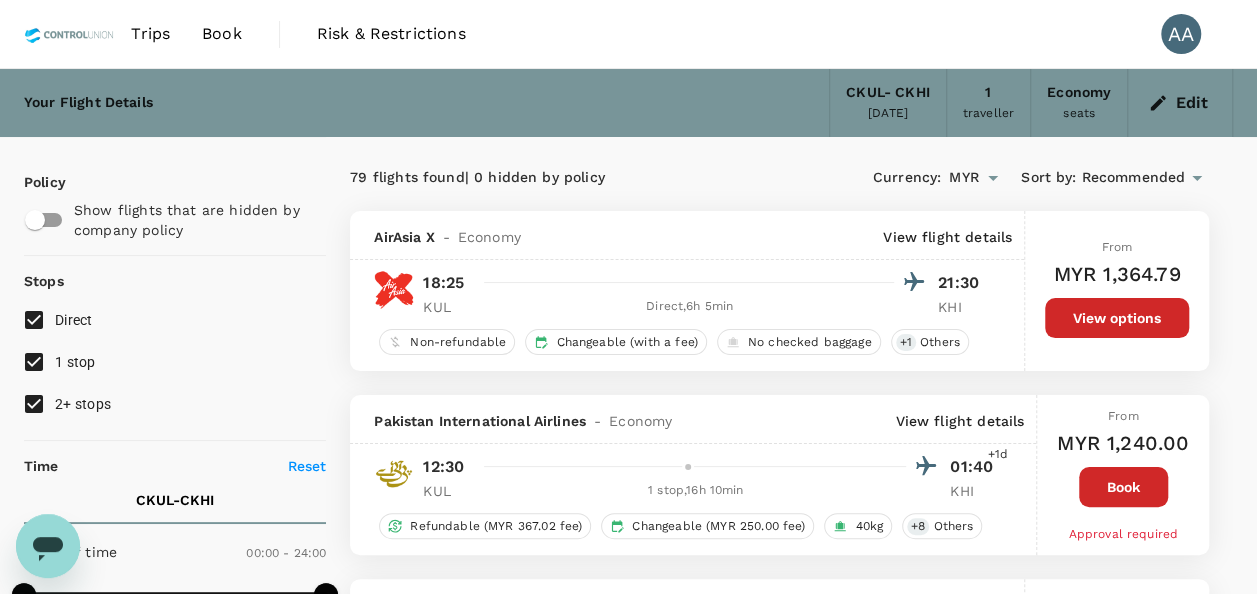 click 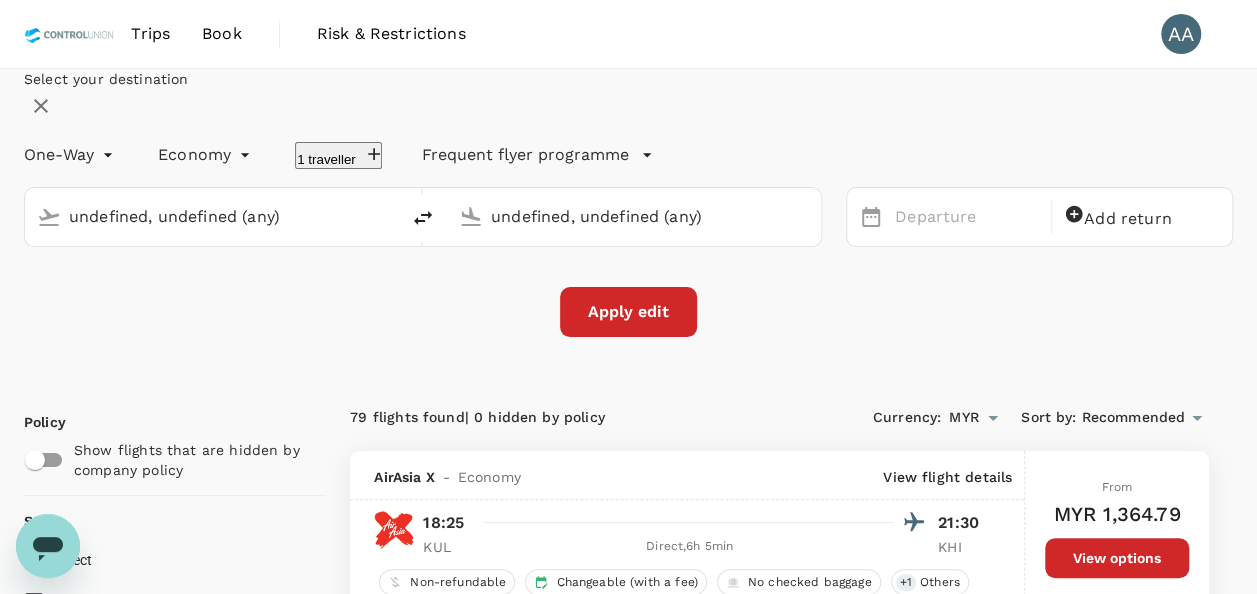 type 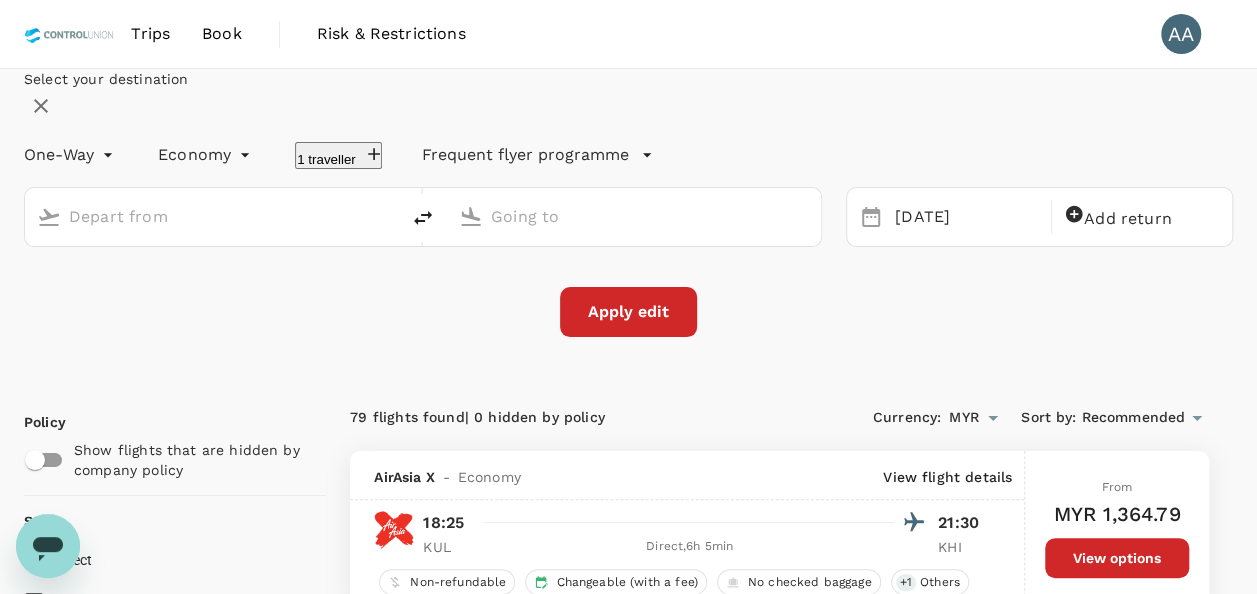 click on "Trips Book Risk & Restrictions AA Select your destination One-Way oneway Economy economy 1   traveller Frequent flyer programme [DATE] Add return Apply edit Policy Show flights that are hidden by company policy Stops Direct 1 stop 2+ stops Time Reset CKUL - CKHI Take off time 00:00 - 24:00 Landing time 00:00 - 24:00 Duration 32.25 hours Business trip essentials Clear all Cabin baggage Checked baggage Flexible to change Refundable Free seat selection Complimentary drinks and meal Cabin class Change Economy Only economy Airlines Clear all Air Arabia Air India AirAsia X Batik Air Malaysia Emirates Ethiopian Airlines Etihad Airways Malaysia Airlines Pakistan International Airlines Qatar Airways Singapore Airlines SriLankan Airlines Thai Airways International Turkish Airlines Other Exclude code share flights 79   flights found  |   0   hidden by policy Currency :  MYR Sort by :  Recommended AirAsia X     - Economy   View flight details 18:25 21:30 KUL Direct ,  6h 5min KHI Non-refundable Changeable (with a fee) +" at bounding box center (628, 2501) 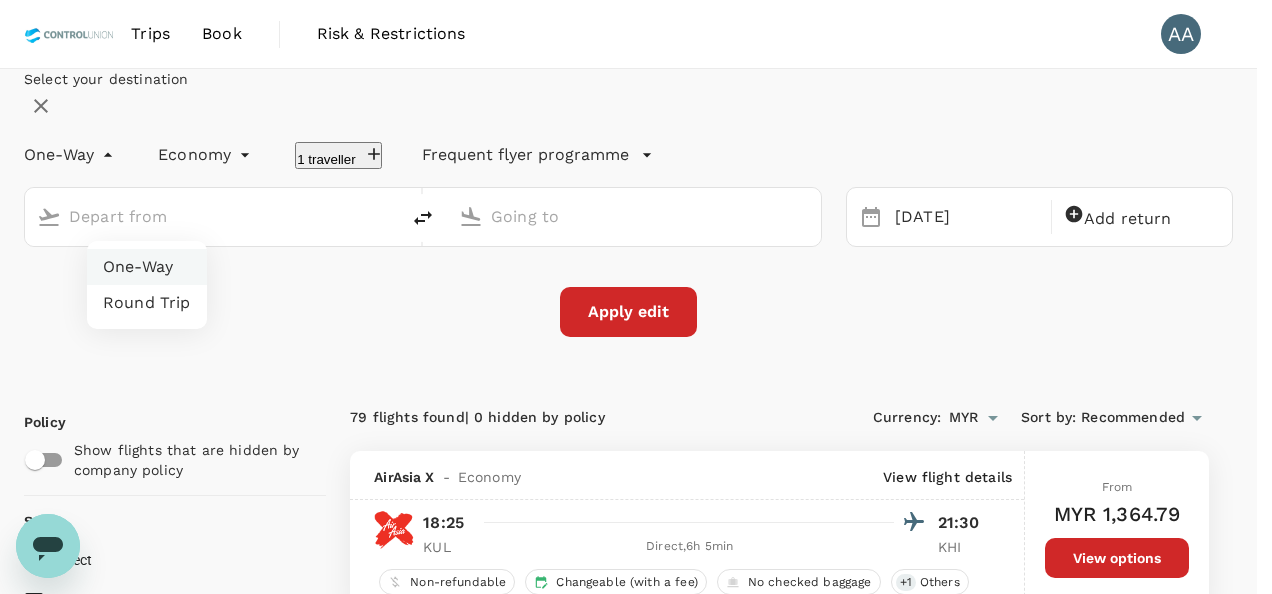 type on "[GEOGRAPHIC_DATA], [GEOGRAPHIC_DATA] (any)" 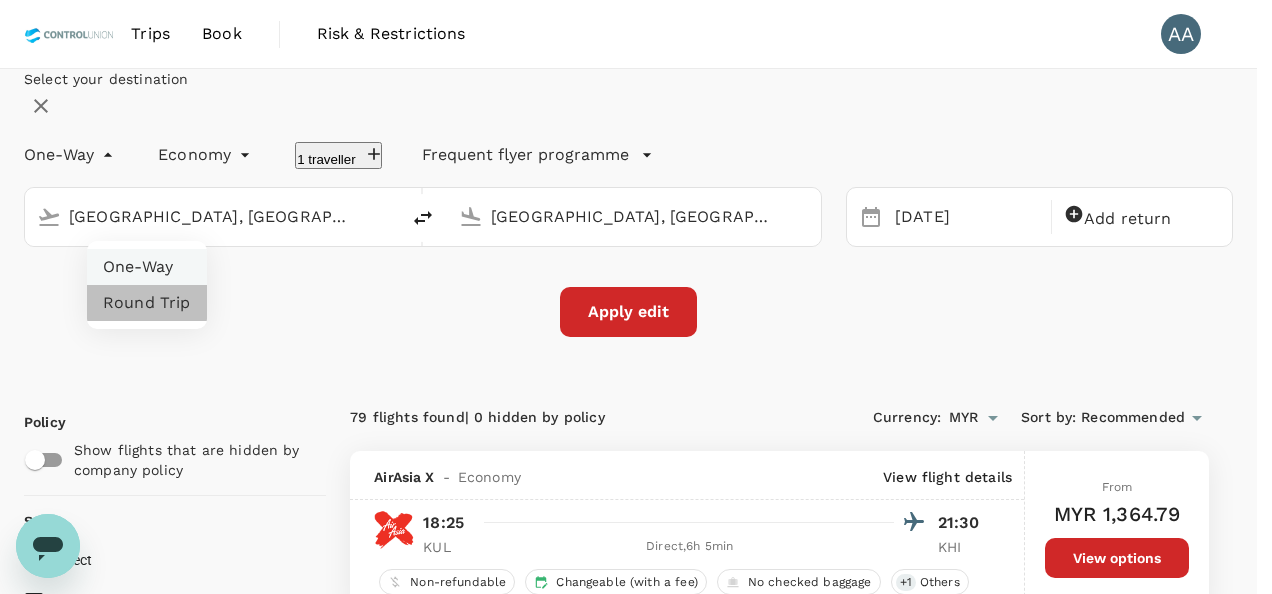 click on "Round Trip" at bounding box center (147, 303) 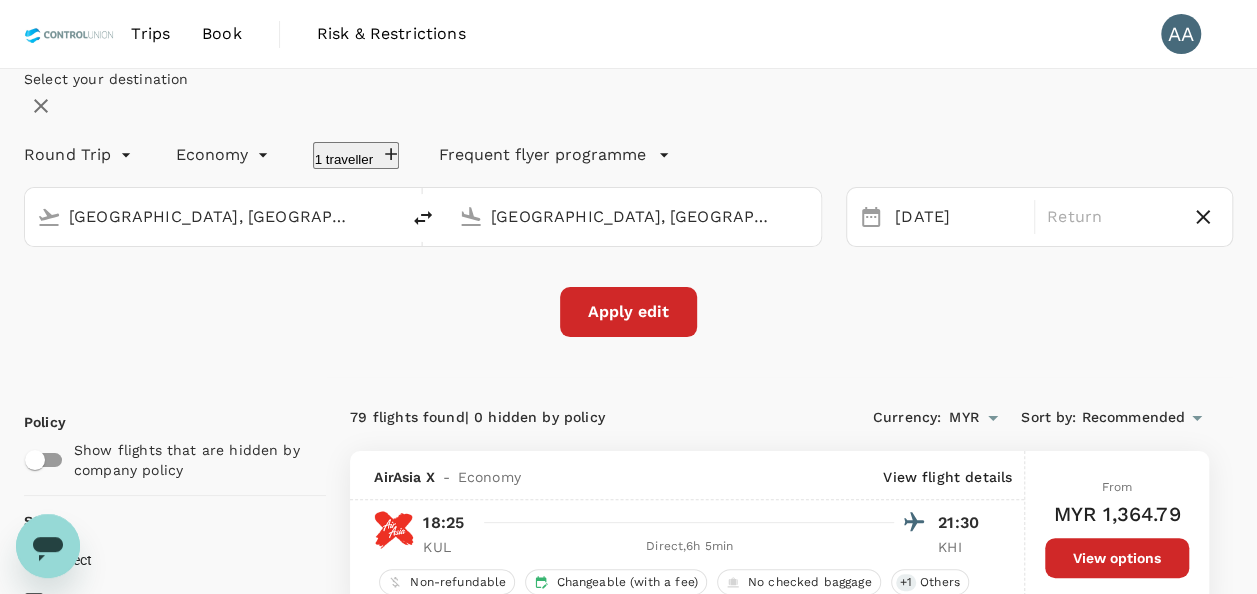 click on "[GEOGRAPHIC_DATA], [GEOGRAPHIC_DATA] (any)" at bounding box center [213, 216] 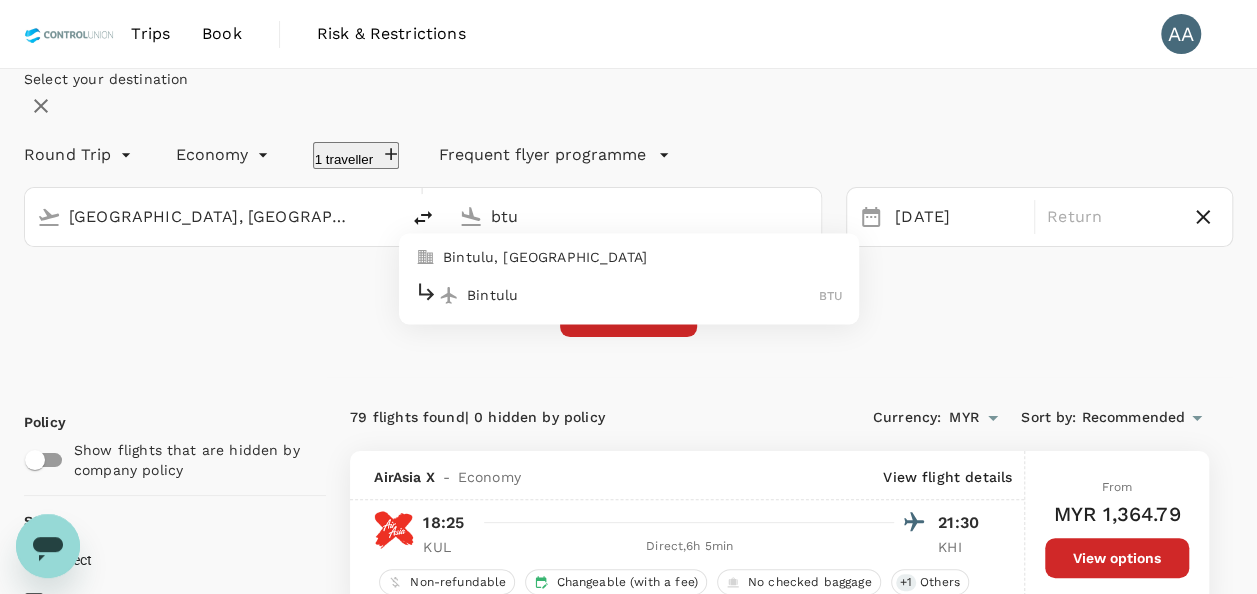 click on "Bintulu, [GEOGRAPHIC_DATA]" at bounding box center (643, 257) 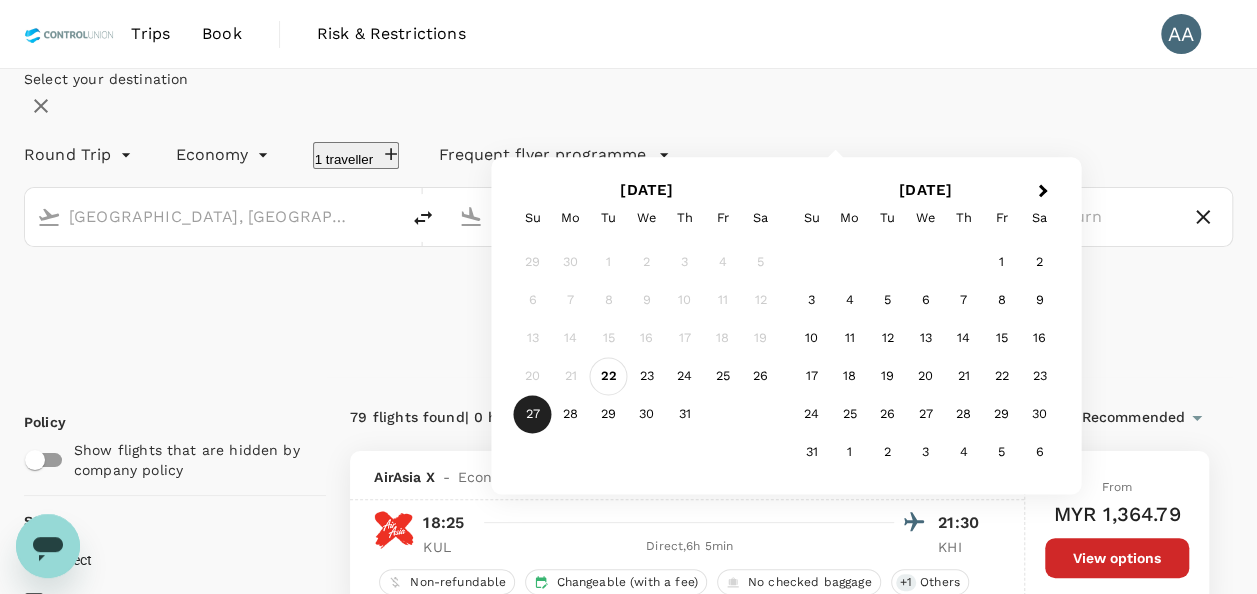 type on "Bintulu, [GEOGRAPHIC_DATA] (any)" 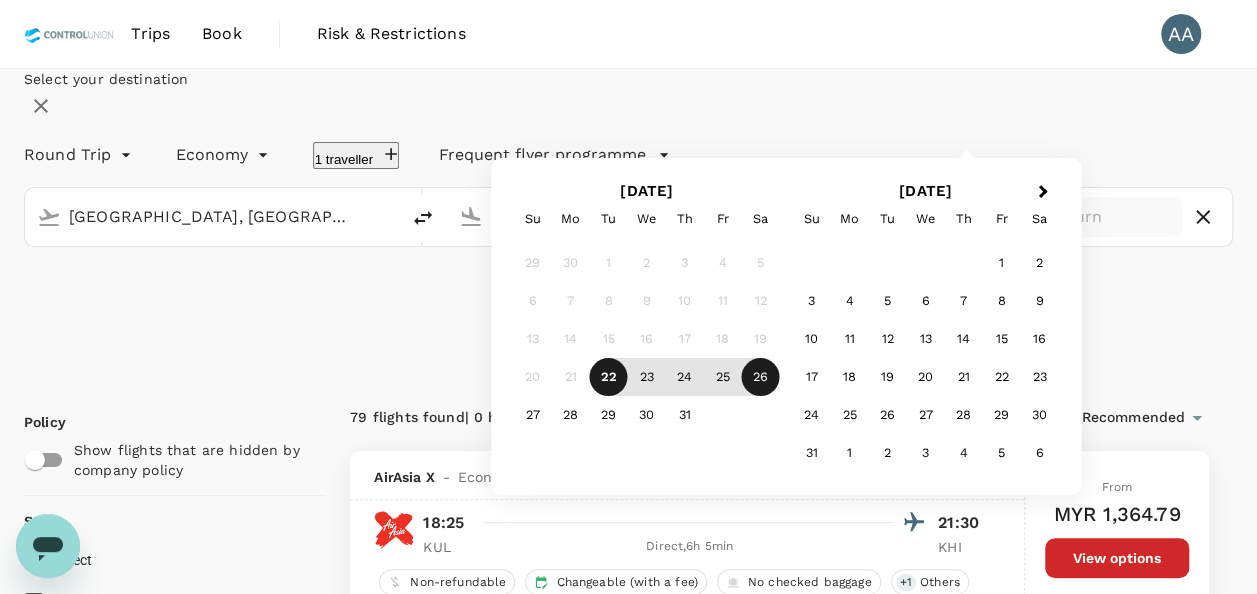 click on "26" at bounding box center (761, 377) 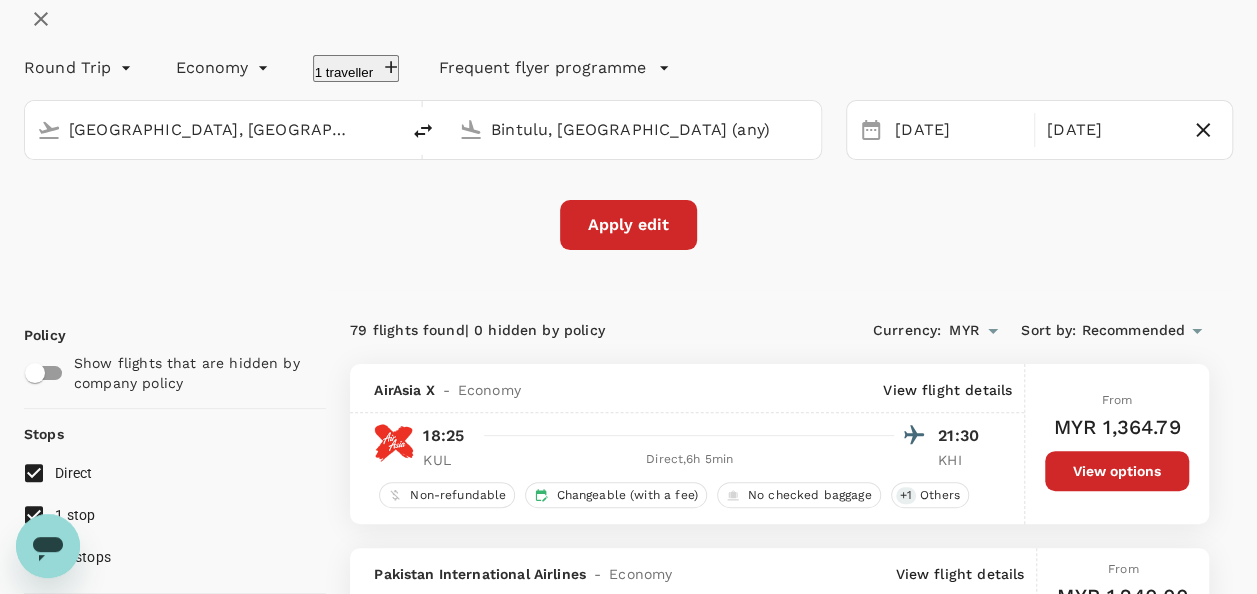 scroll, scrollTop: 200, scrollLeft: 0, axis: vertical 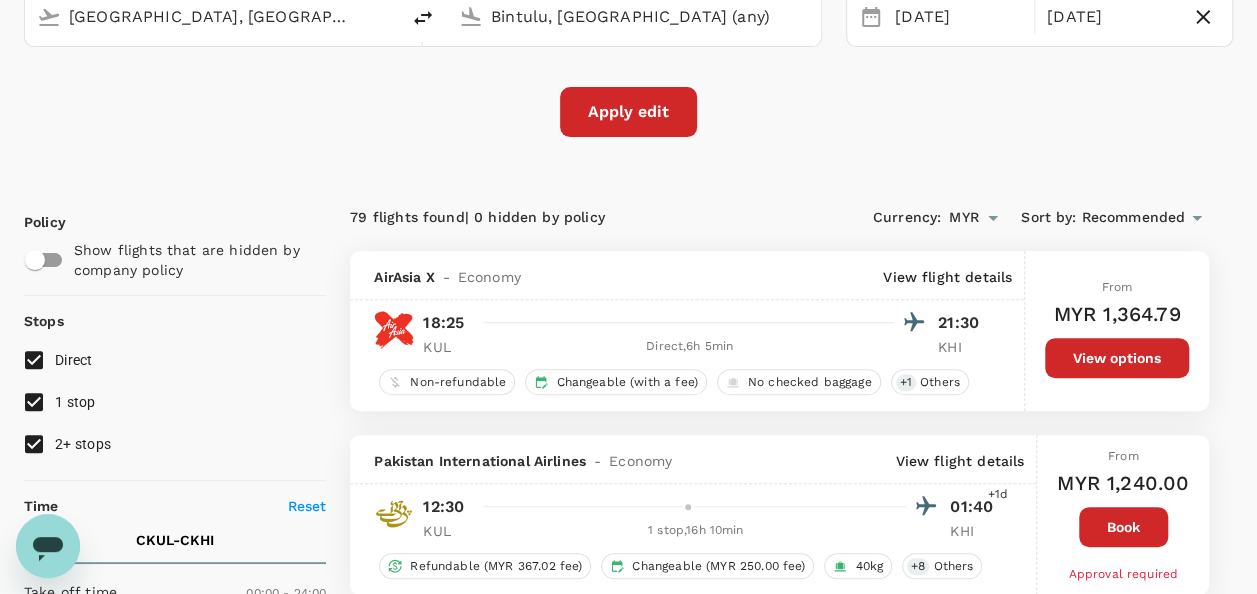 click on "Apply edit" at bounding box center [628, 112] 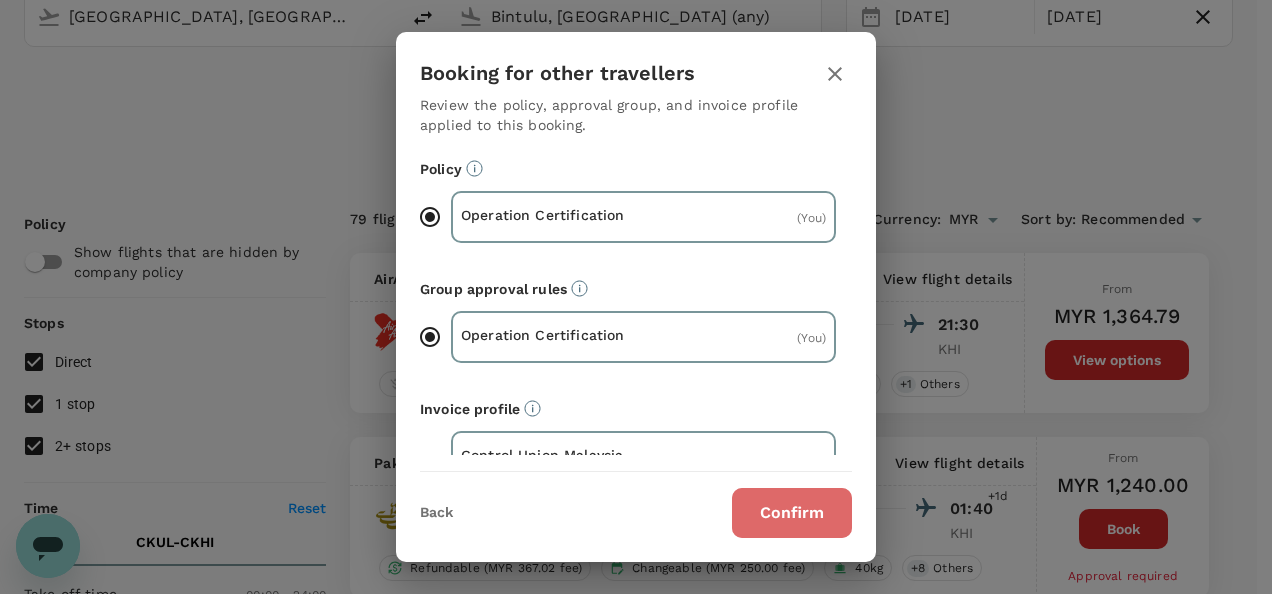 click on "Confirm" at bounding box center (792, 513) 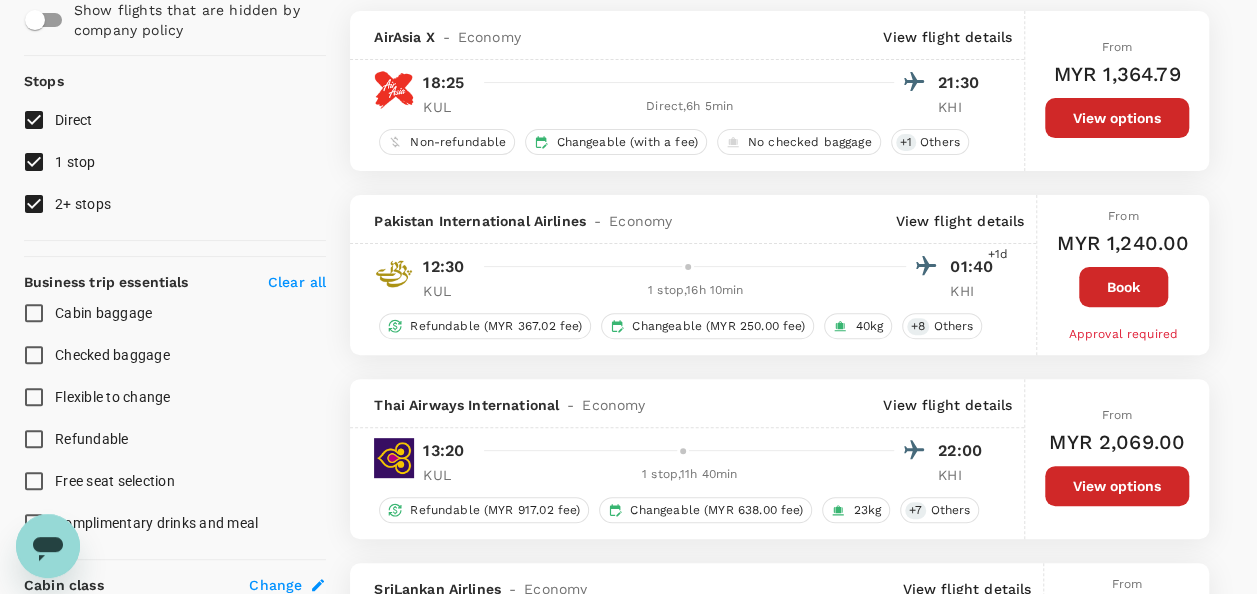 scroll, scrollTop: 0, scrollLeft: 0, axis: both 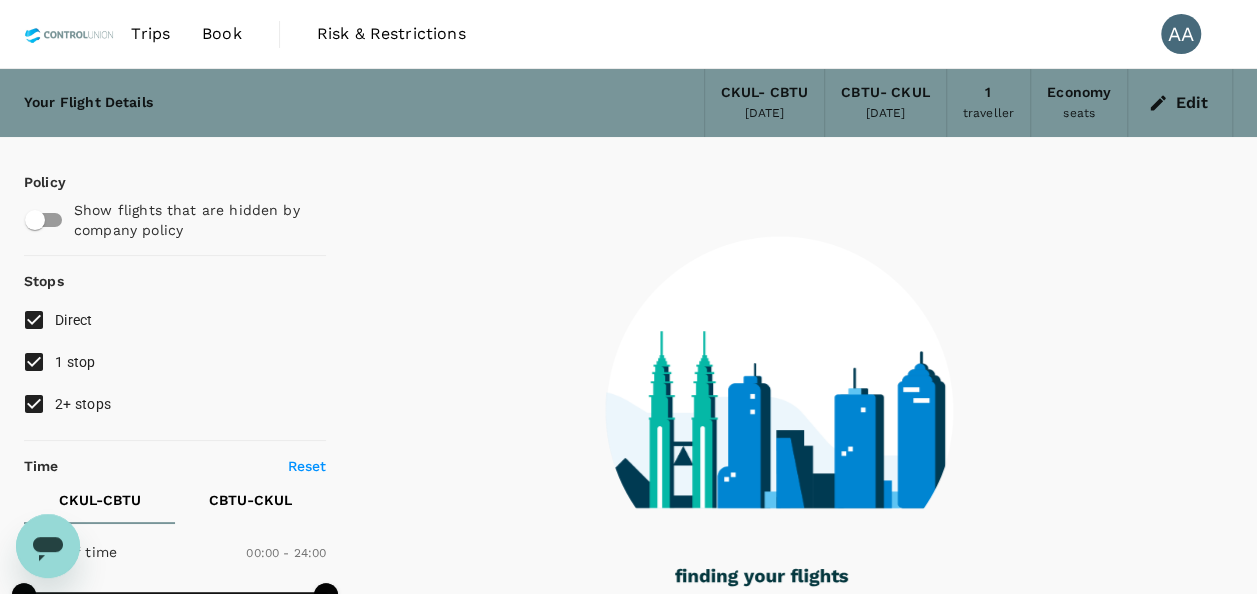 checkbox on "true" 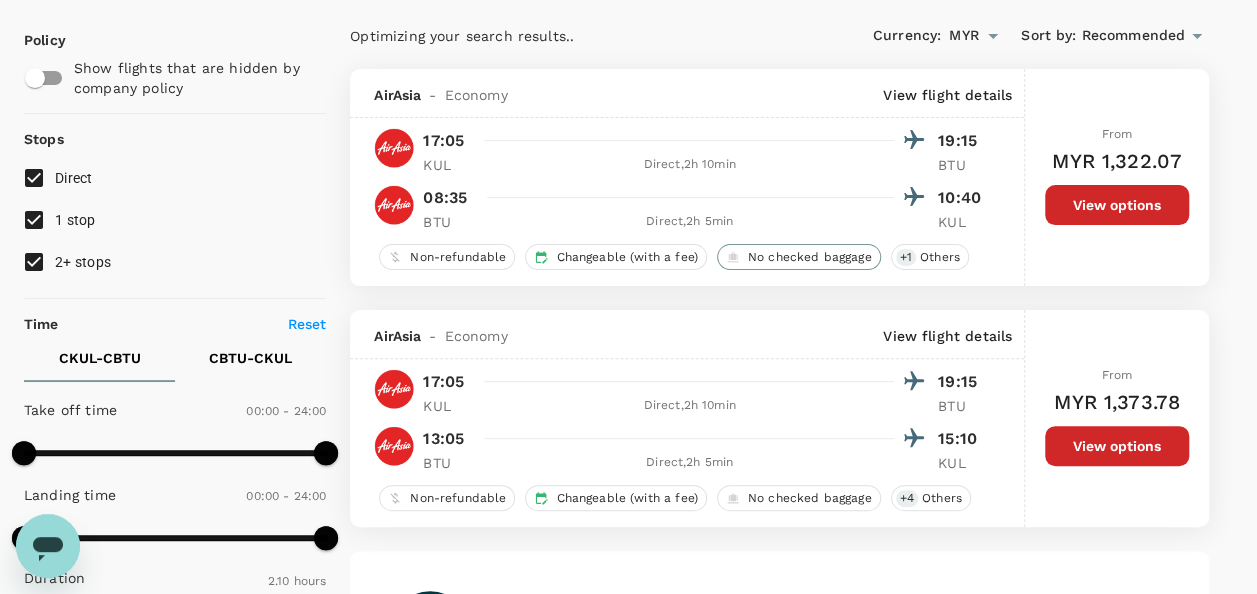 scroll, scrollTop: 100, scrollLeft: 0, axis: vertical 